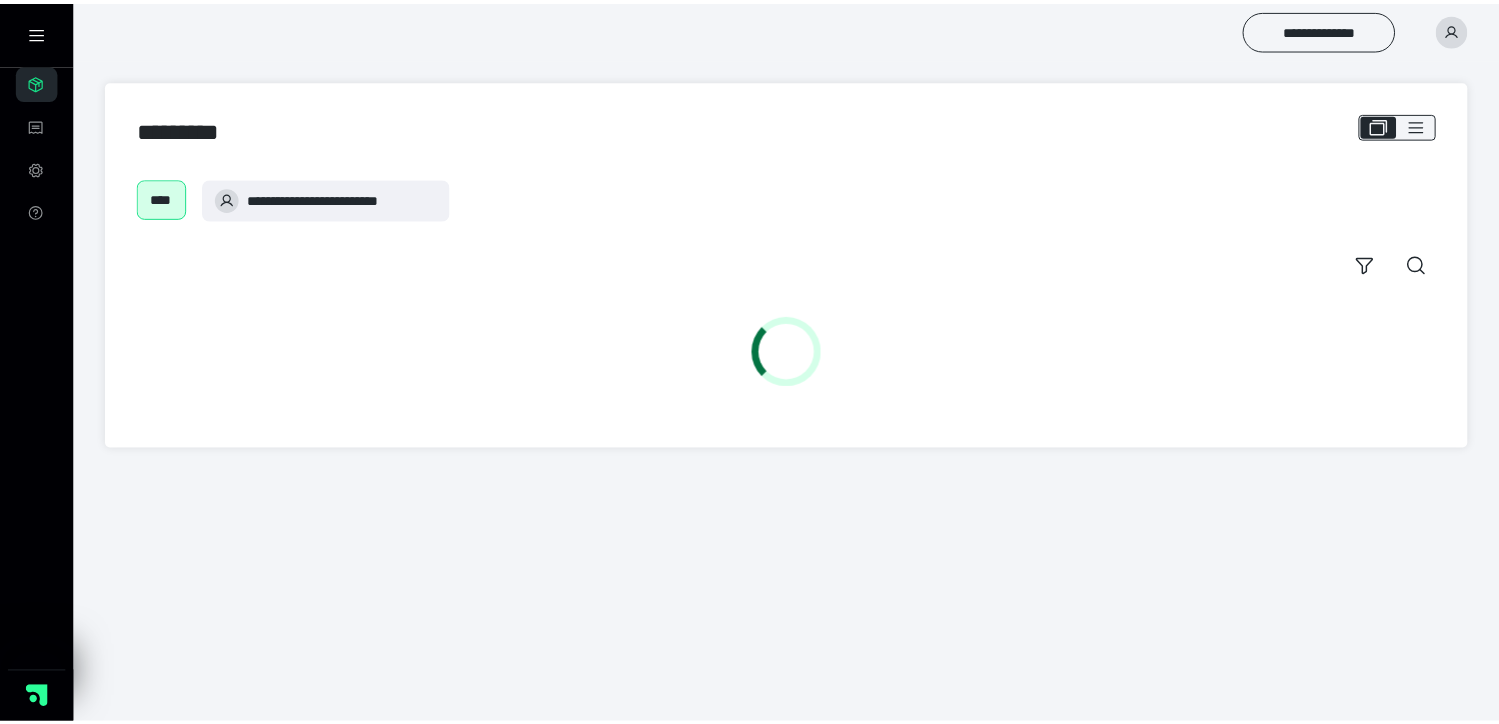 scroll, scrollTop: 0, scrollLeft: 0, axis: both 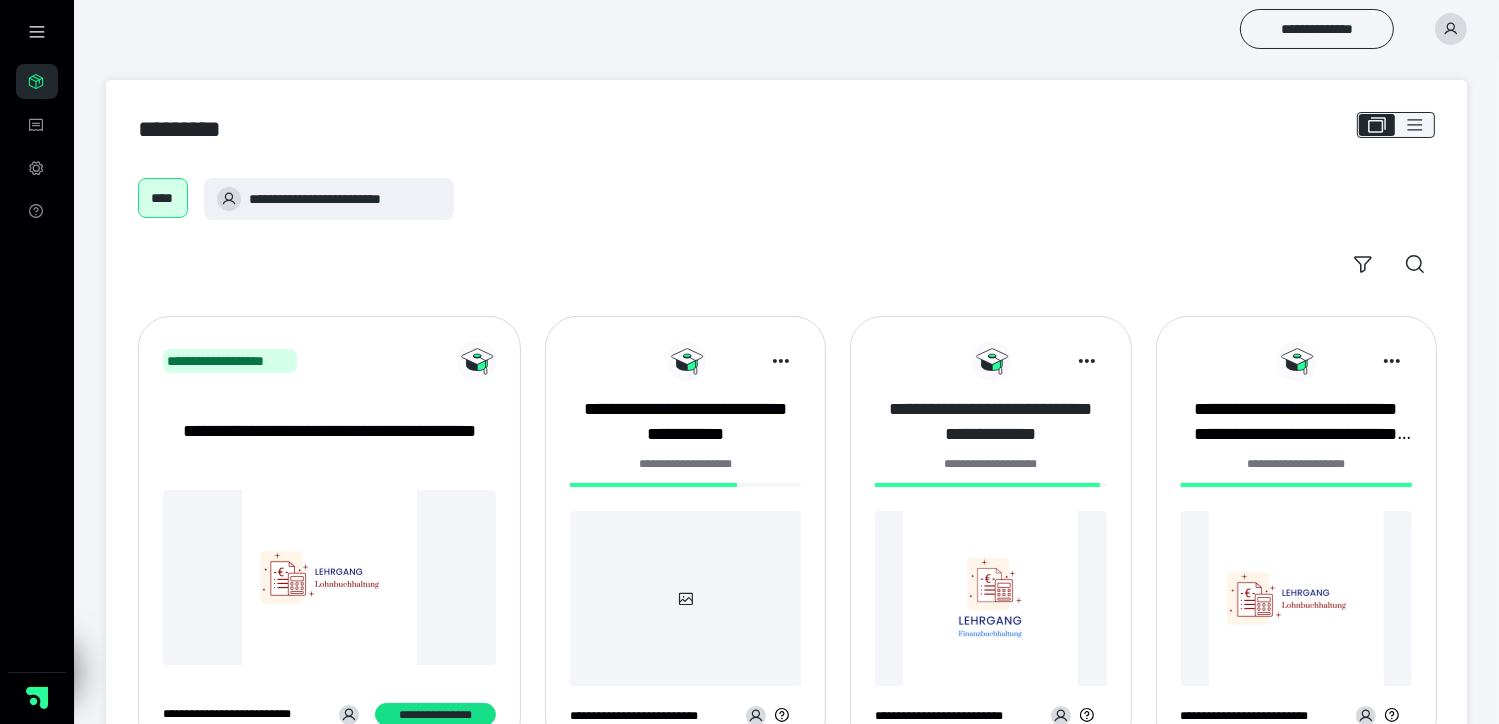 click on "**********" at bounding box center [990, 422] 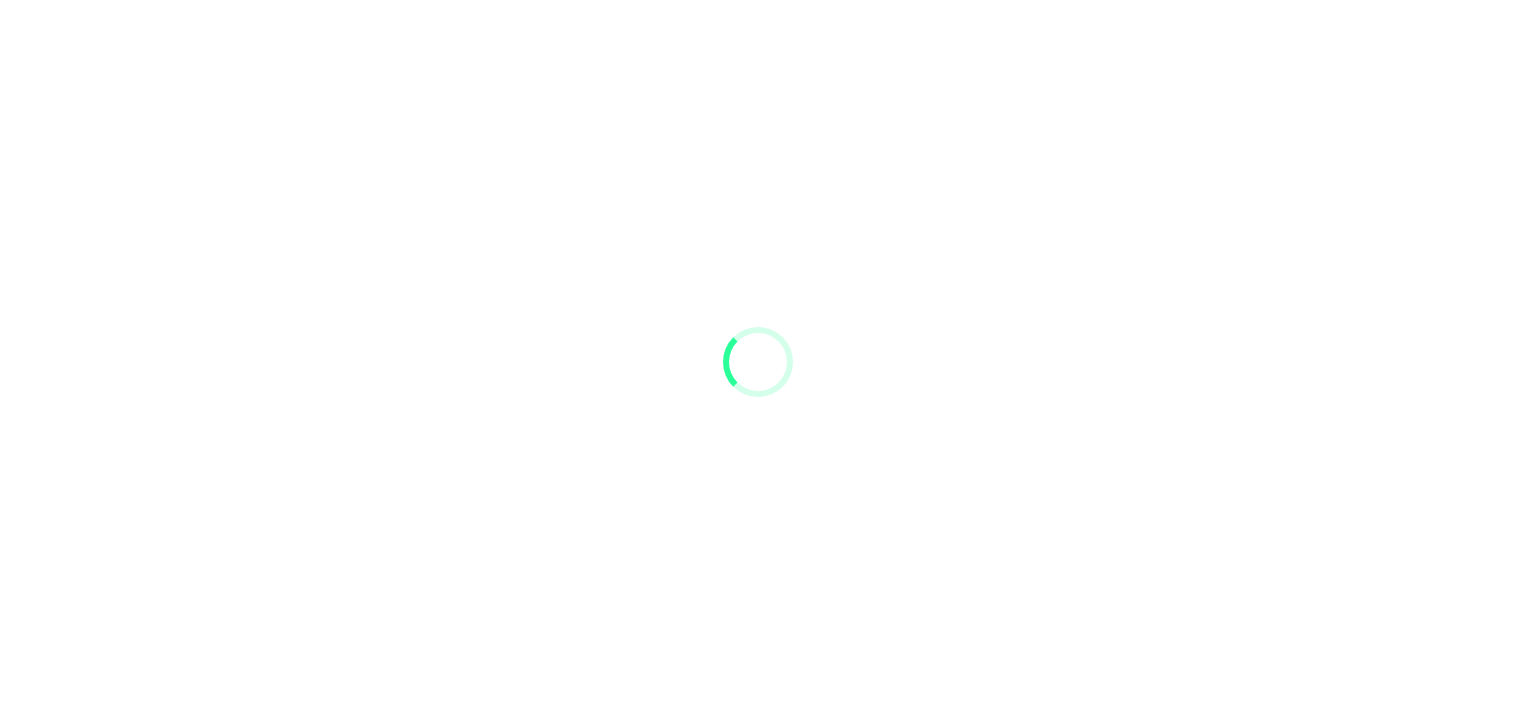 scroll, scrollTop: 0, scrollLeft: 0, axis: both 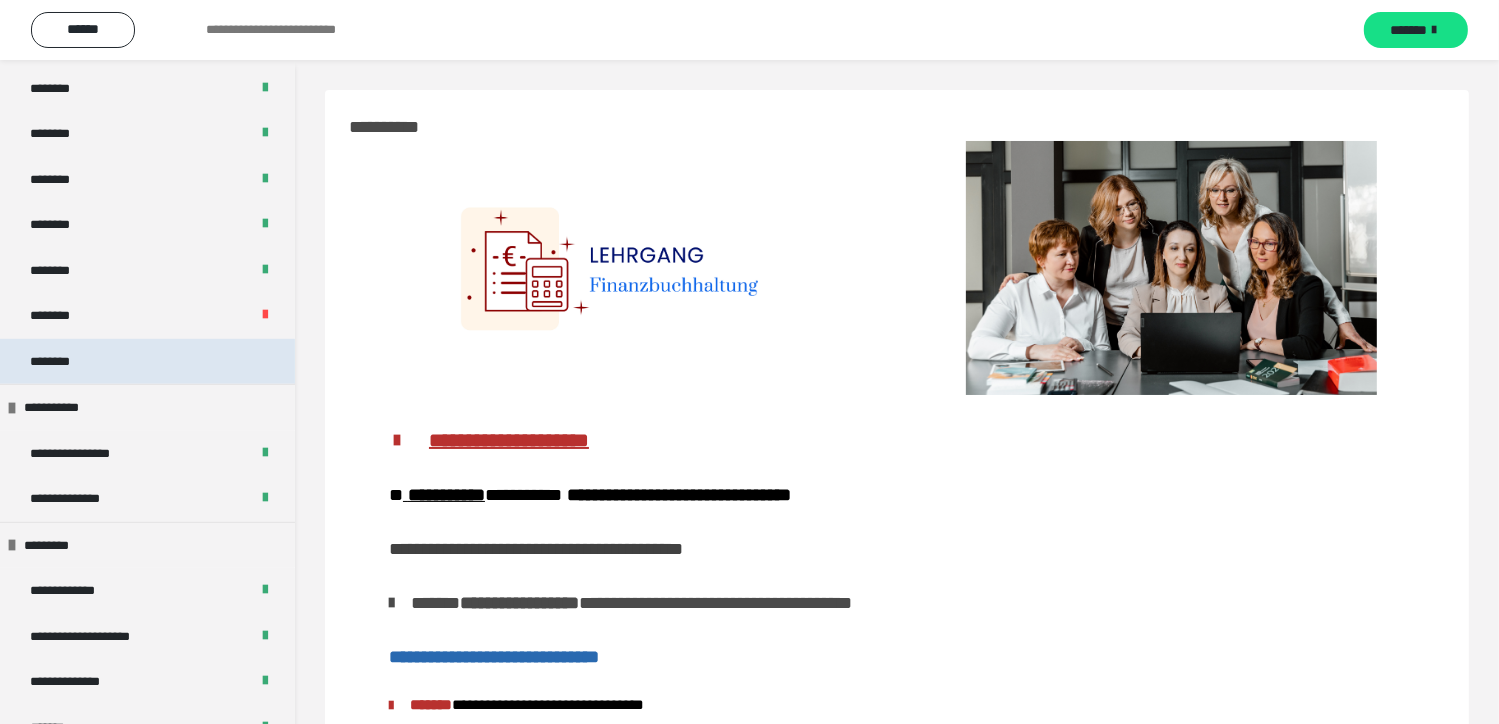 click on "********" at bounding box center (147, 362) 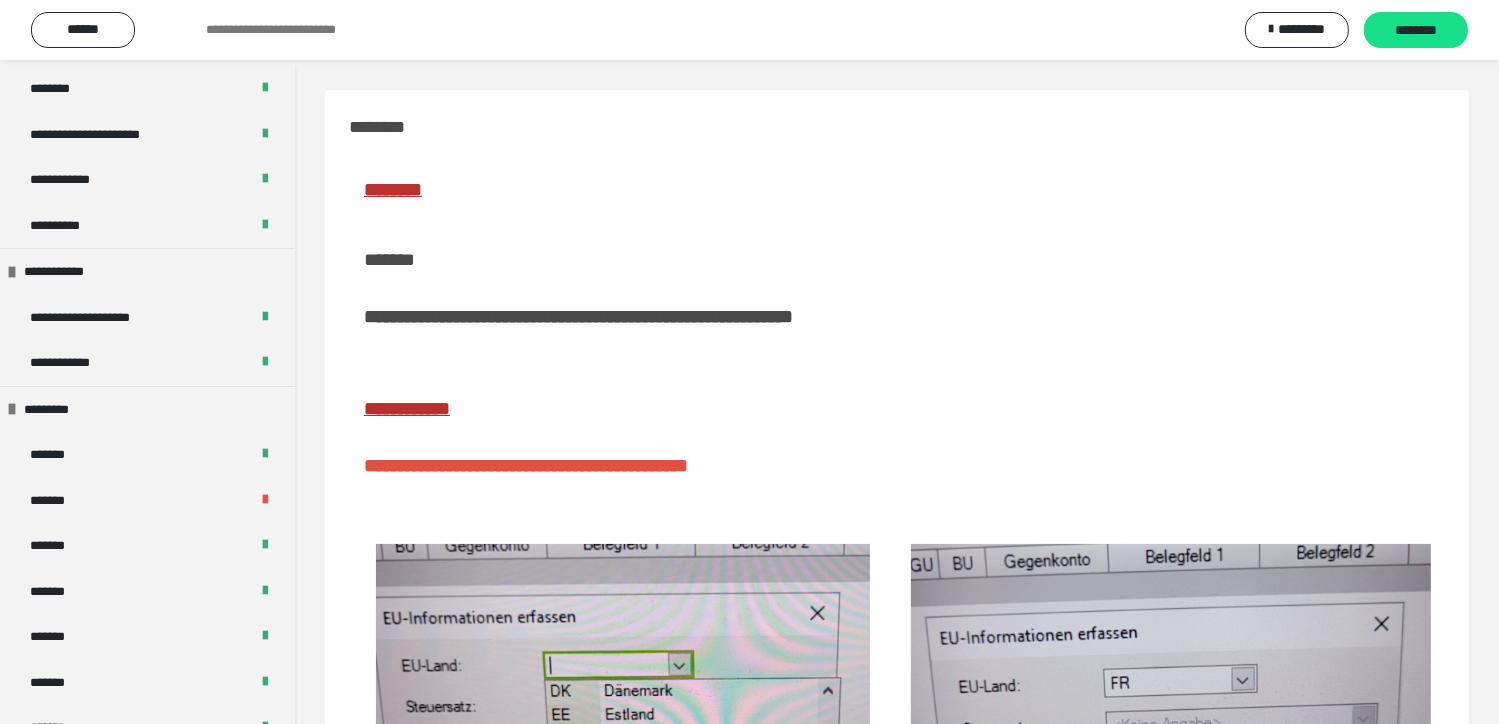 scroll, scrollTop: 0, scrollLeft: 0, axis: both 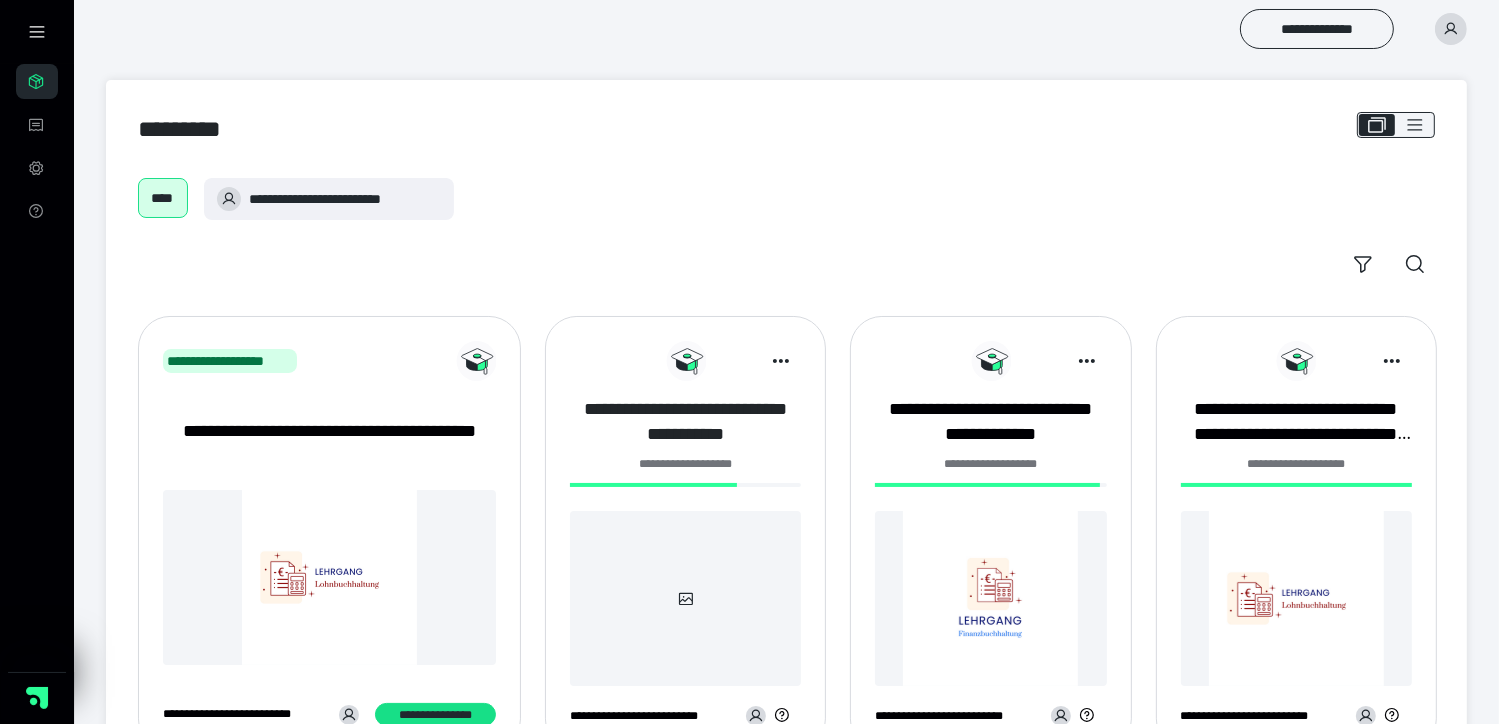 click on "**********" at bounding box center (685, 422) 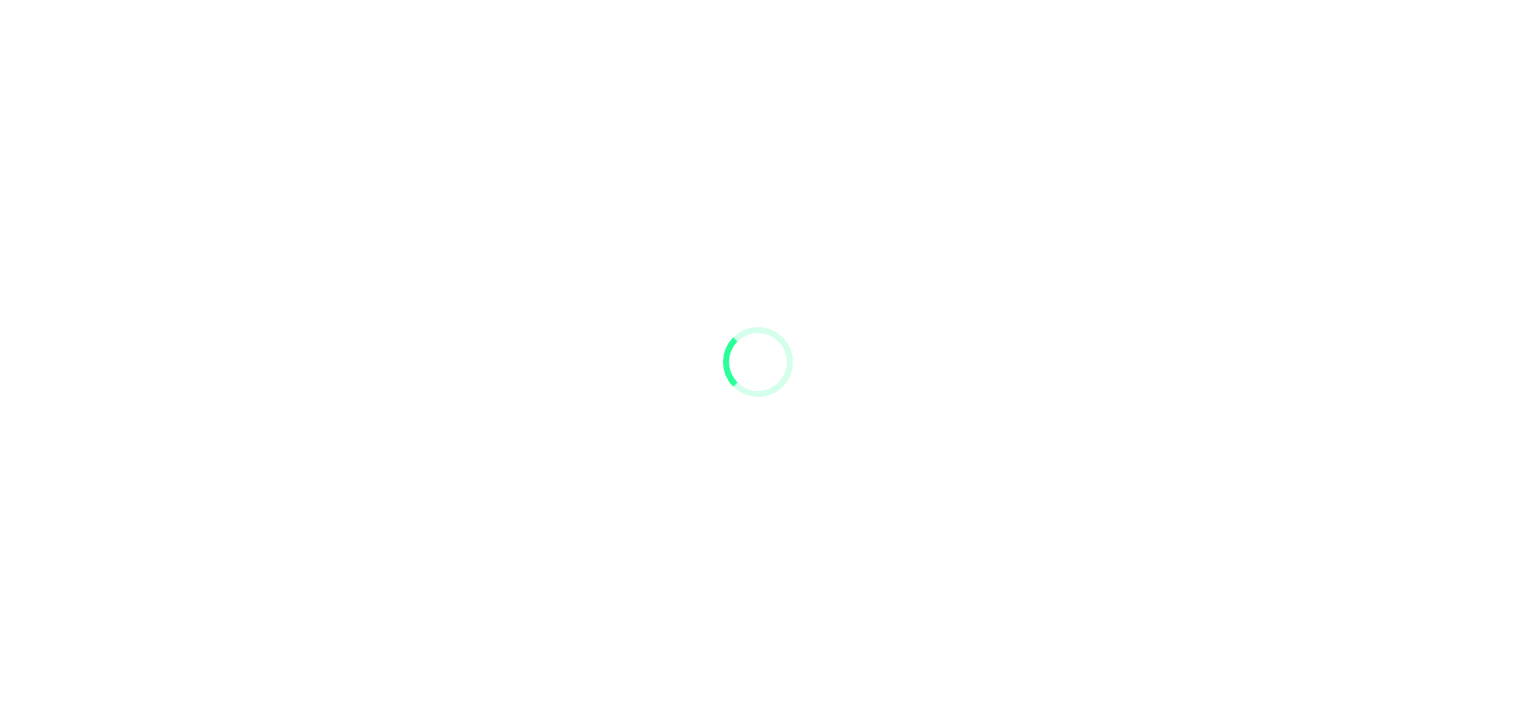 scroll, scrollTop: 0, scrollLeft: 0, axis: both 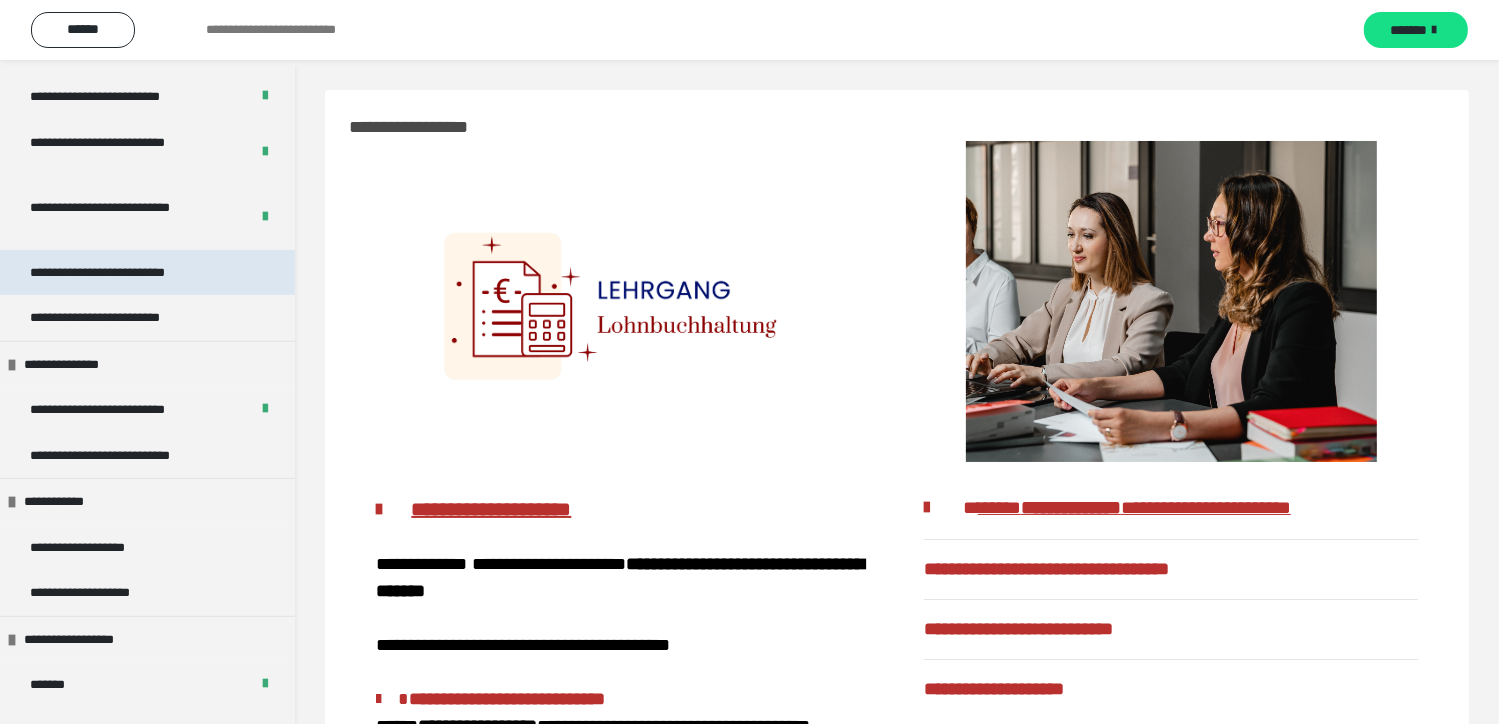 click on "**********" at bounding box center (128, 273) 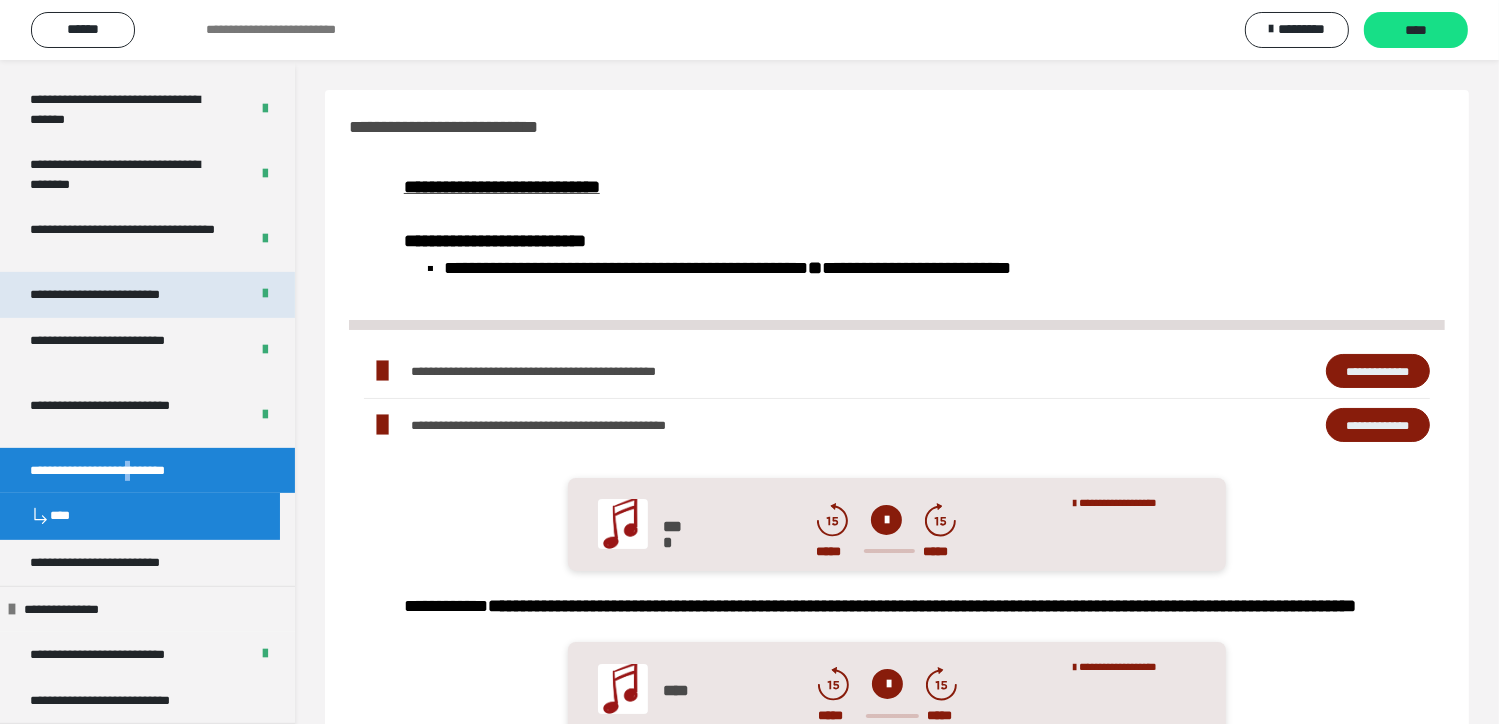 scroll, scrollTop: 700, scrollLeft: 0, axis: vertical 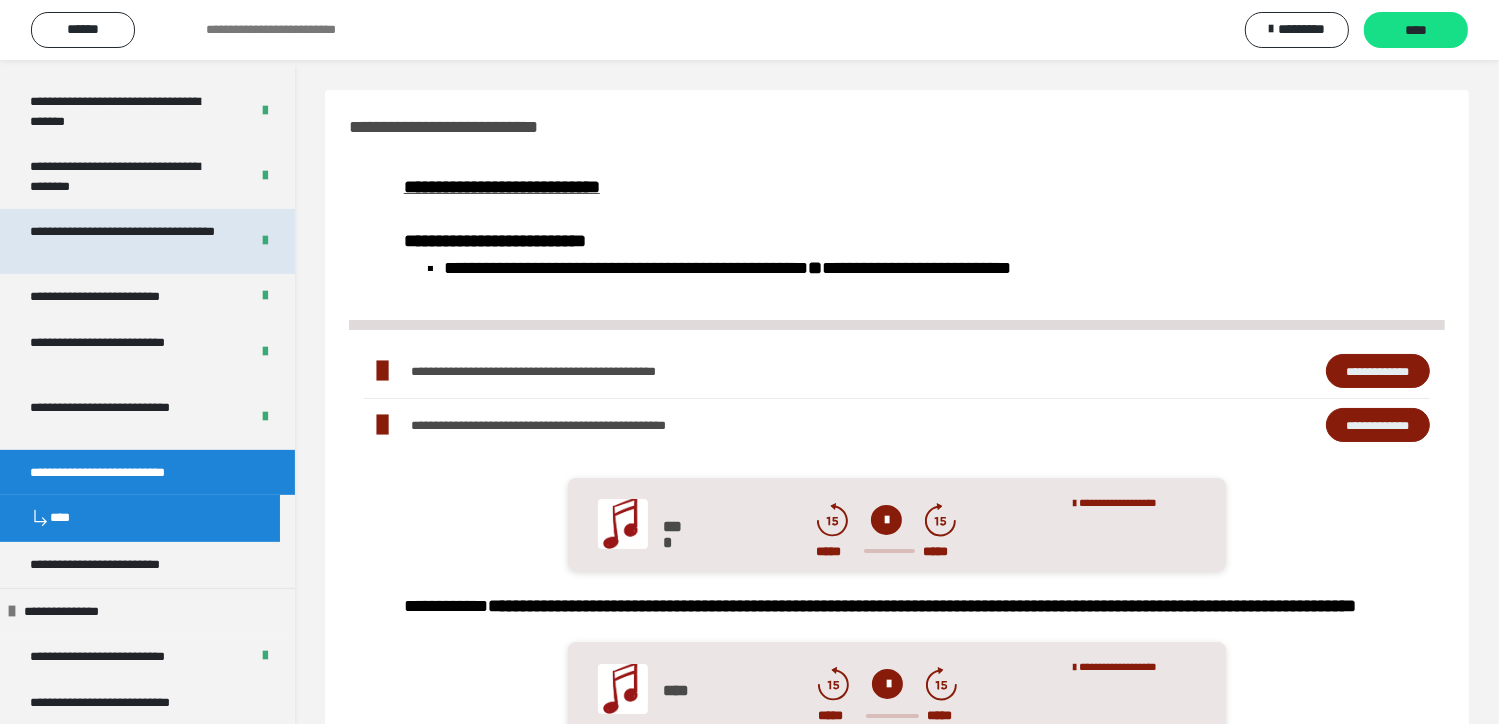 click on "**********" at bounding box center [124, 241] 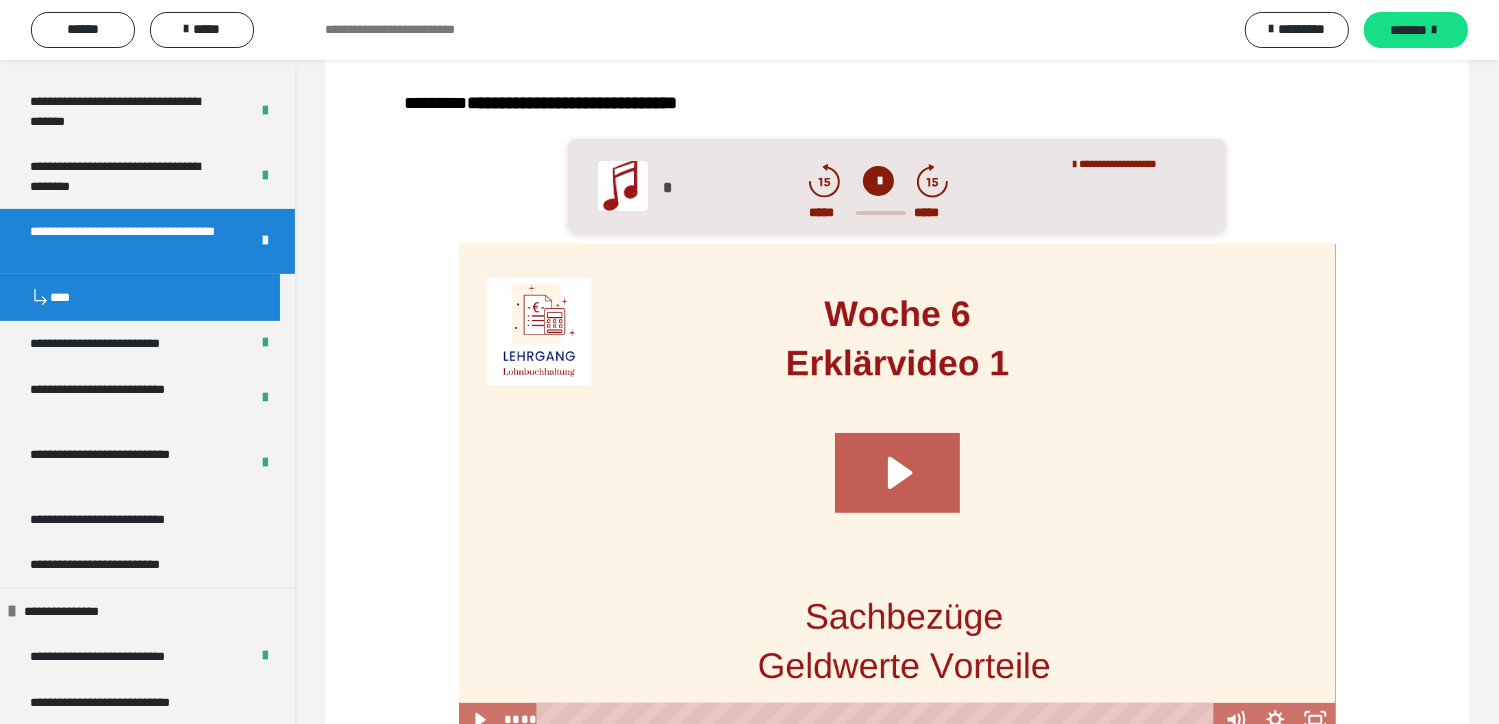 scroll, scrollTop: 589, scrollLeft: 0, axis: vertical 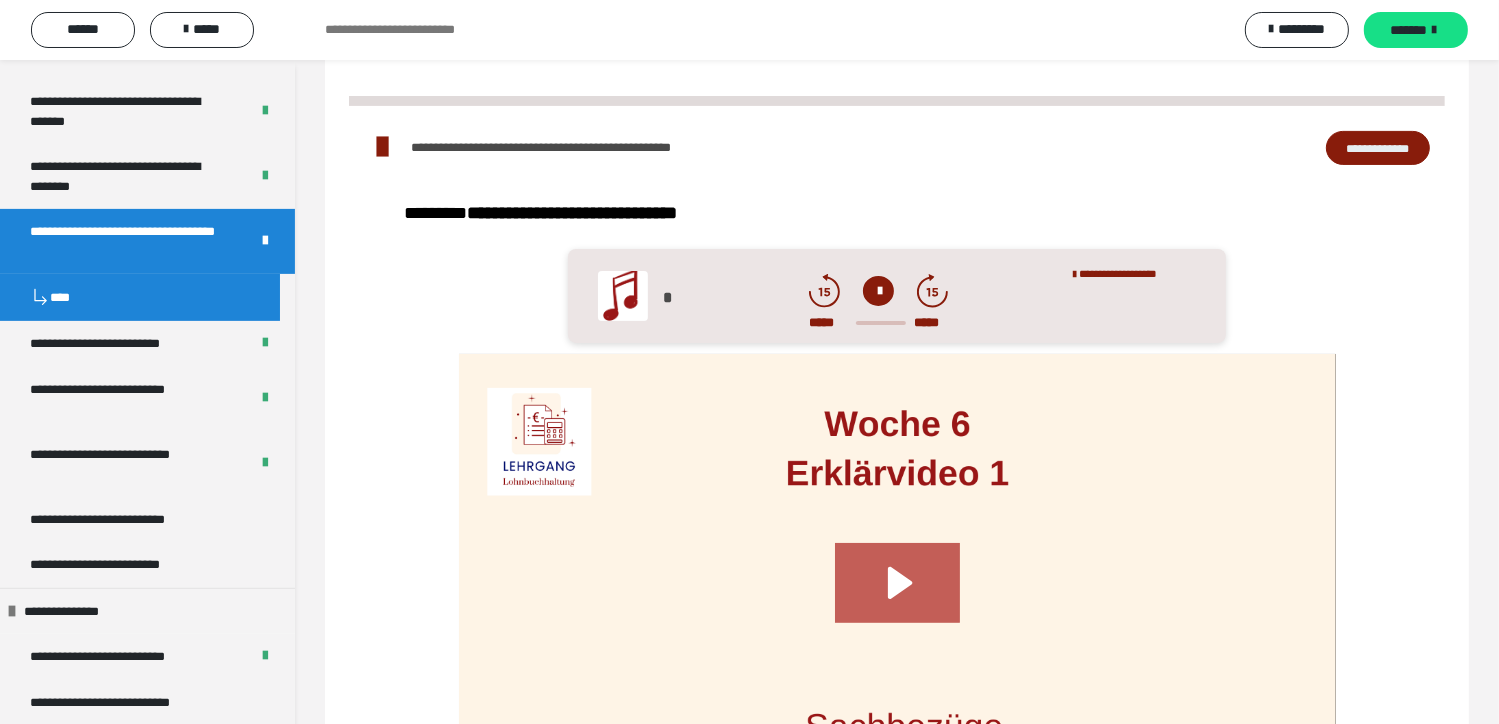 click on "**********" at bounding box center [1378, 148] 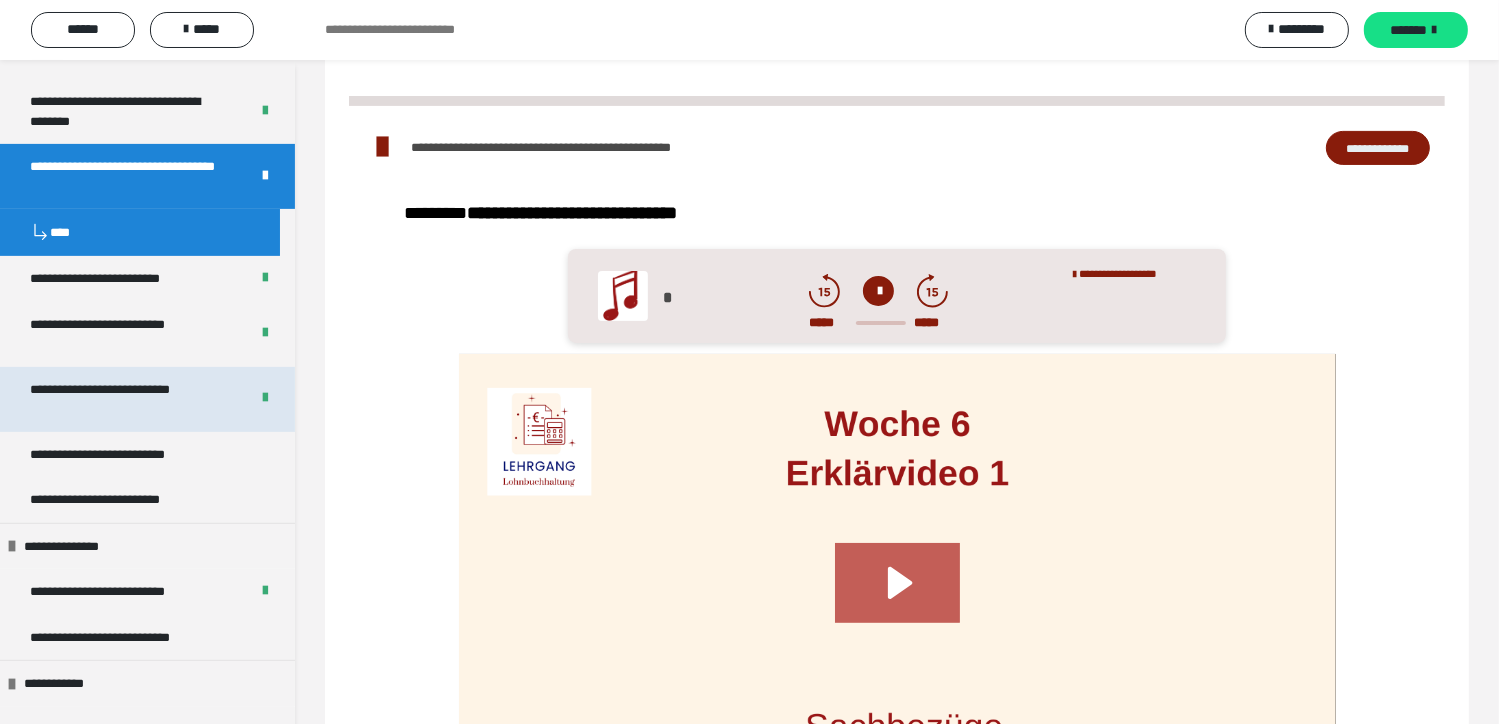 scroll, scrollTop: 800, scrollLeft: 0, axis: vertical 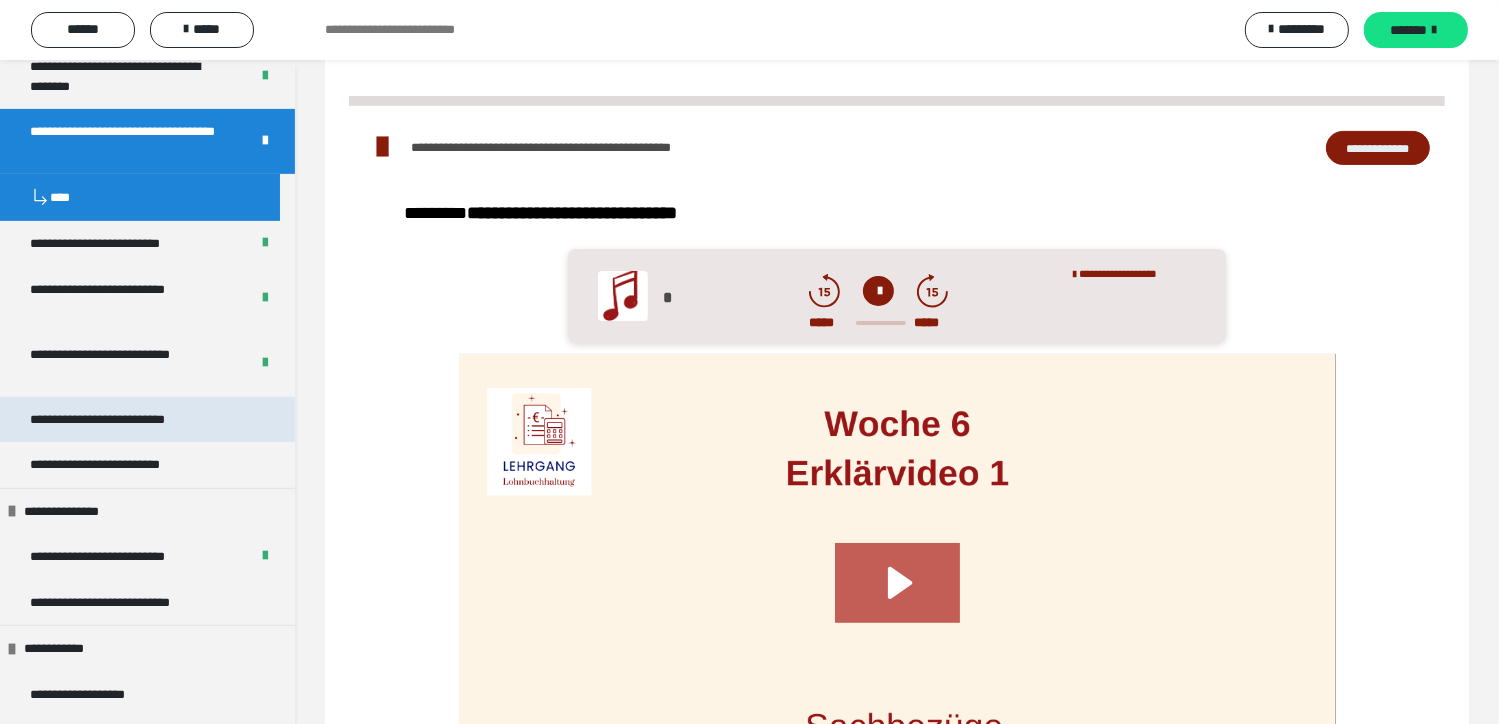 click on "**********" at bounding box center (128, 420) 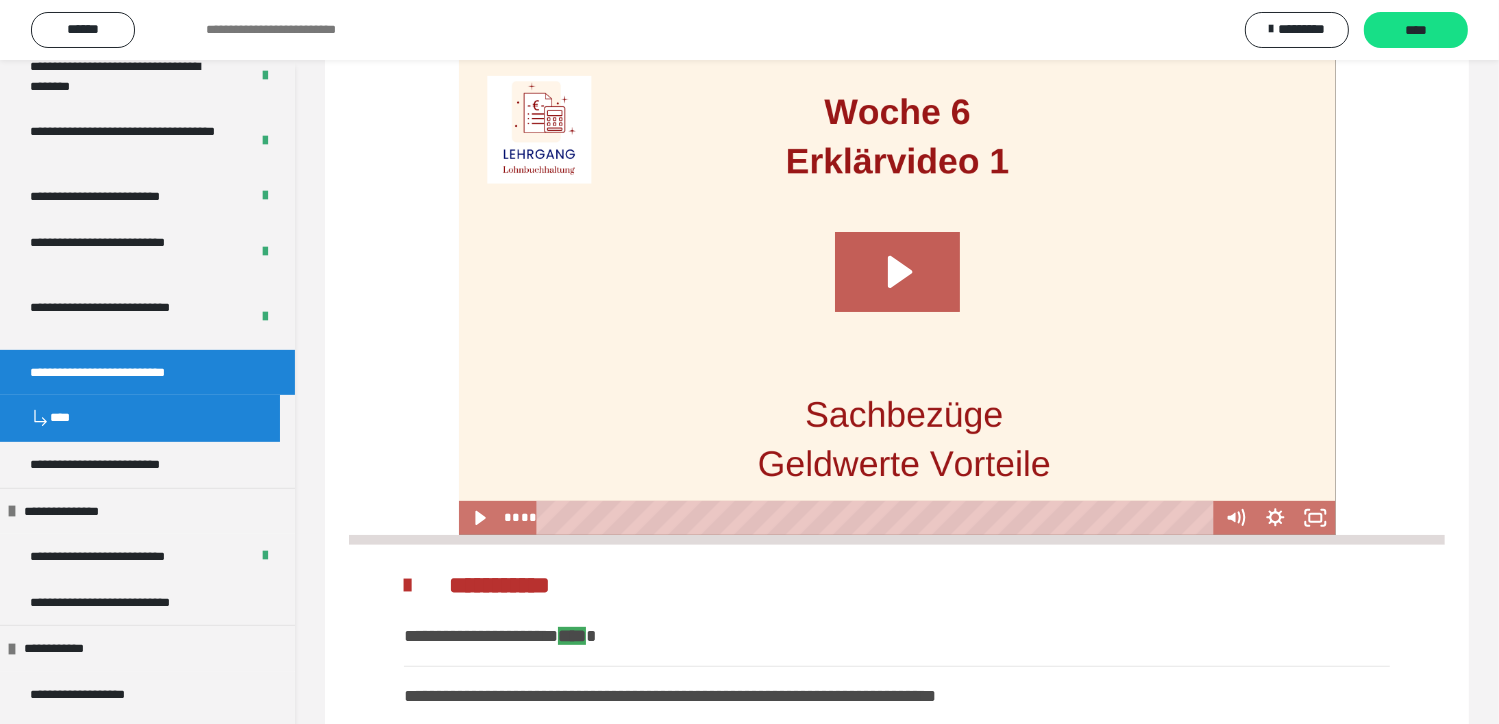 scroll, scrollTop: 277, scrollLeft: 0, axis: vertical 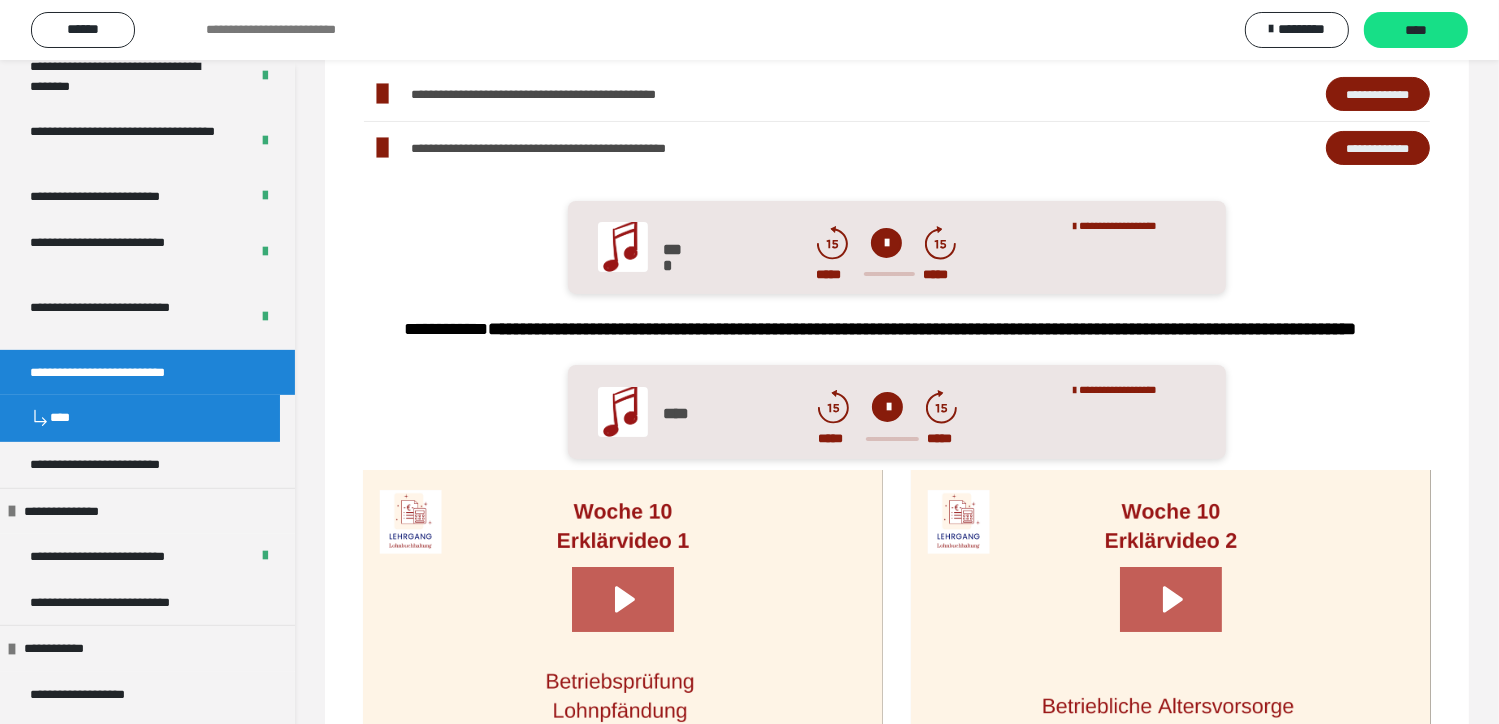 click on "**********" at bounding box center (1378, 94) 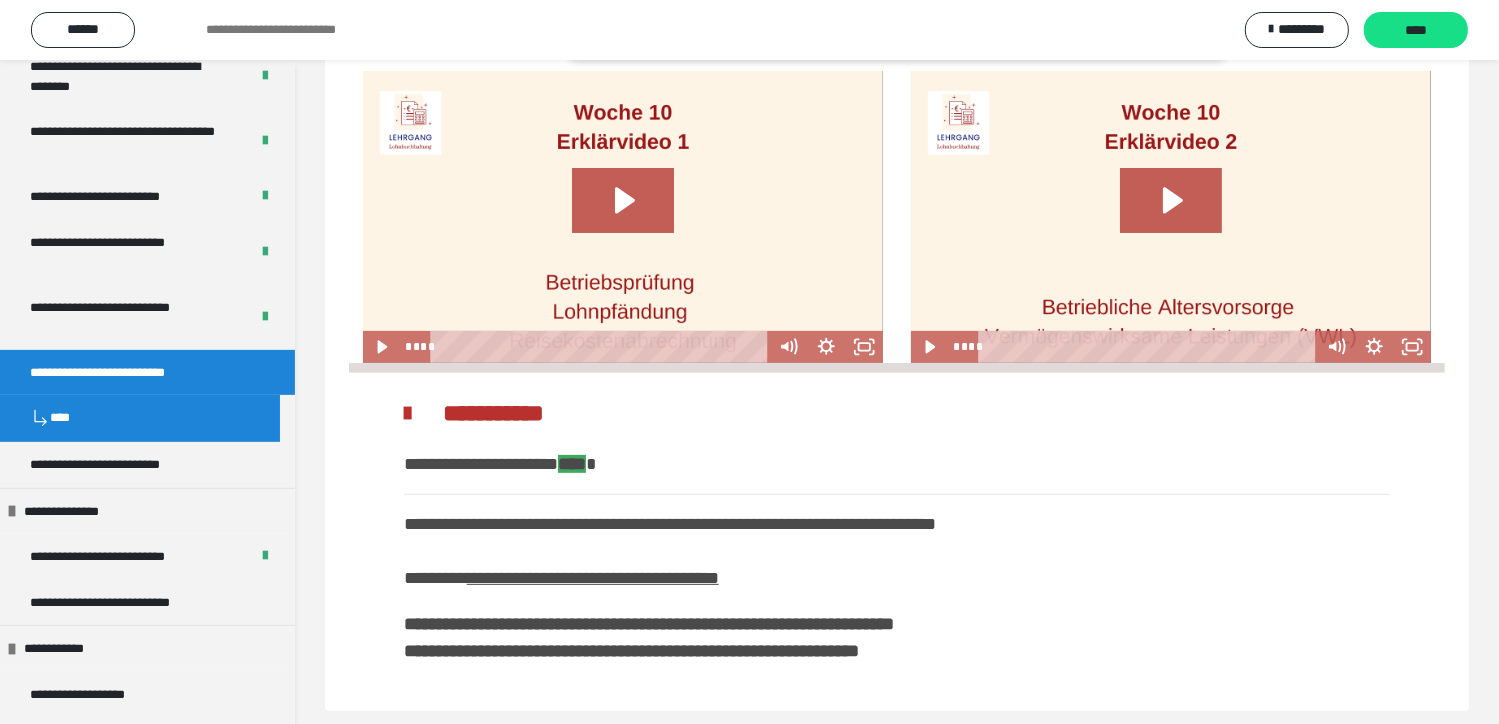 scroll, scrollTop: 677, scrollLeft: 0, axis: vertical 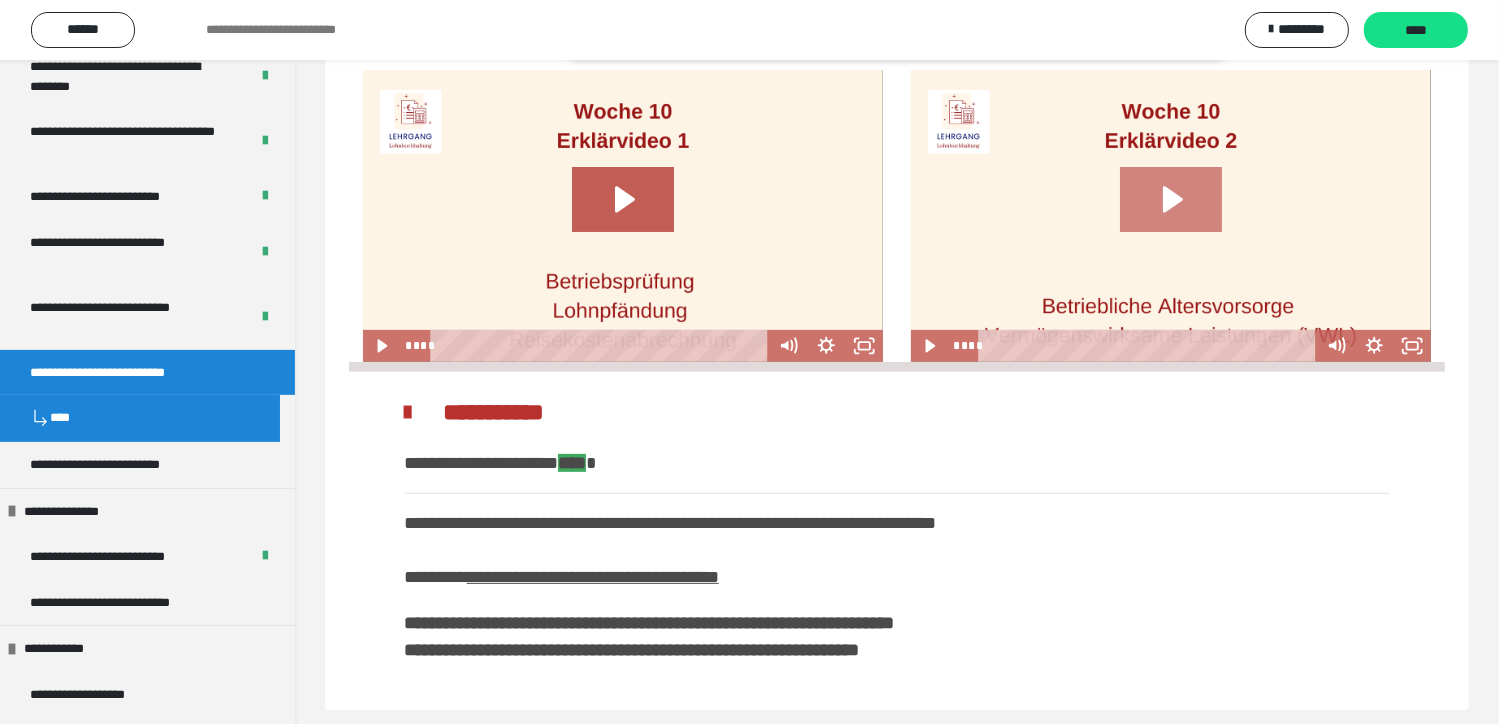click 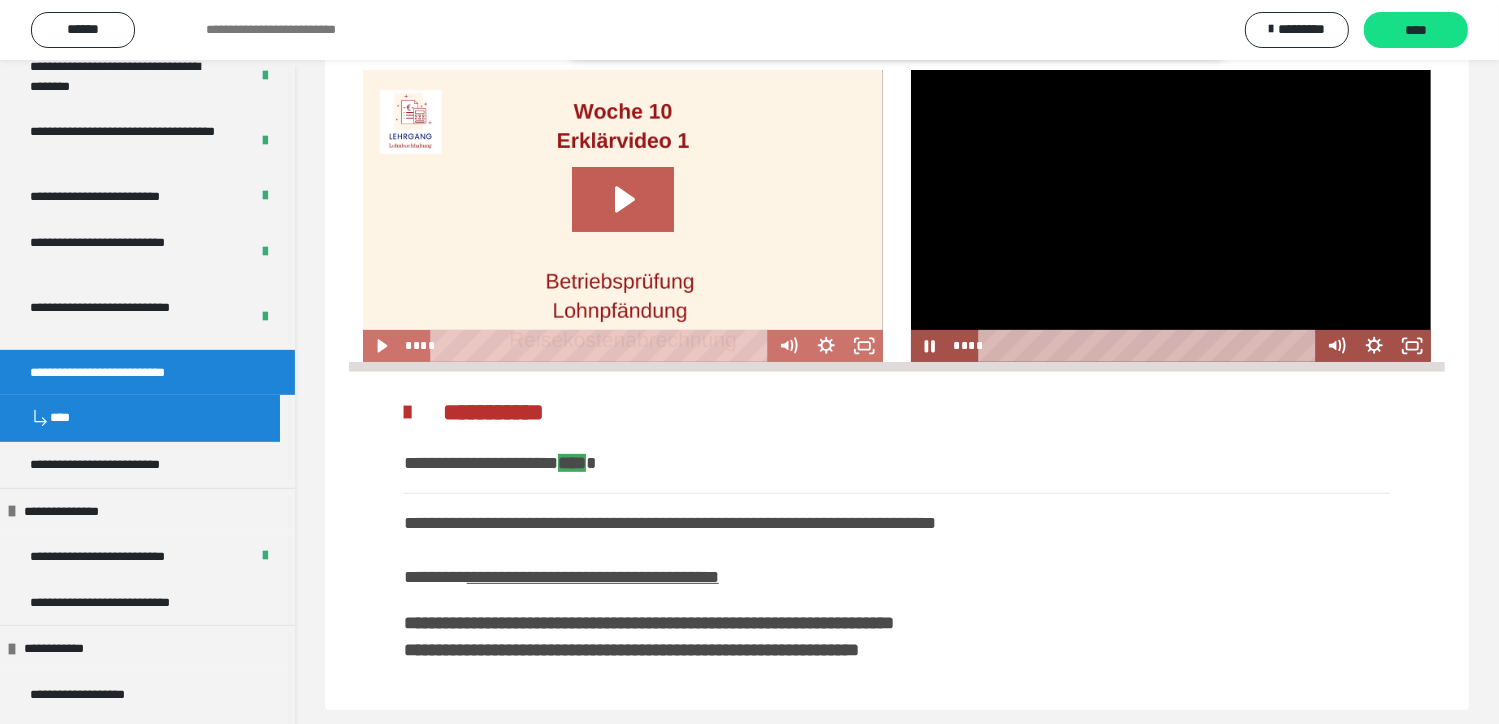click at bounding box center (1171, 216) 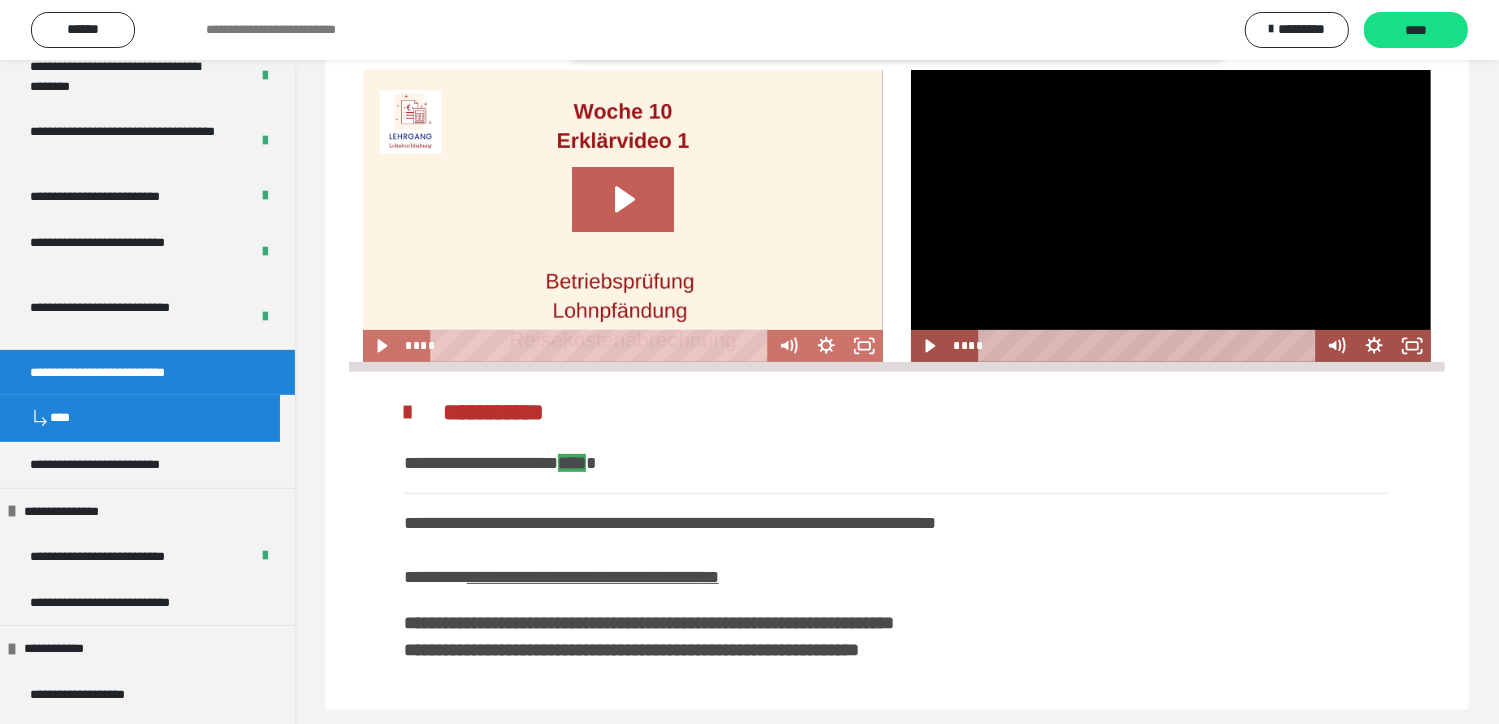 click at bounding box center [1171, 216] 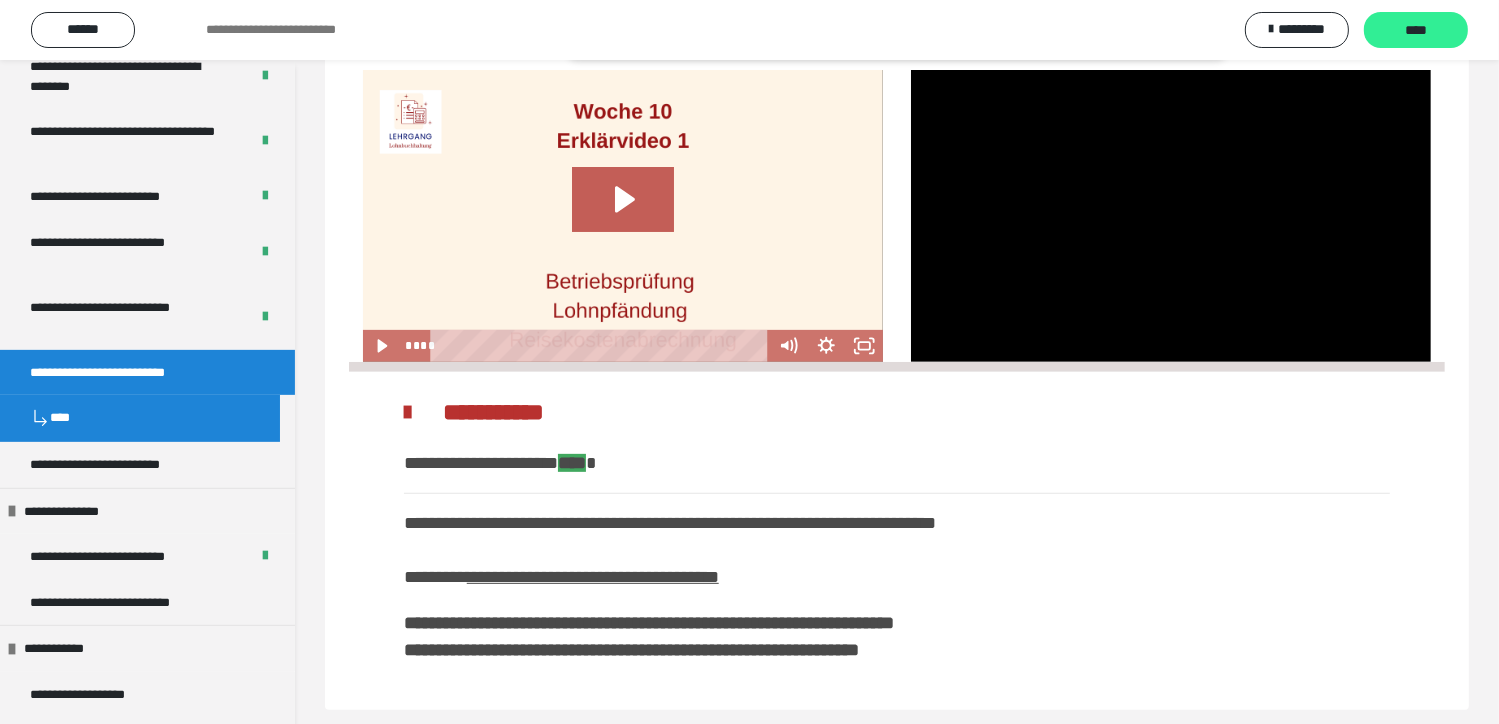 click on "****" at bounding box center (1416, 31) 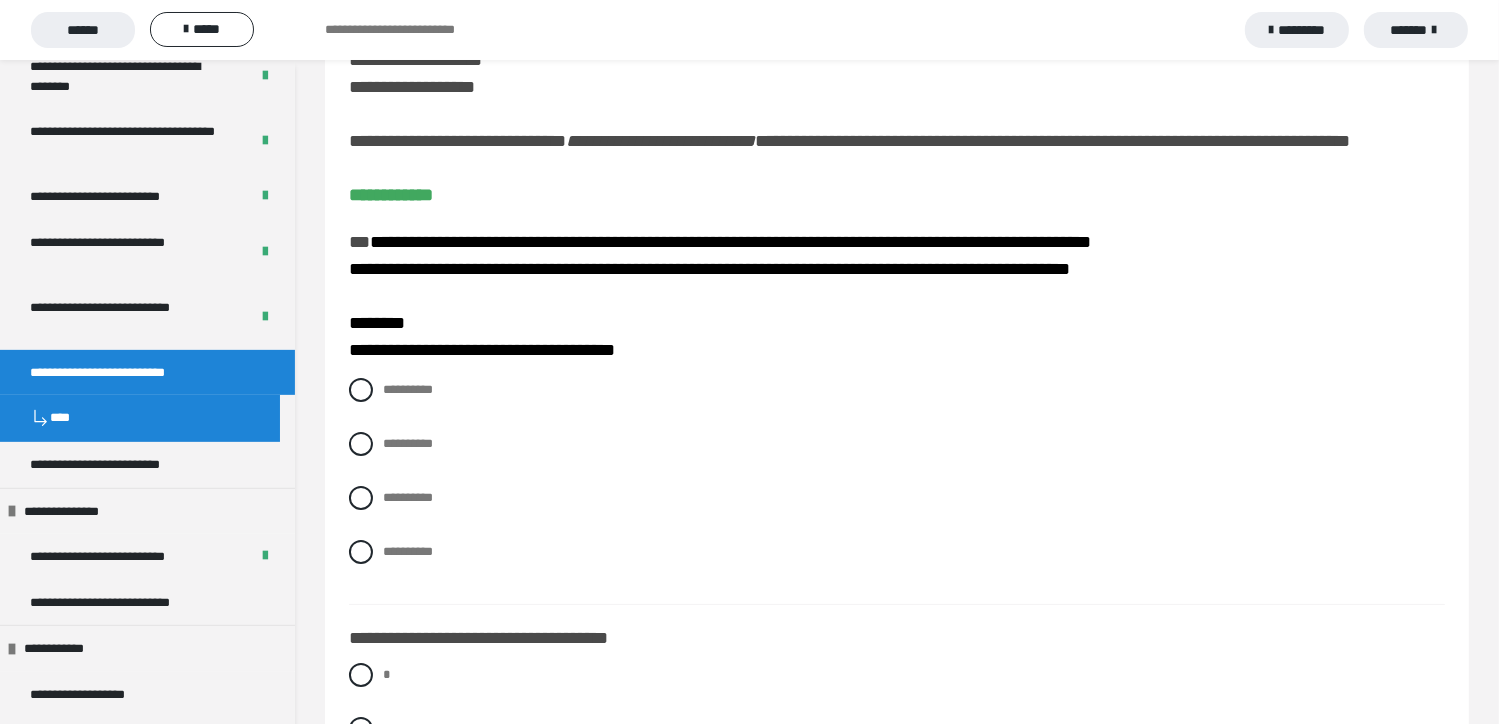 scroll, scrollTop: 200, scrollLeft: 0, axis: vertical 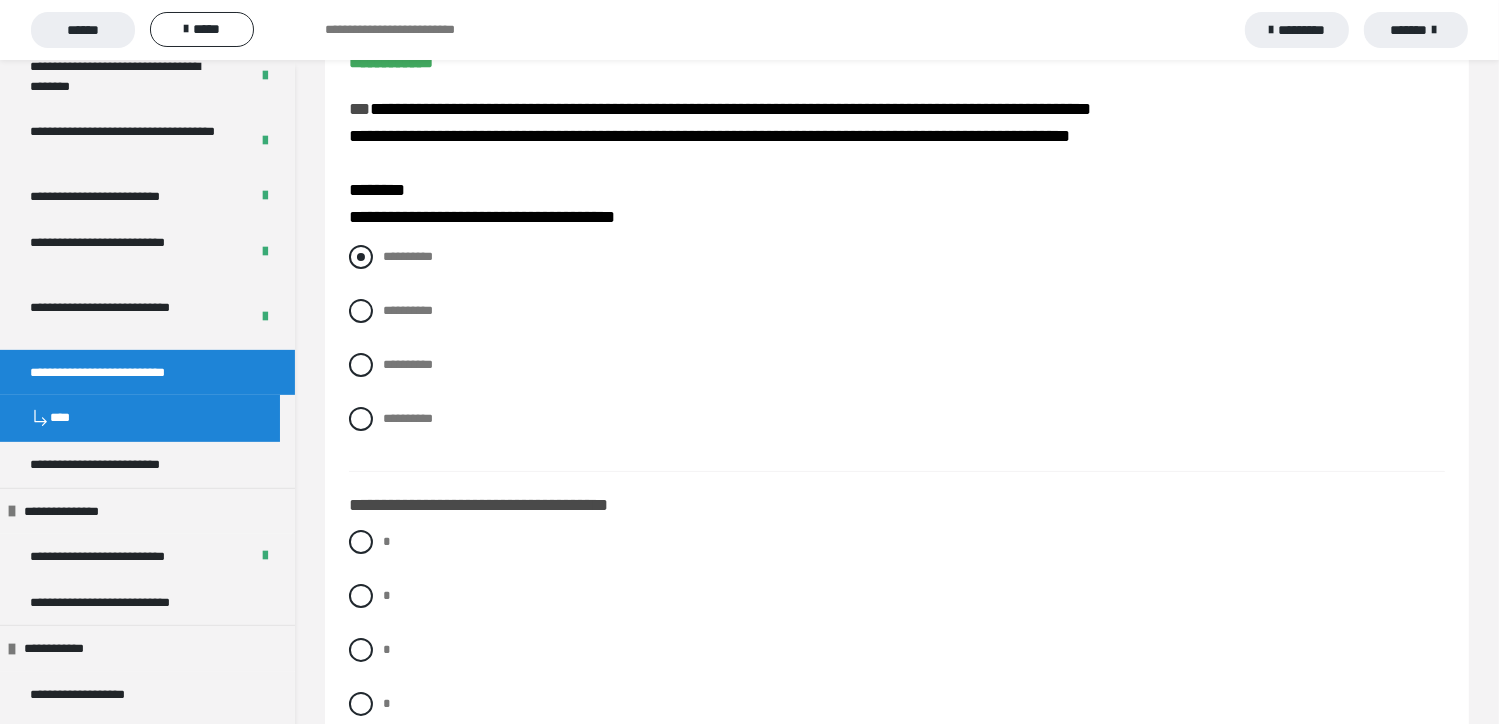 click at bounding box center (361, 257) 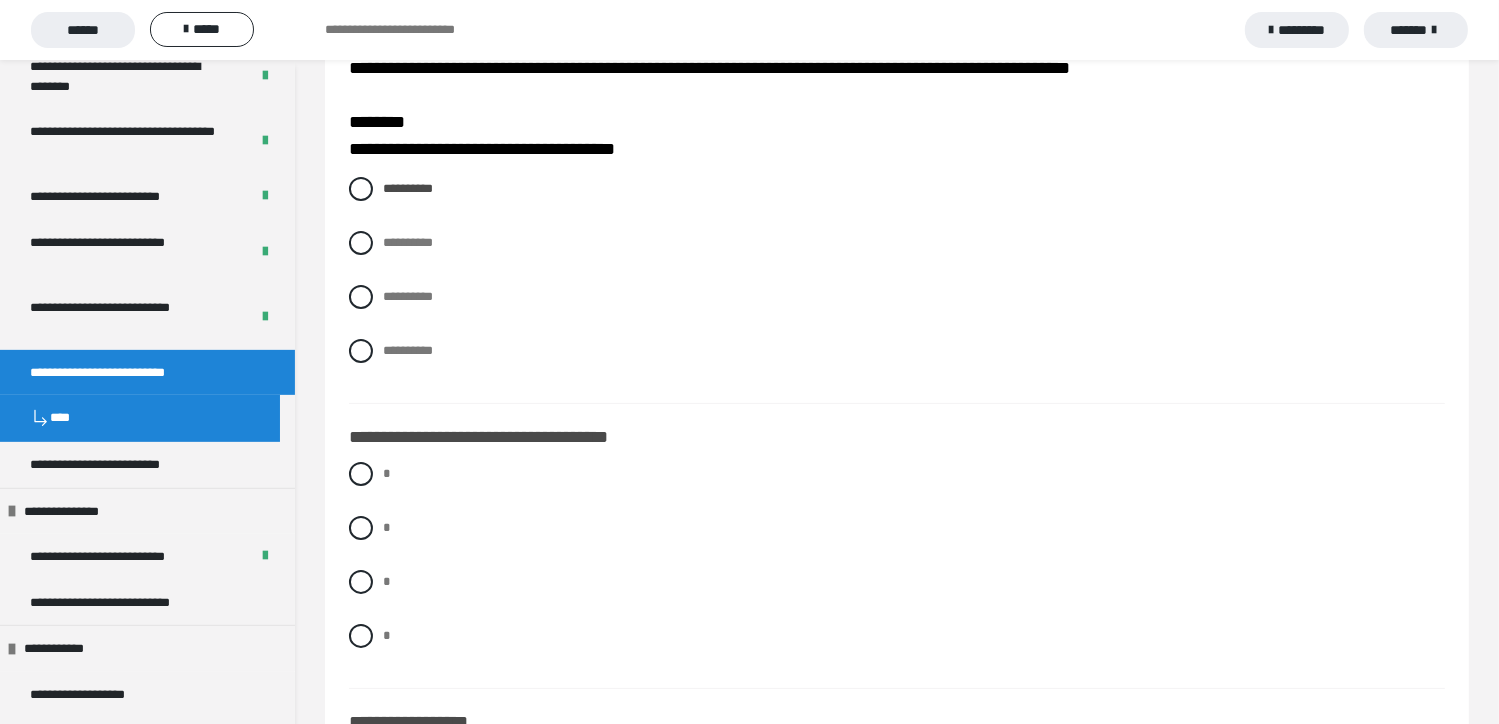 scroll, scrollTop: 300, scrollLeft: 0, axis: vertical 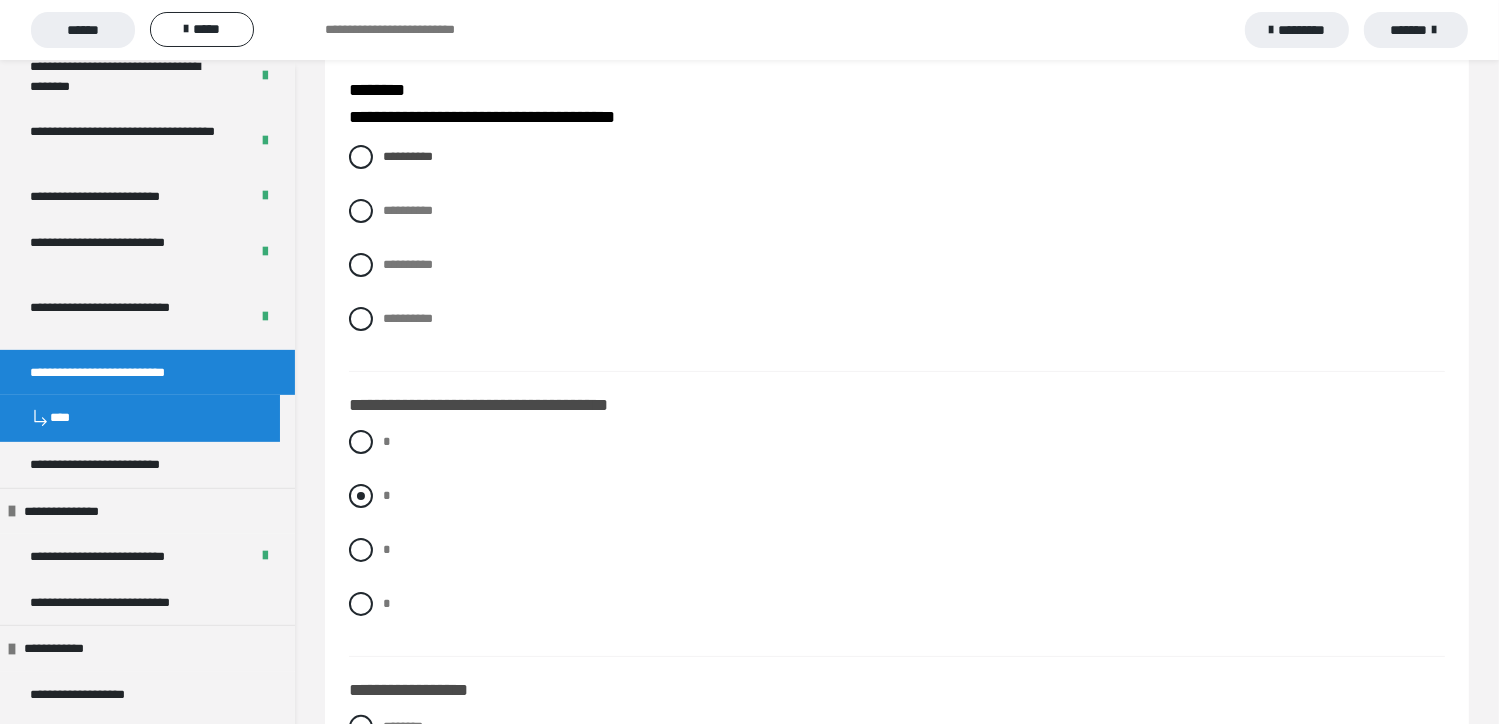 click at bounding box center (361, 496) 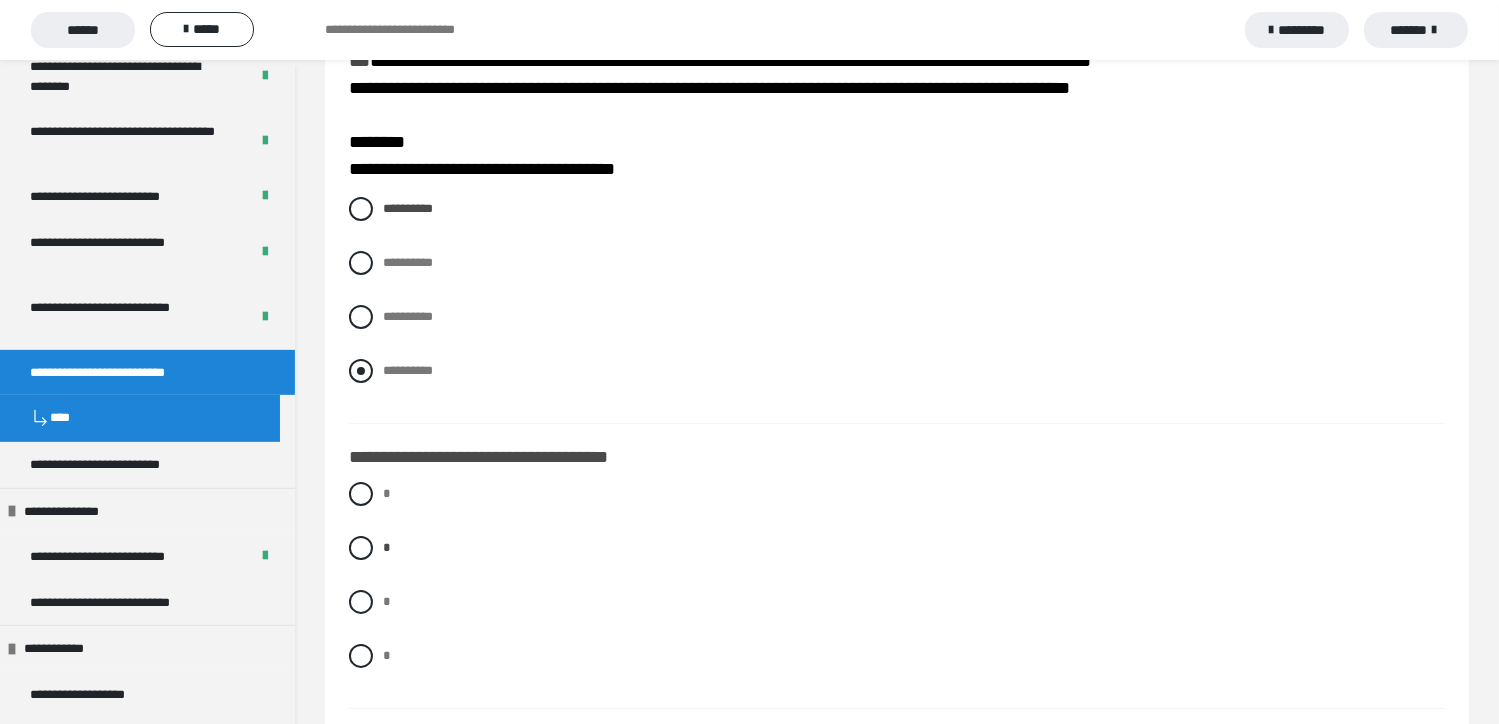 scroll, scrollTop: 300, scrollLeft: 0, axis: vertical 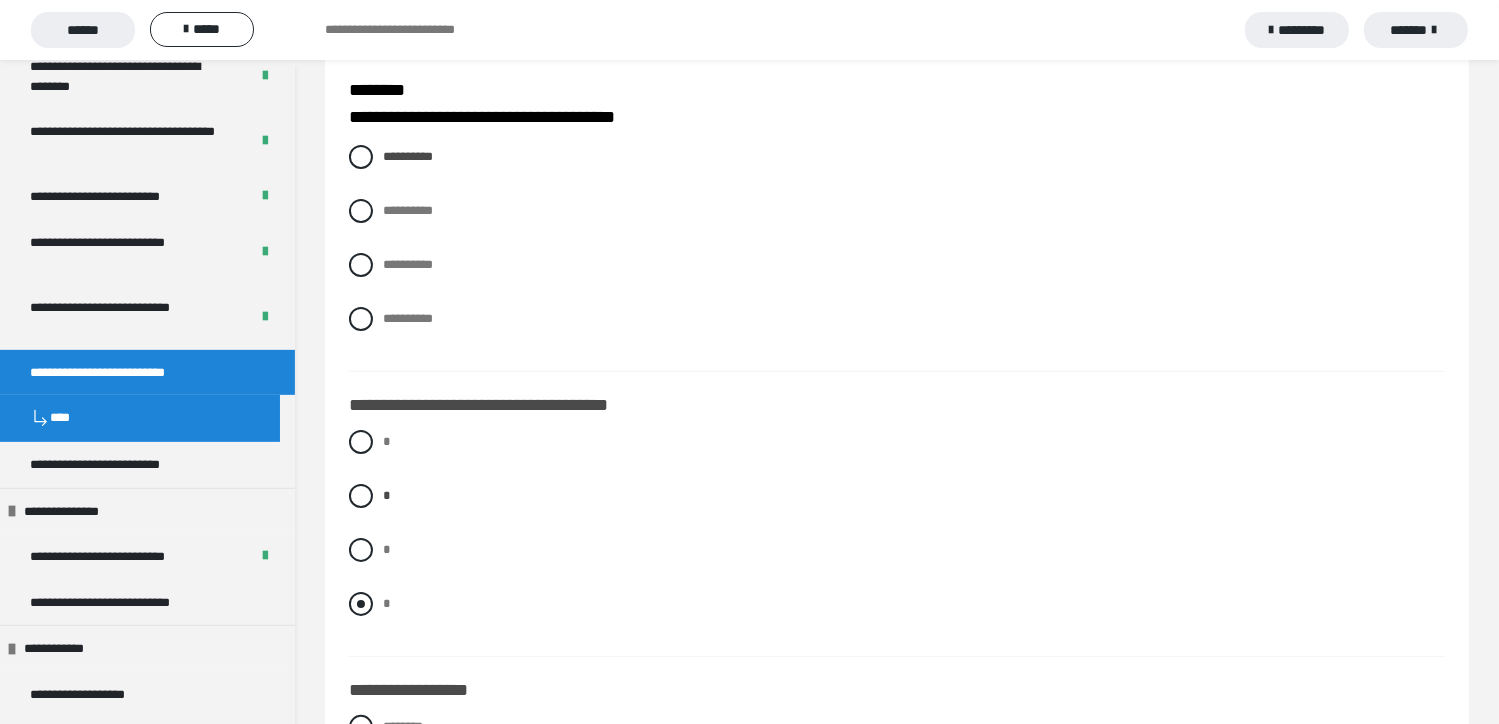 click at bounding box center [361, 604] 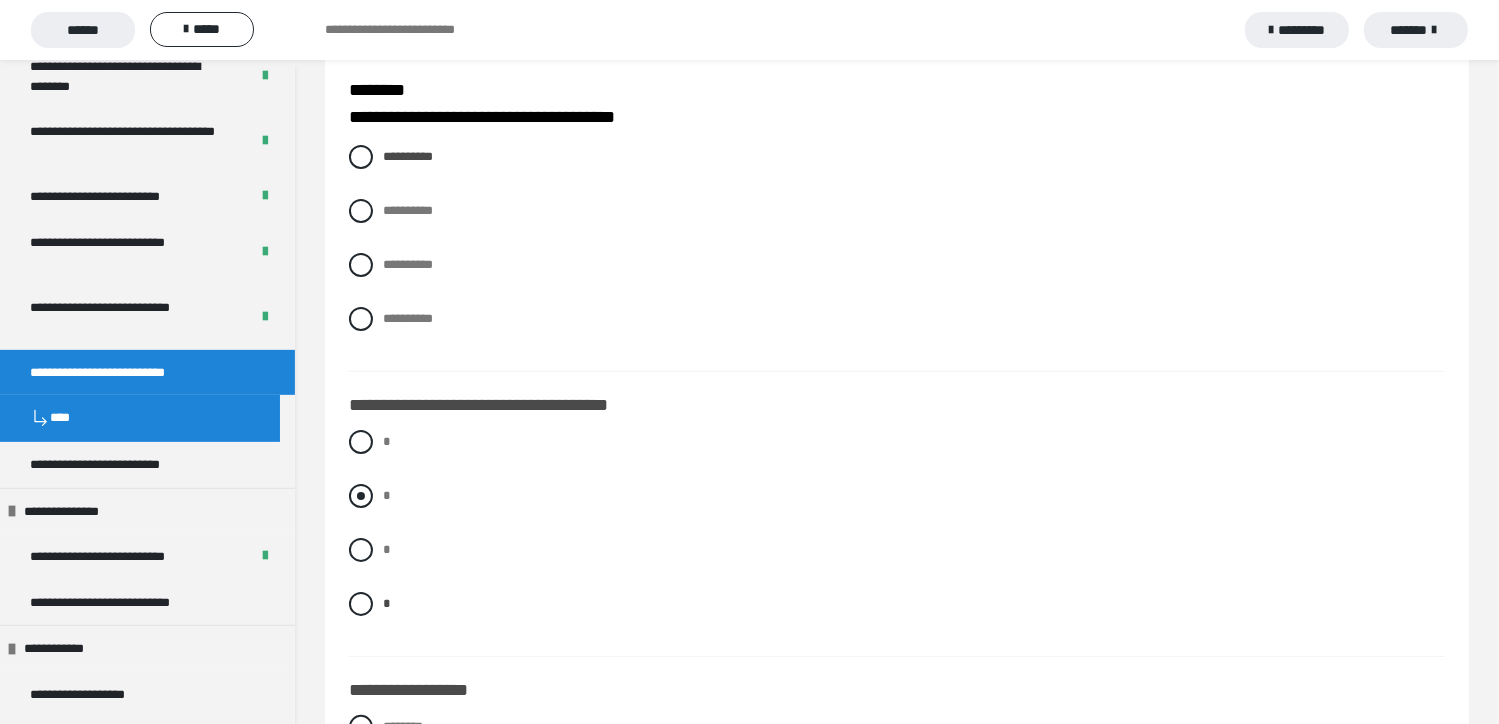 click at bounding box center (361, 496) 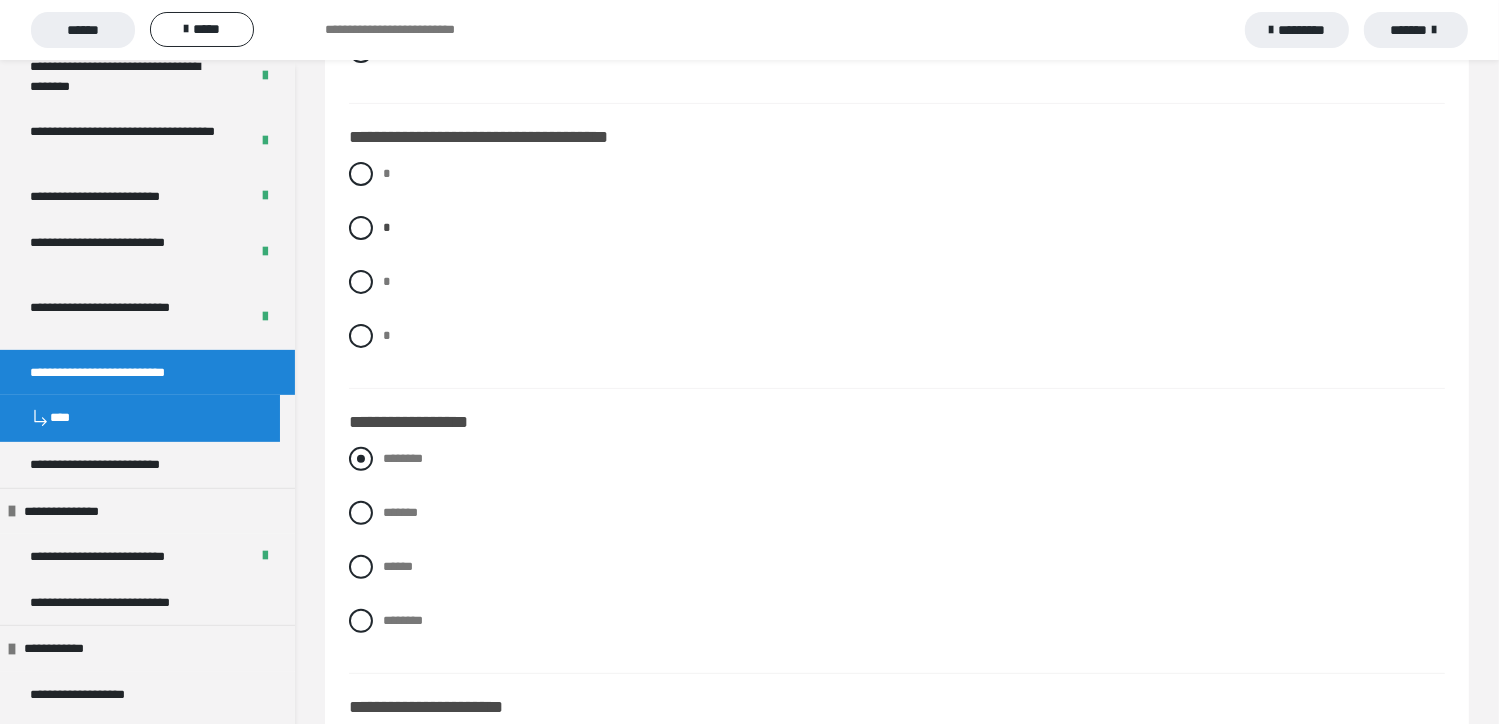 scroll, scrollTop: 600, scrollLeft: 0, axis: vertical 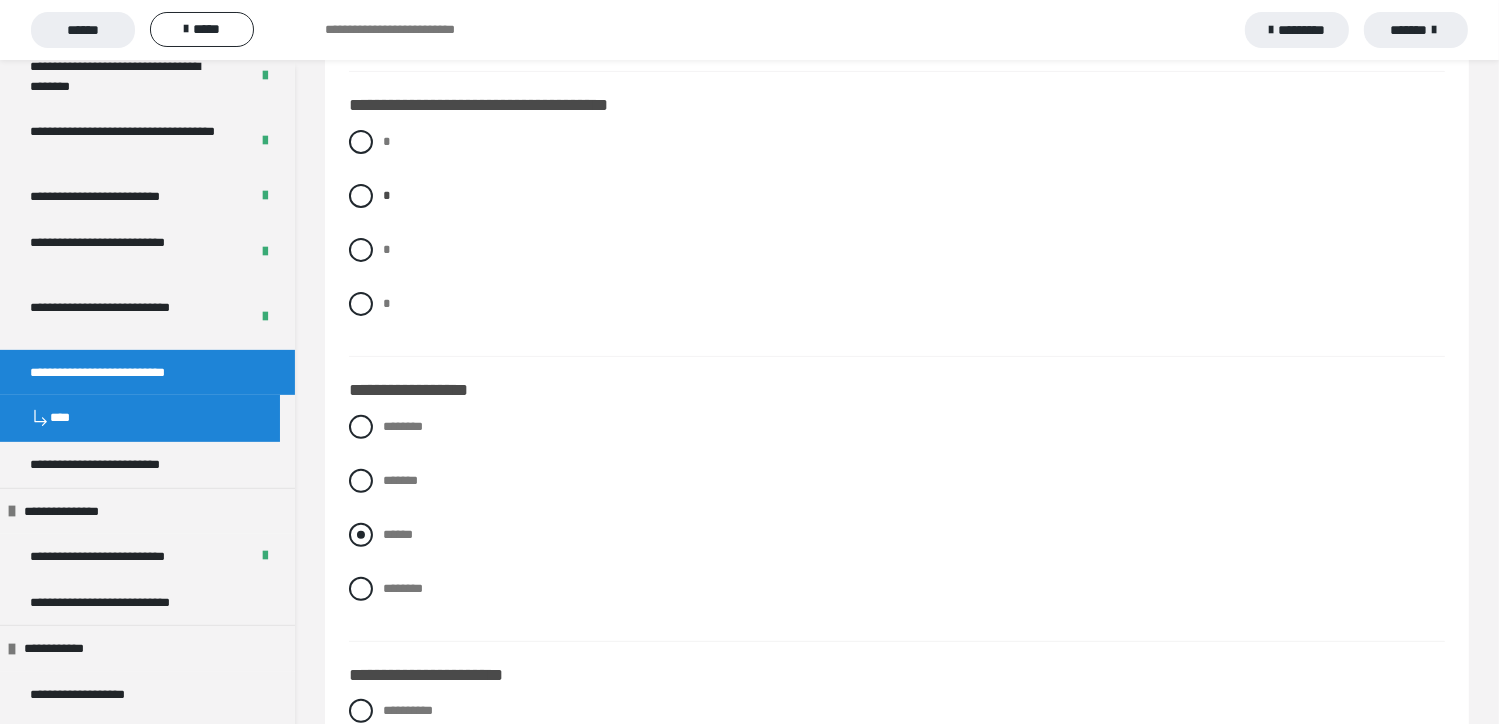 click at bounding box center (361, 535) 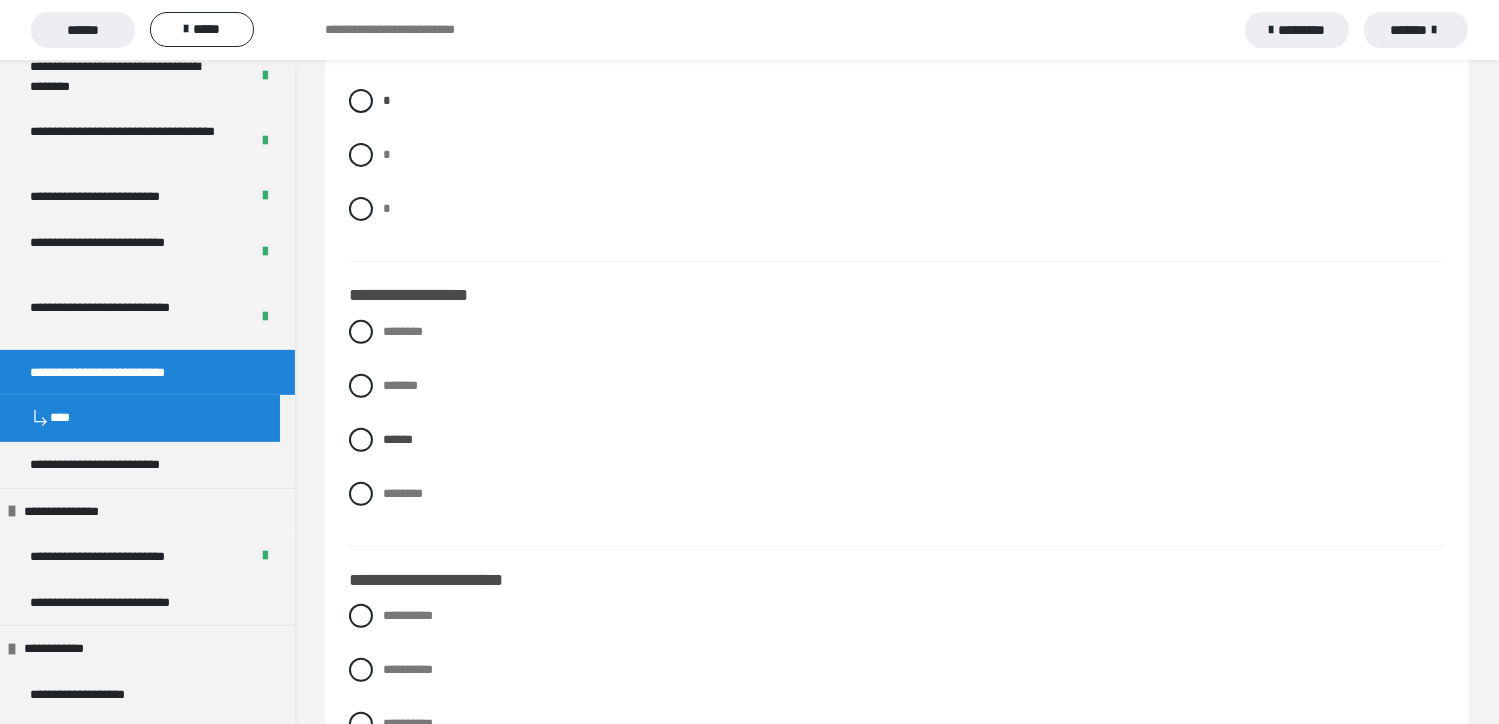 scroll, scrollTop: 700, scrollLeft: 0, axis: vertical 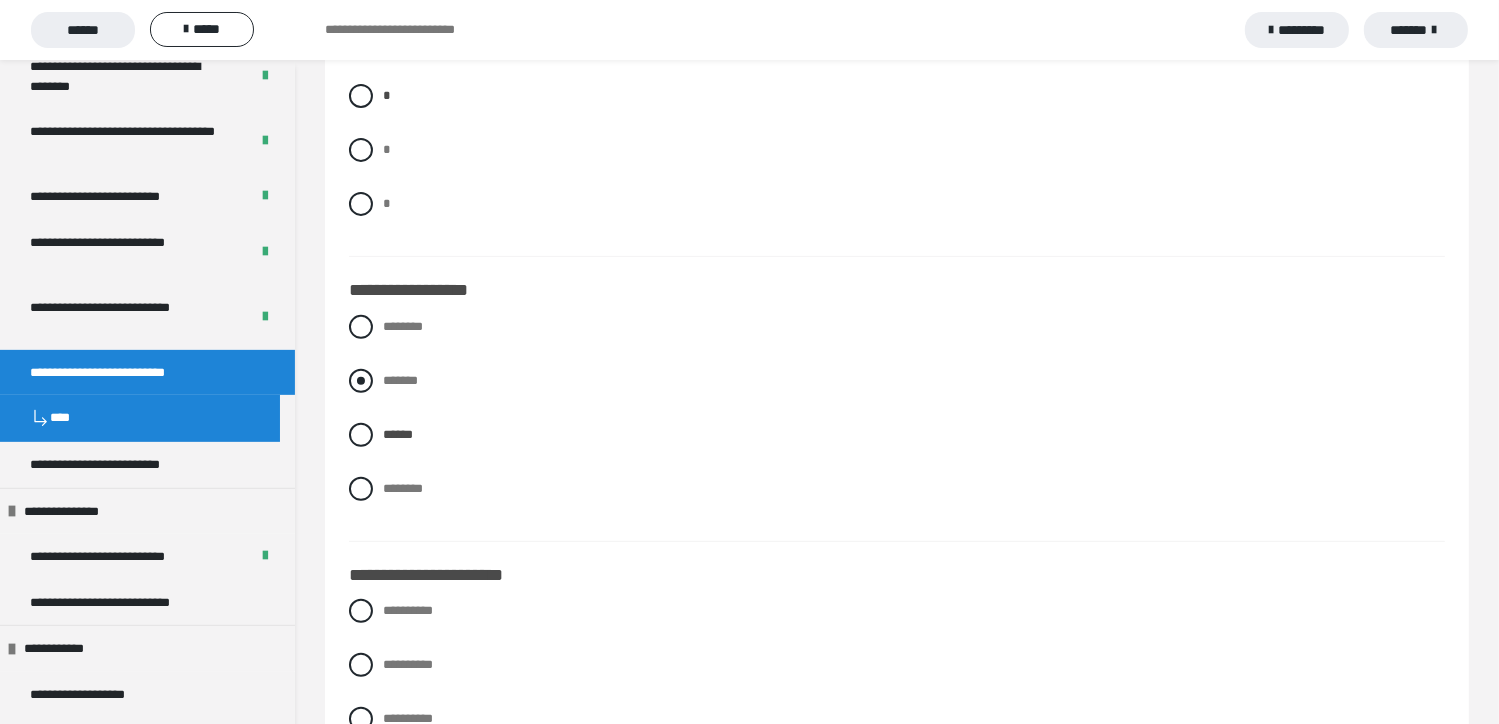 click at bounding box center [361, 381] 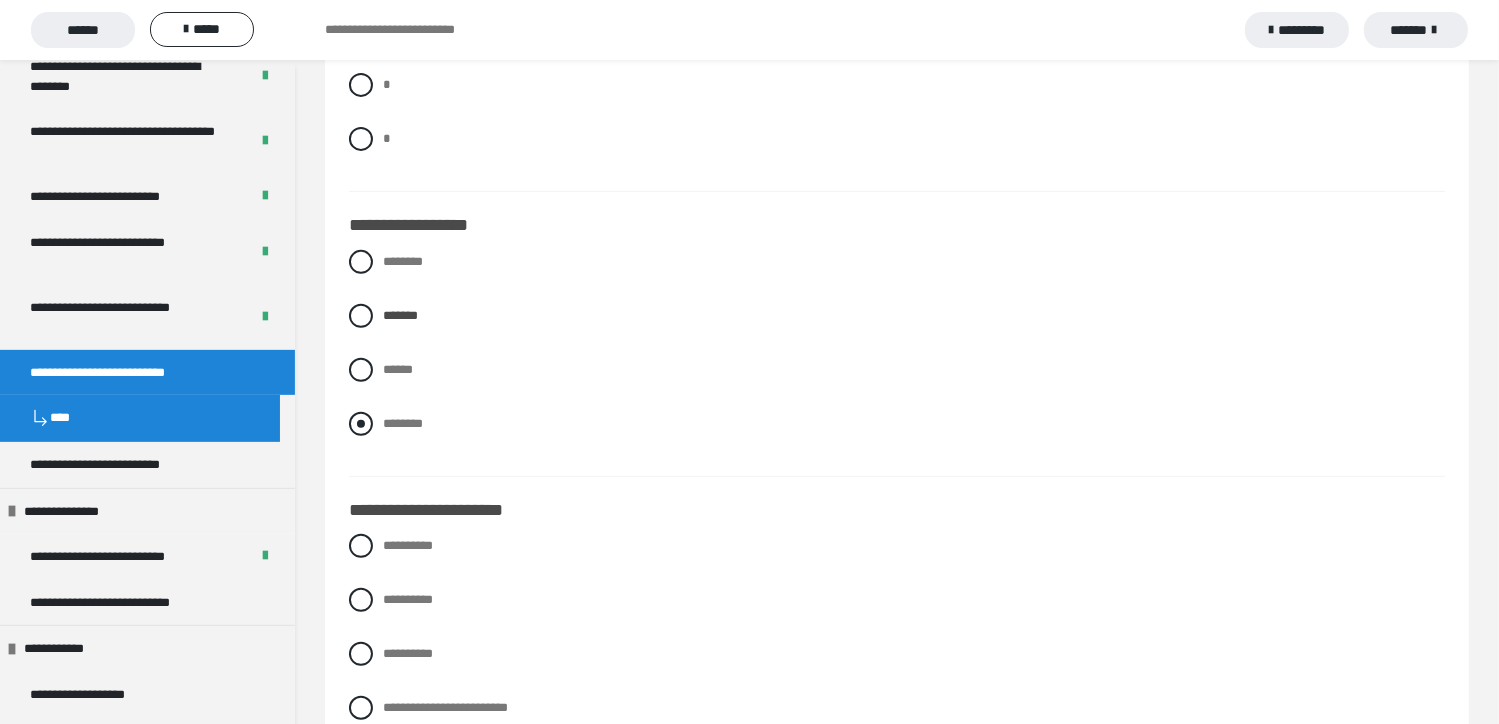 scroll, scrollTop: 800, scrollLeft: 0, axis: vertical 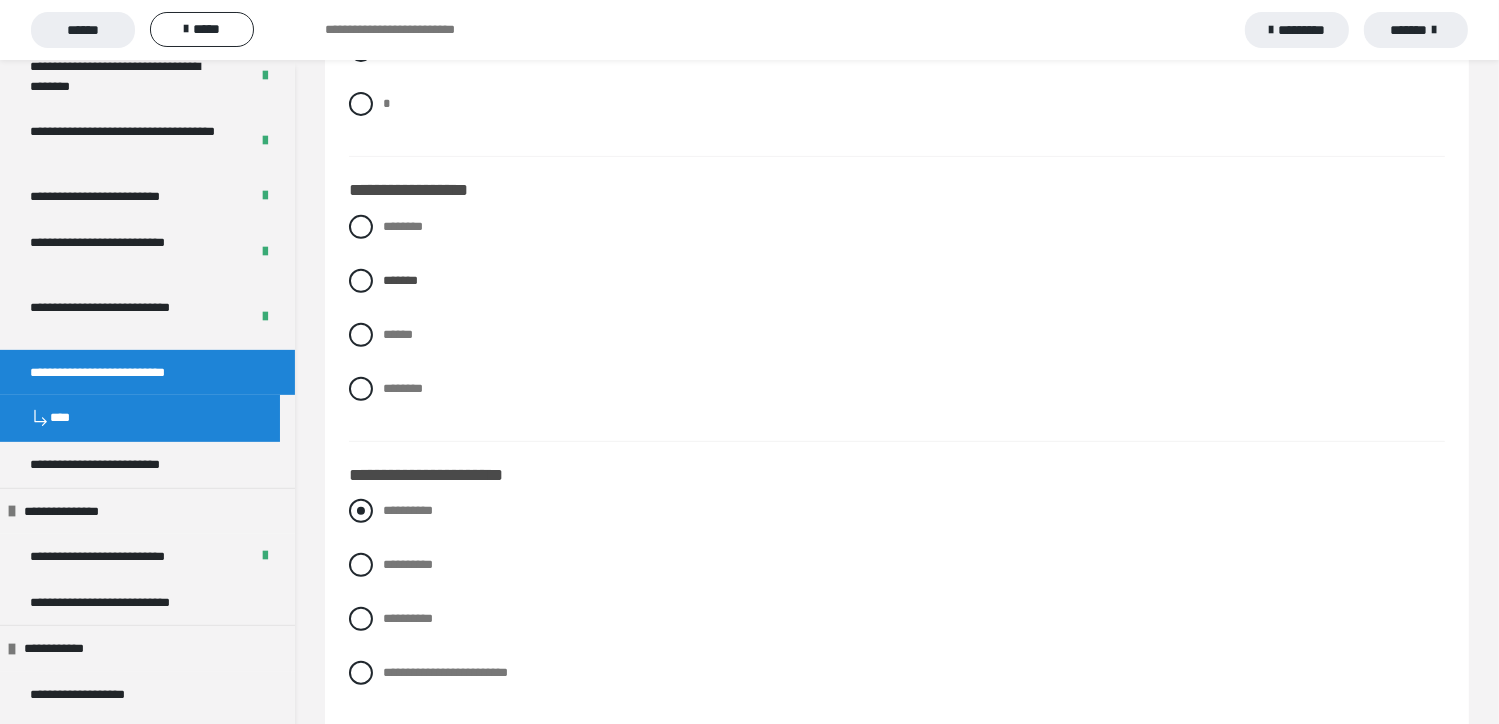 click at bounding box center (361, 511) 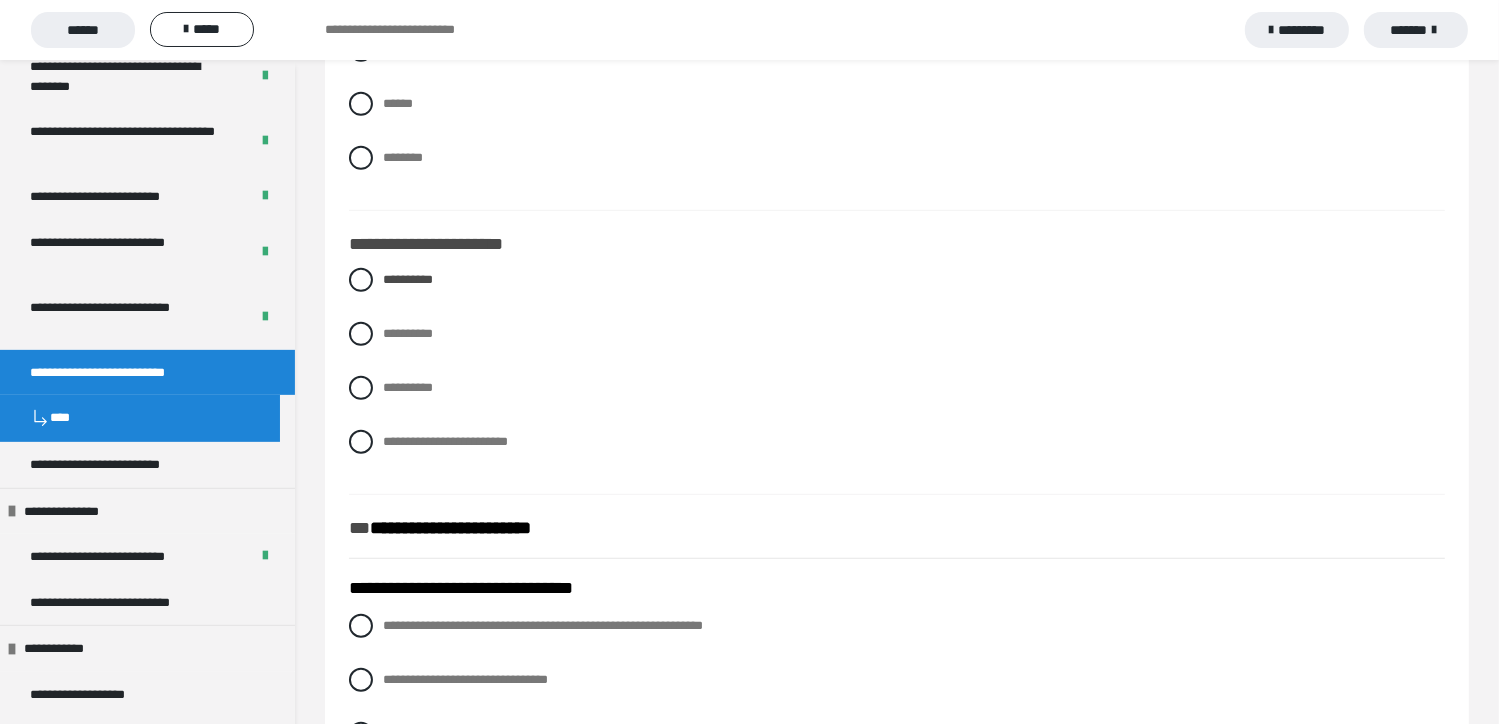scroll, scrollTop: 1100, scrollLeft: 0, axis: vertical 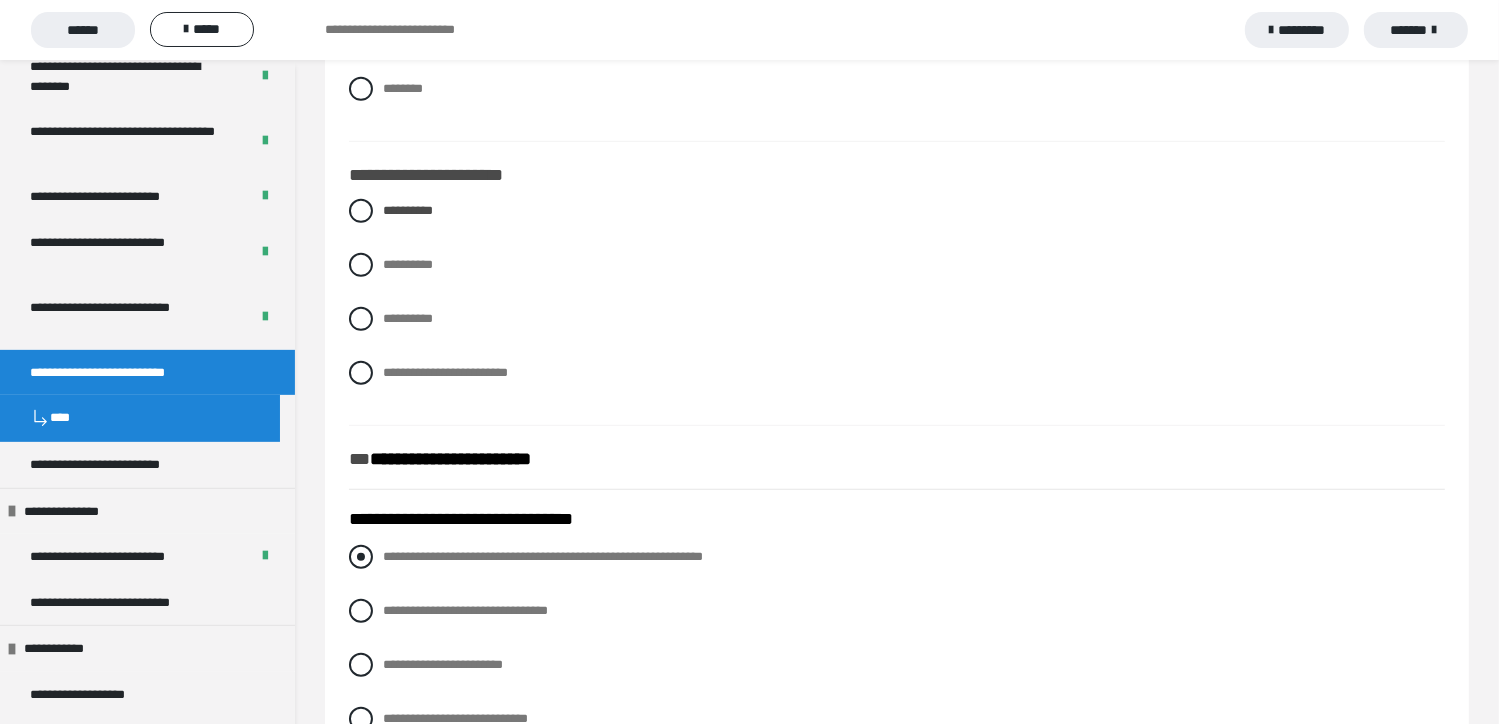 click at bounding box center (361, 557) 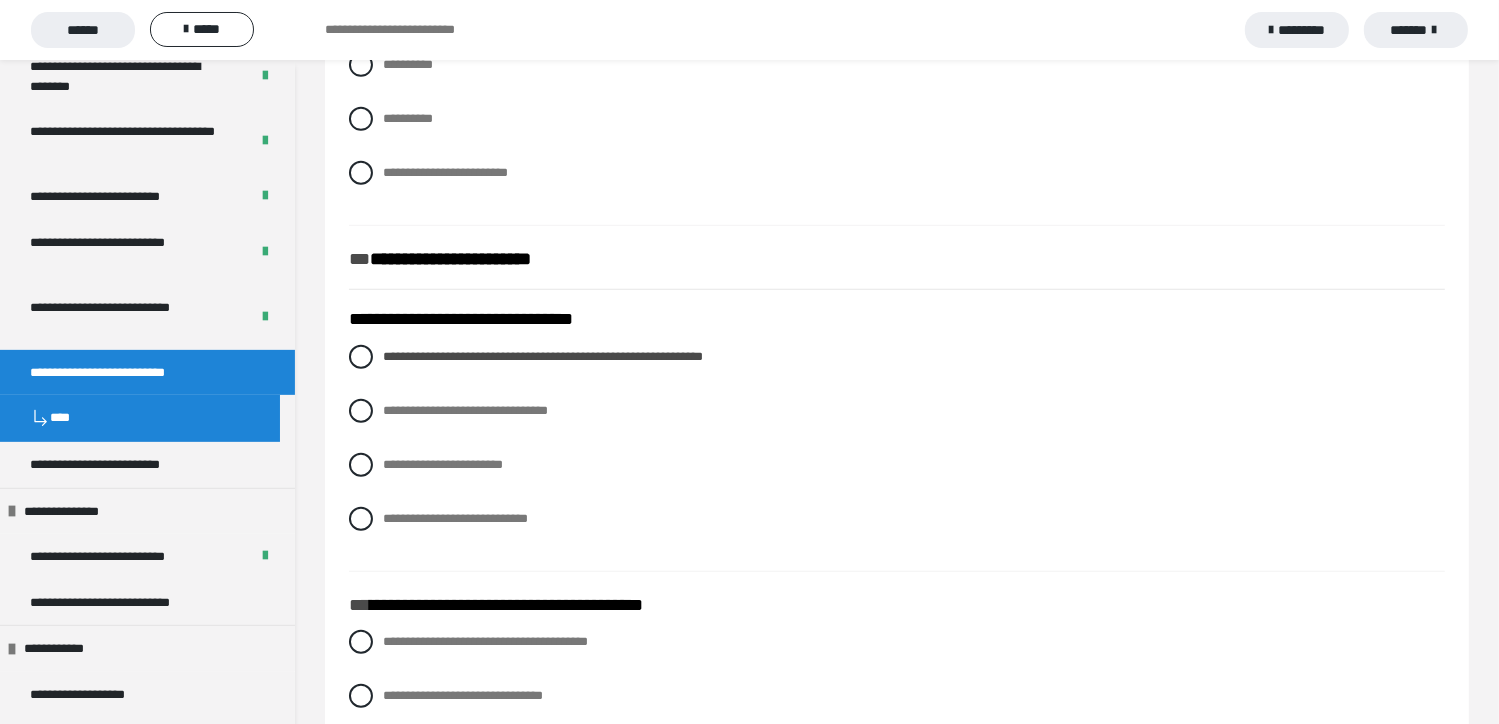 scroll, scrollTop: 1400, scrollLeft: 0, axis: vertical 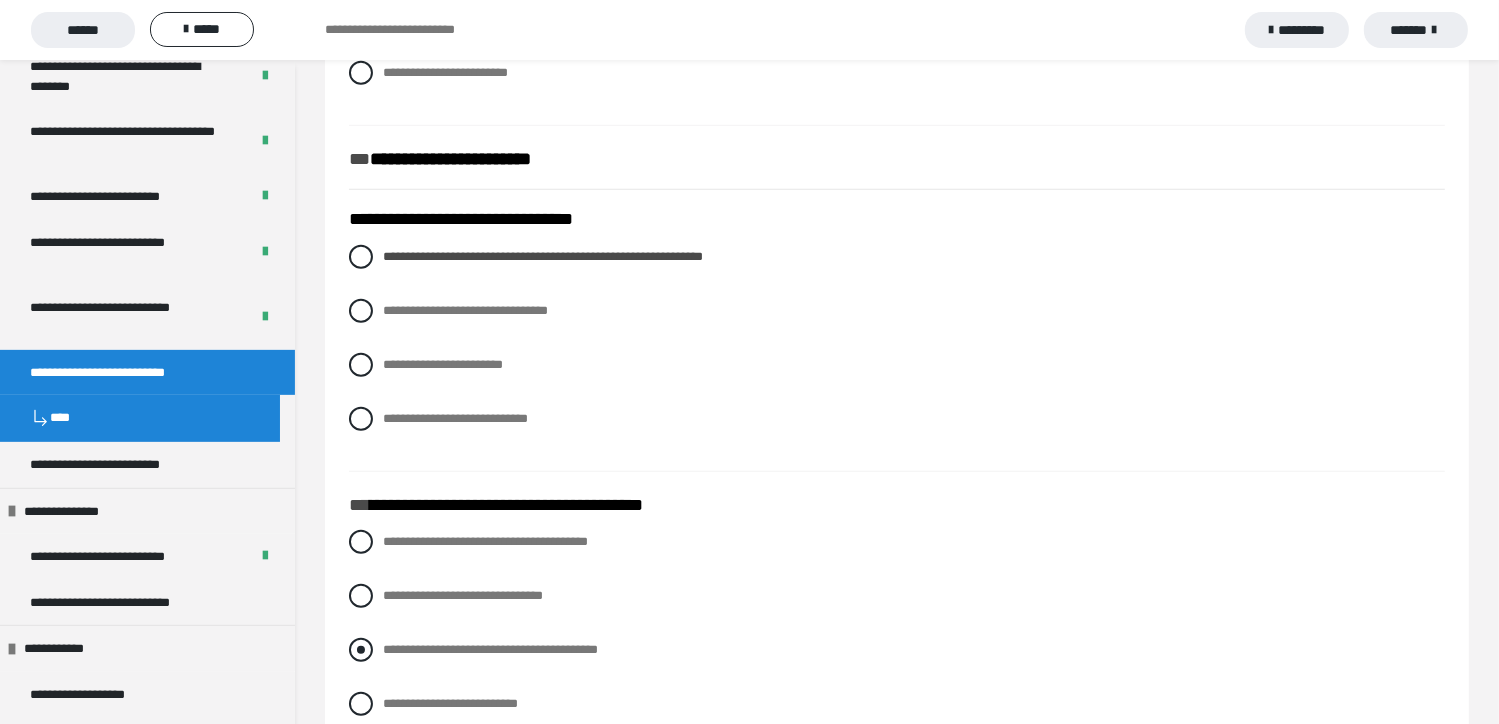 click at bounding box center [361, 650] 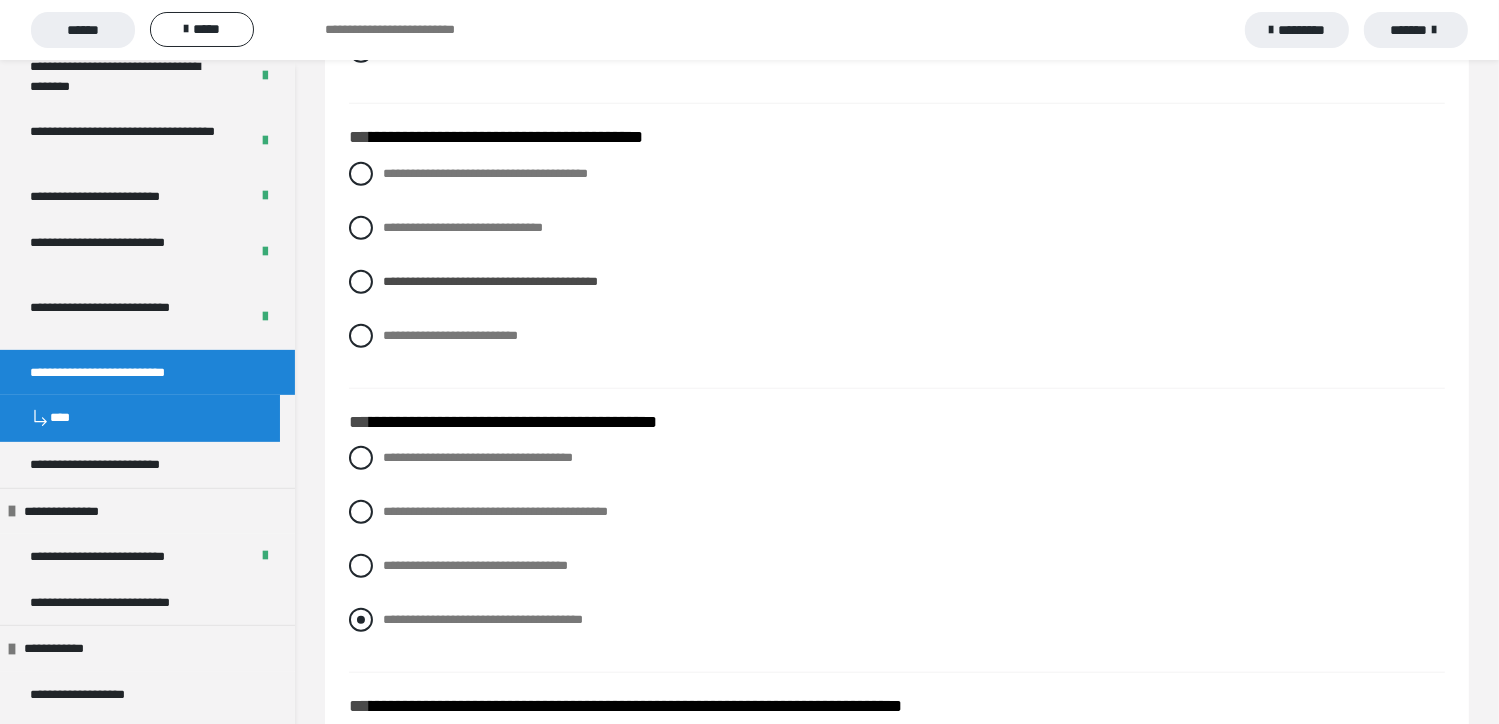scroll, scrollTop: 1800, scrollLeft: 0, axis: vertical 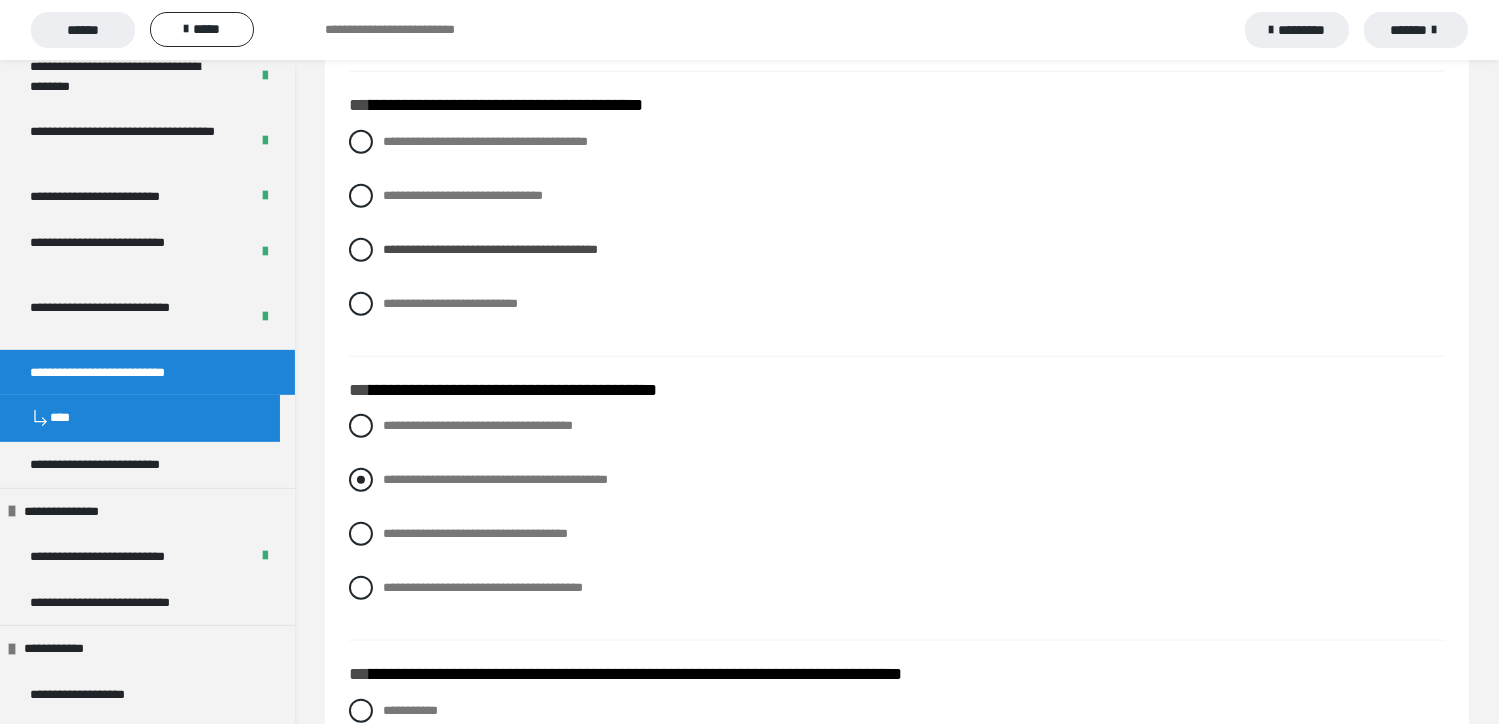 click at bounding box center (361, 480) 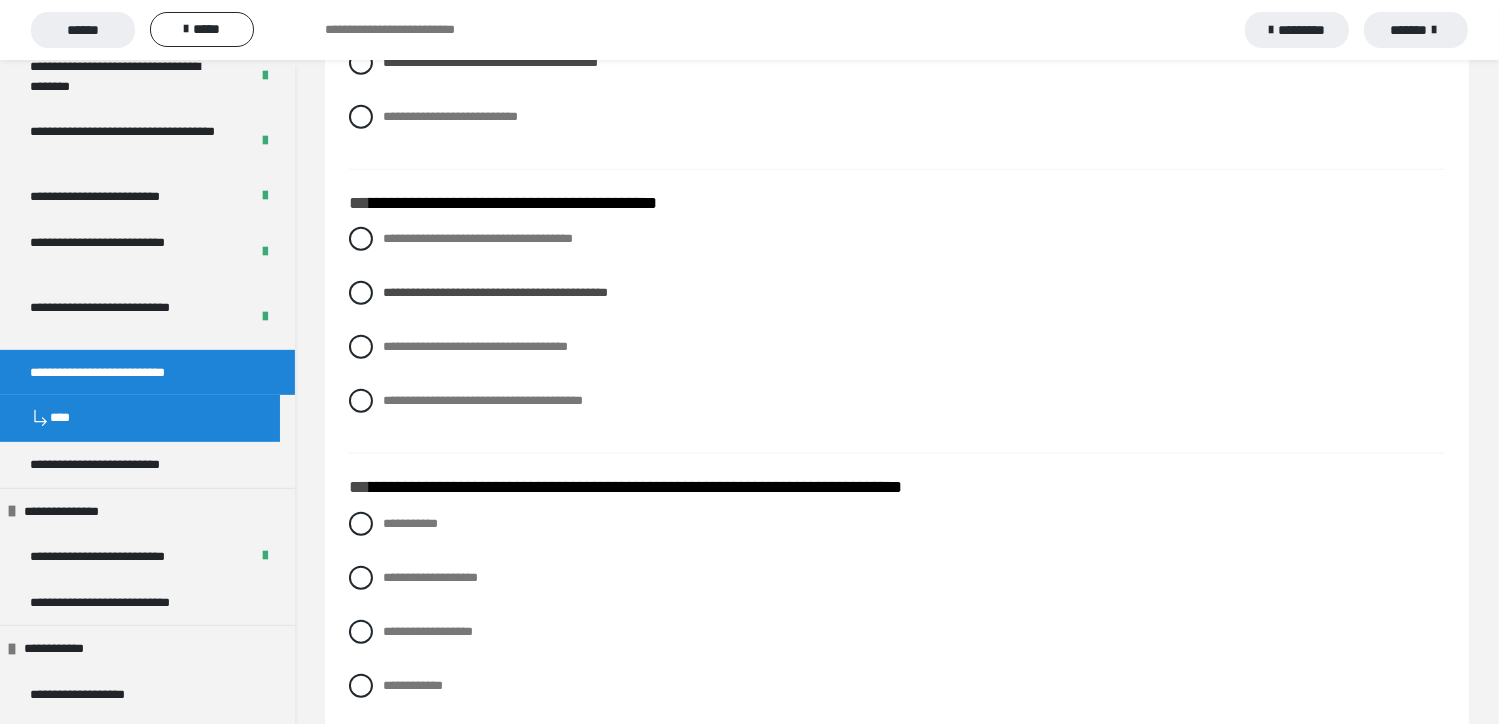 scroll, scrollTop: 2000, scrollLeft: 0, axis: vertical 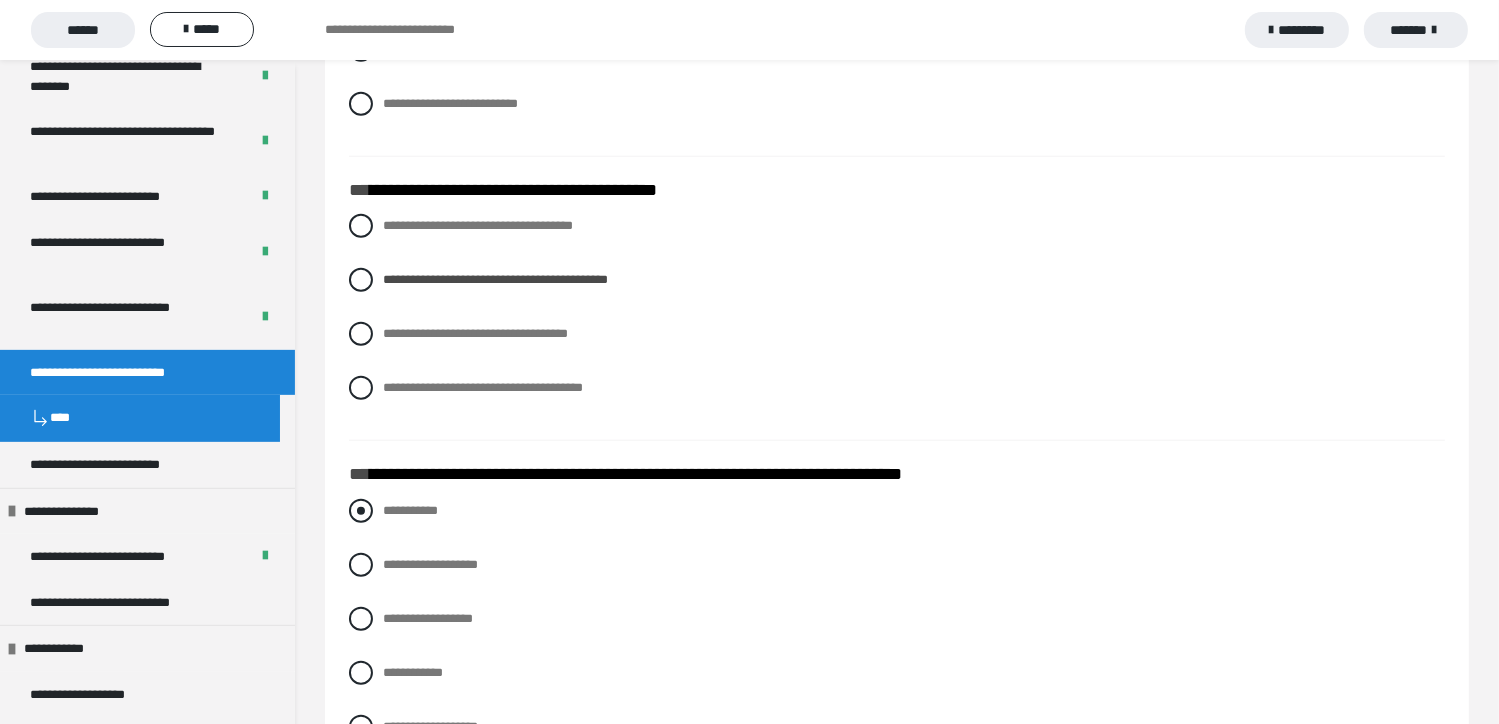 click at bounding box center [361, 511] 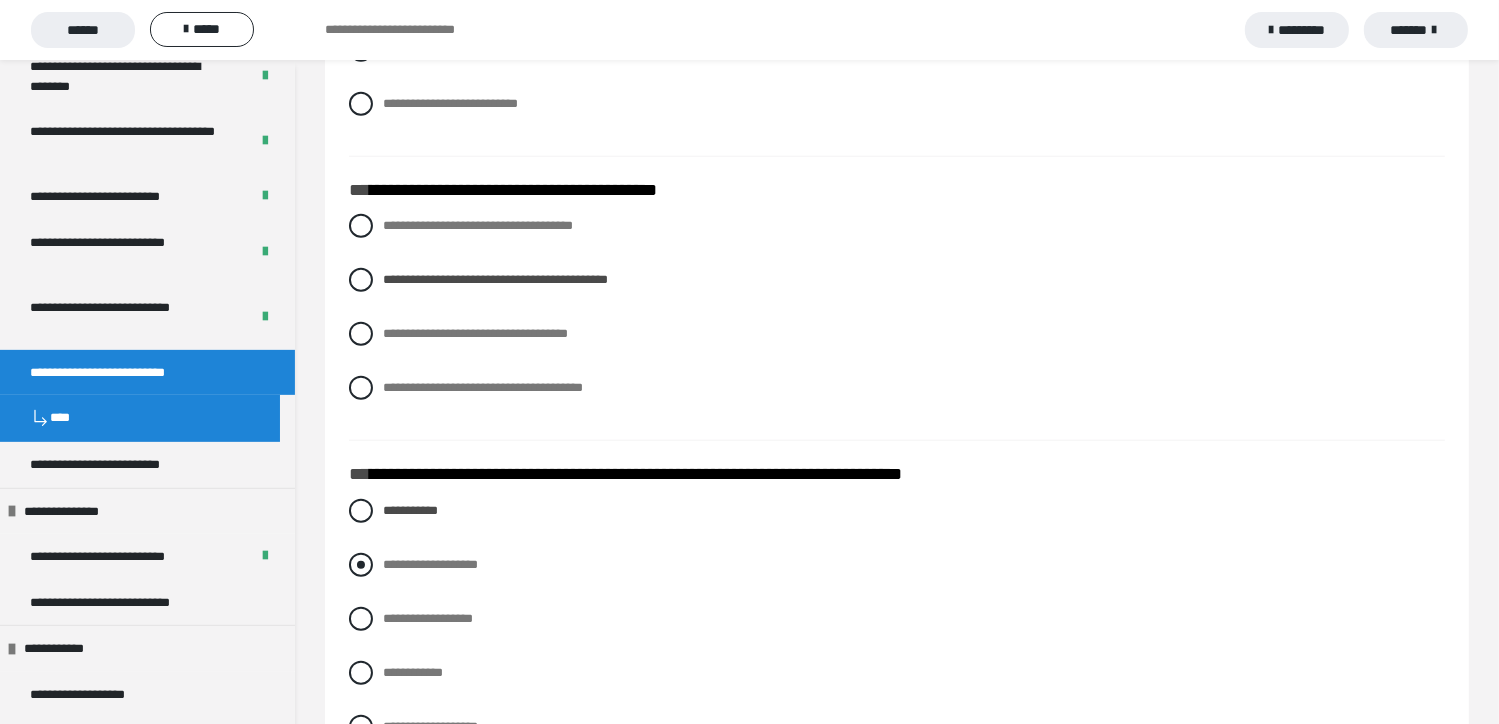 click at bounding box center (361, 565) 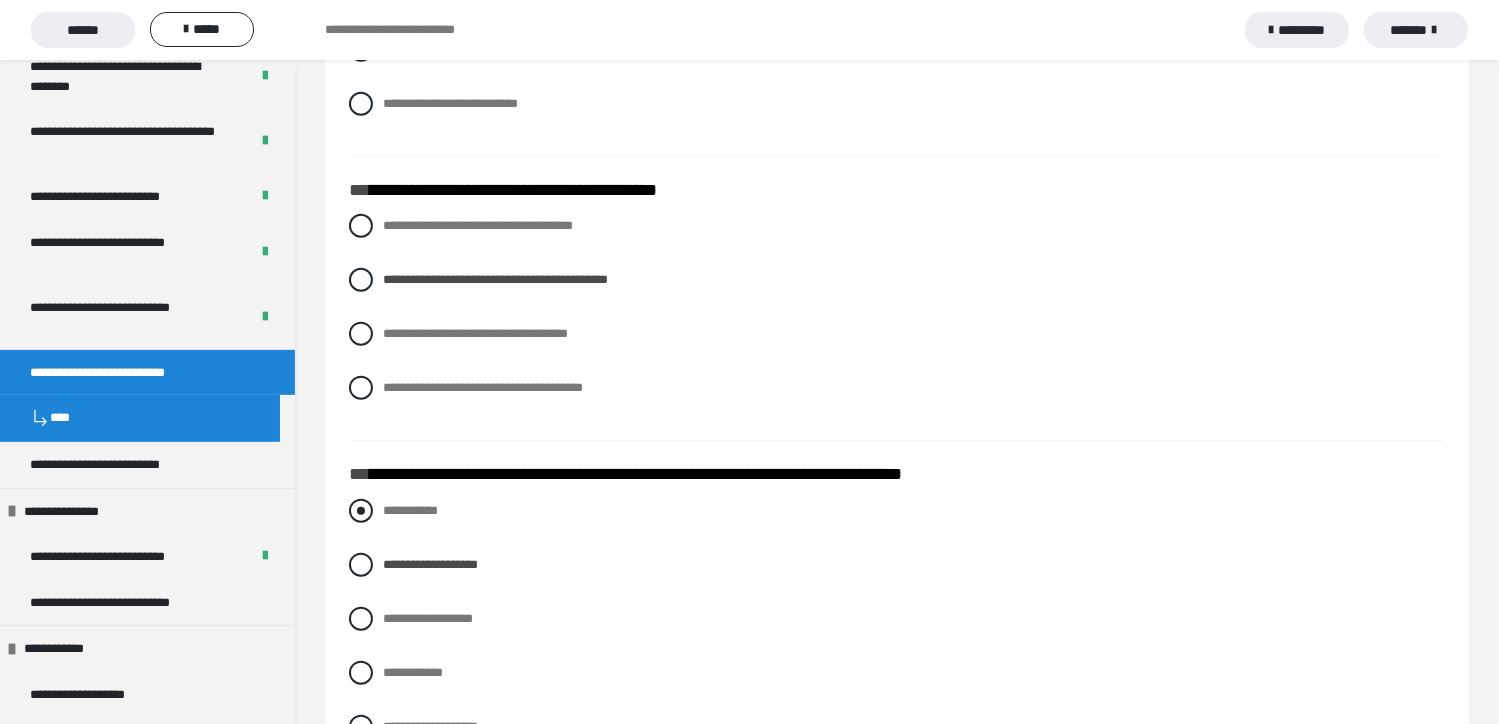 click at bounding box center (361, 511) 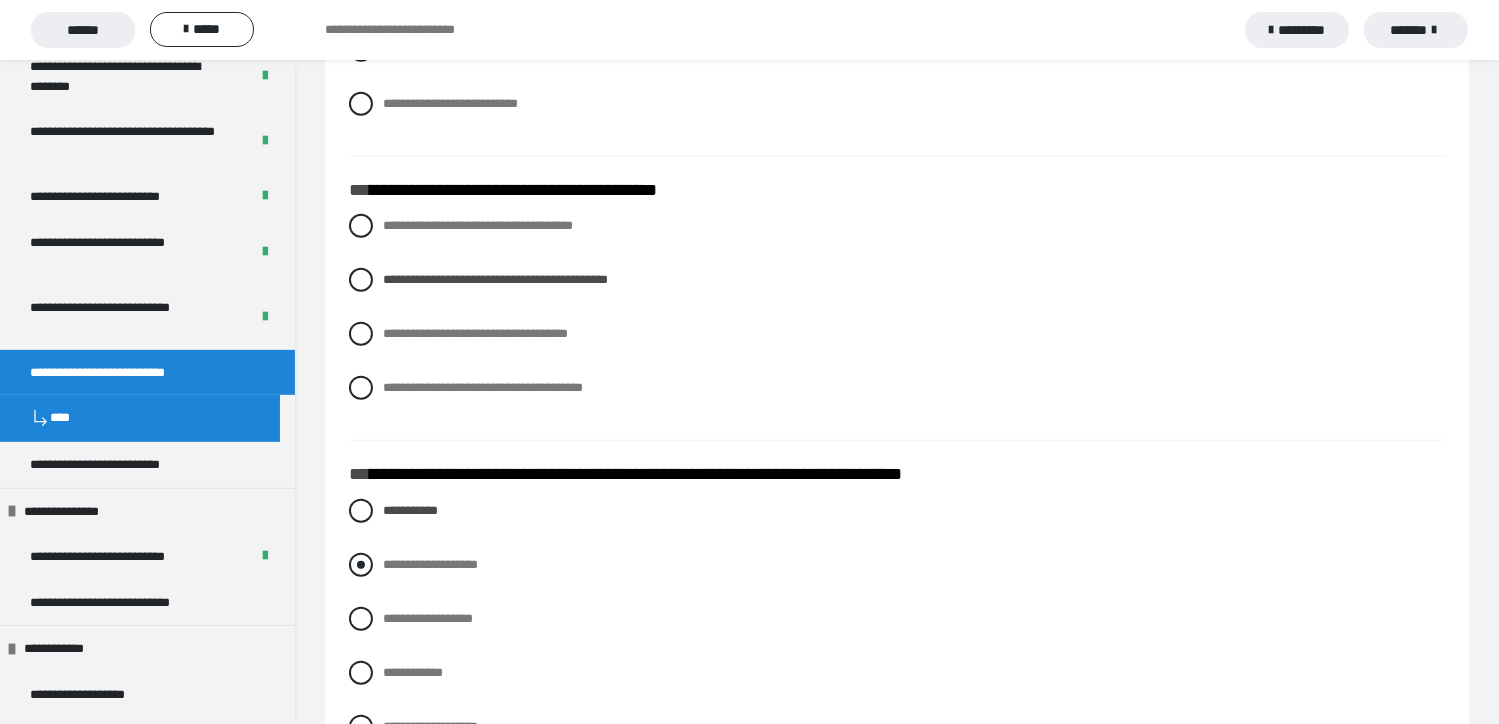 click at bounding box center (361, 565) 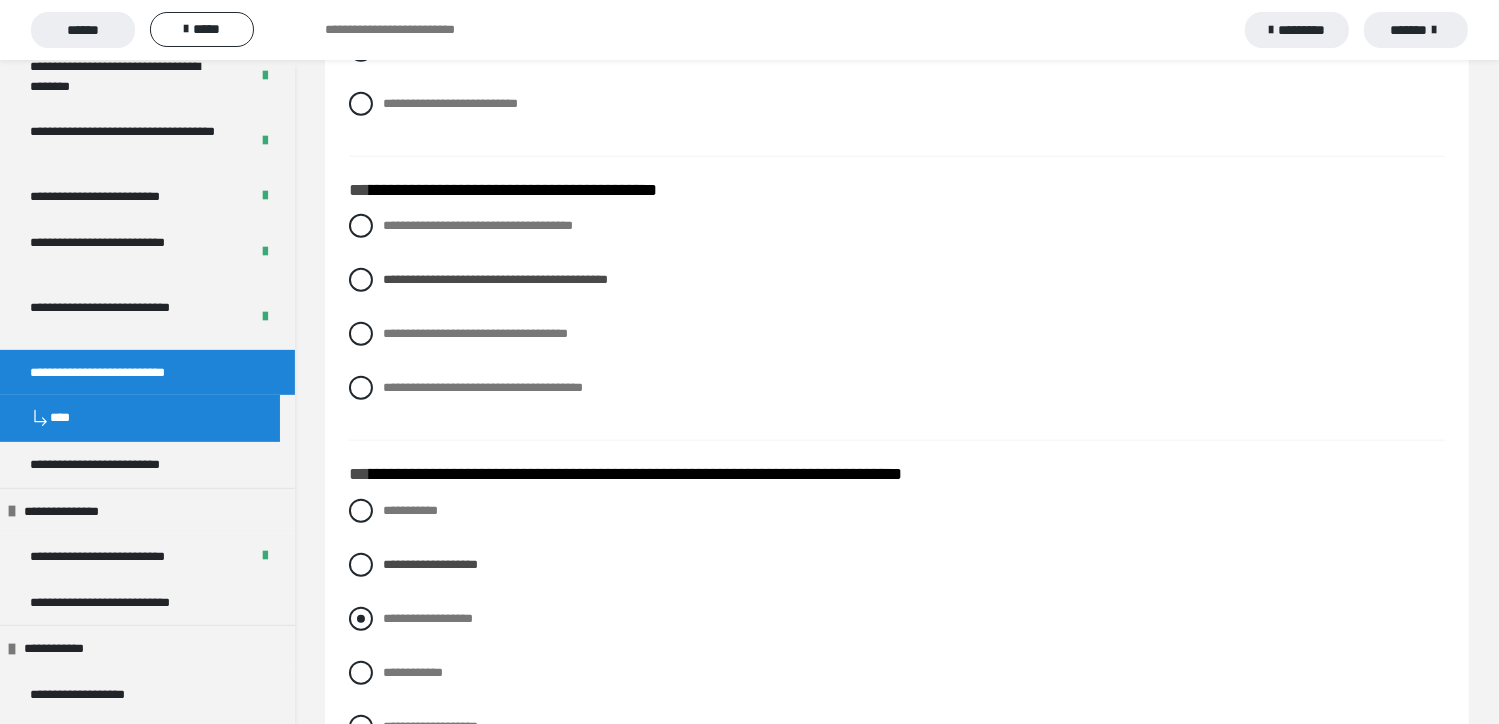 click at bounding box center [361, 619] 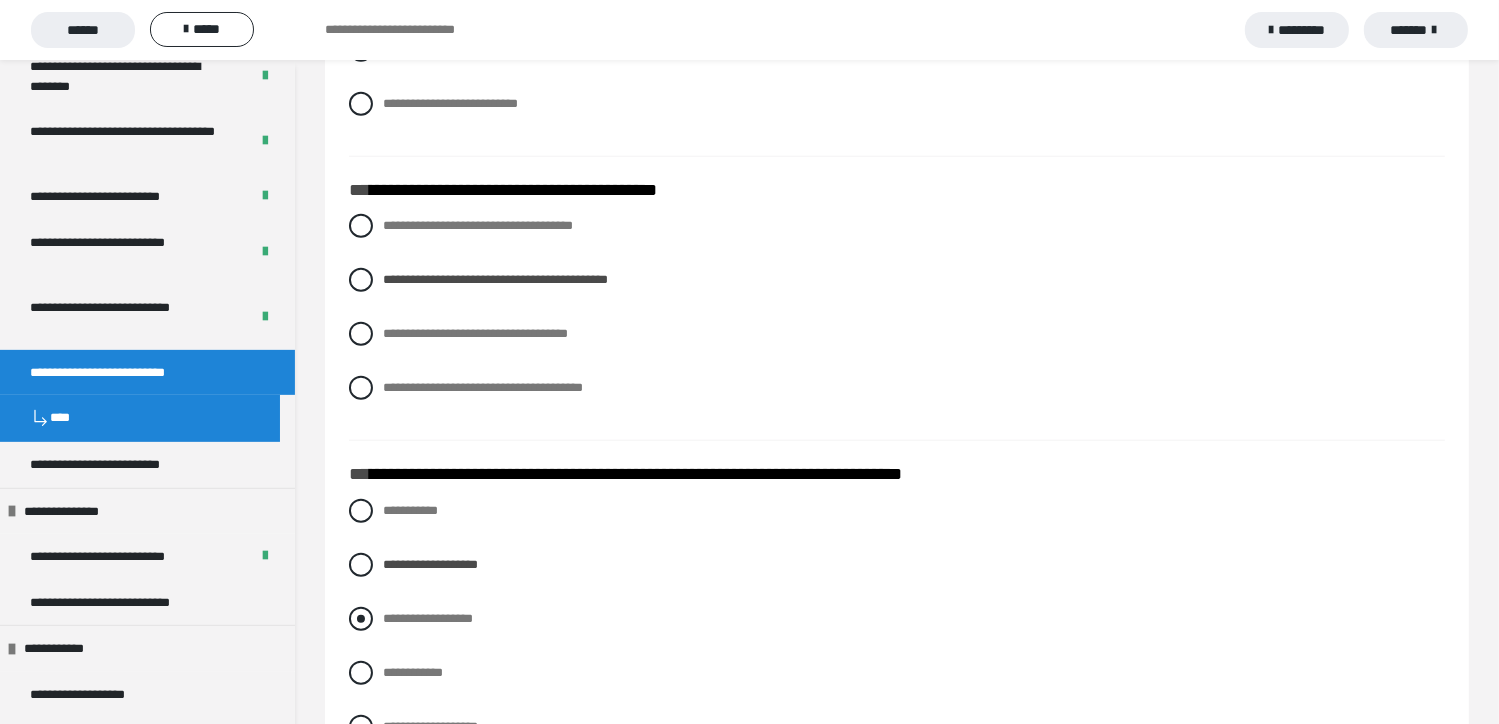 radio on "****" 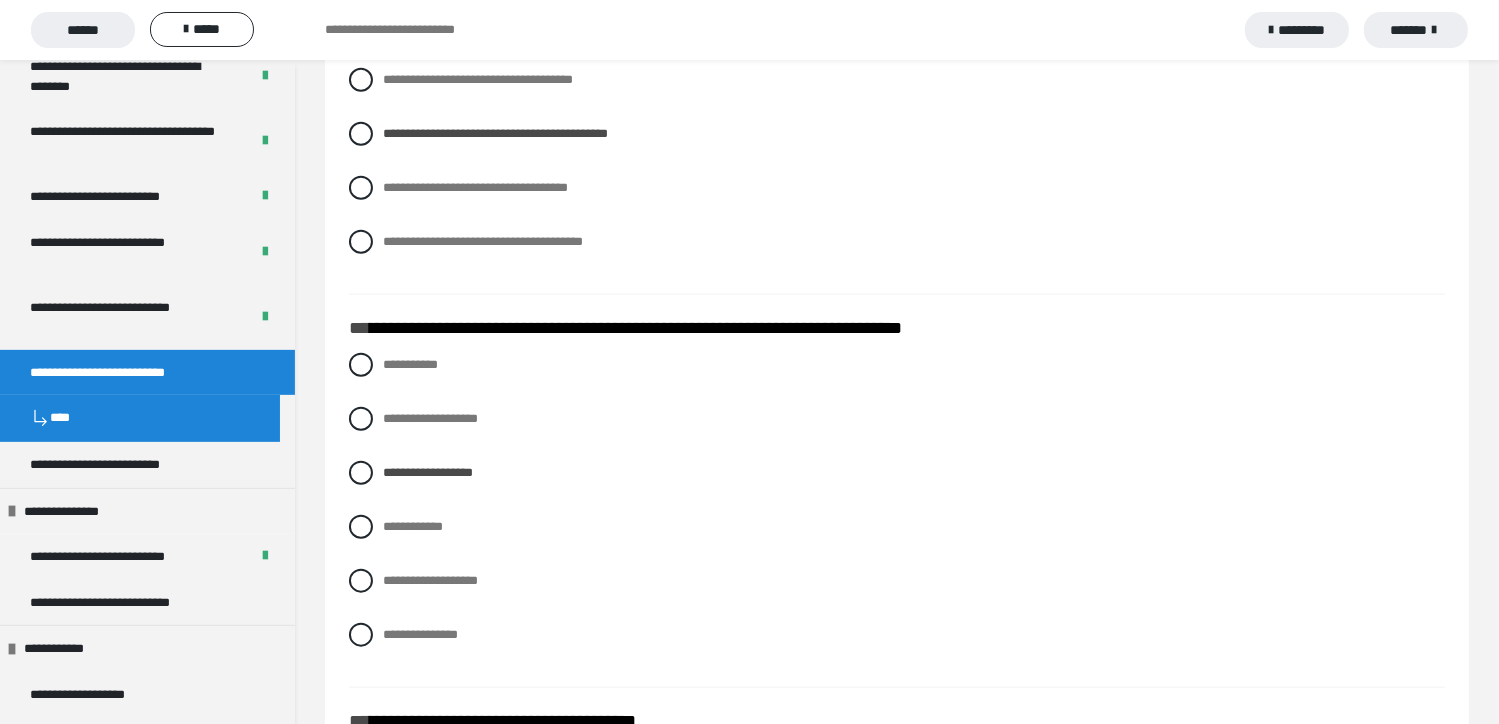 scroll, scrollTop: 2200, scrollLeft: 0, axis: vertical 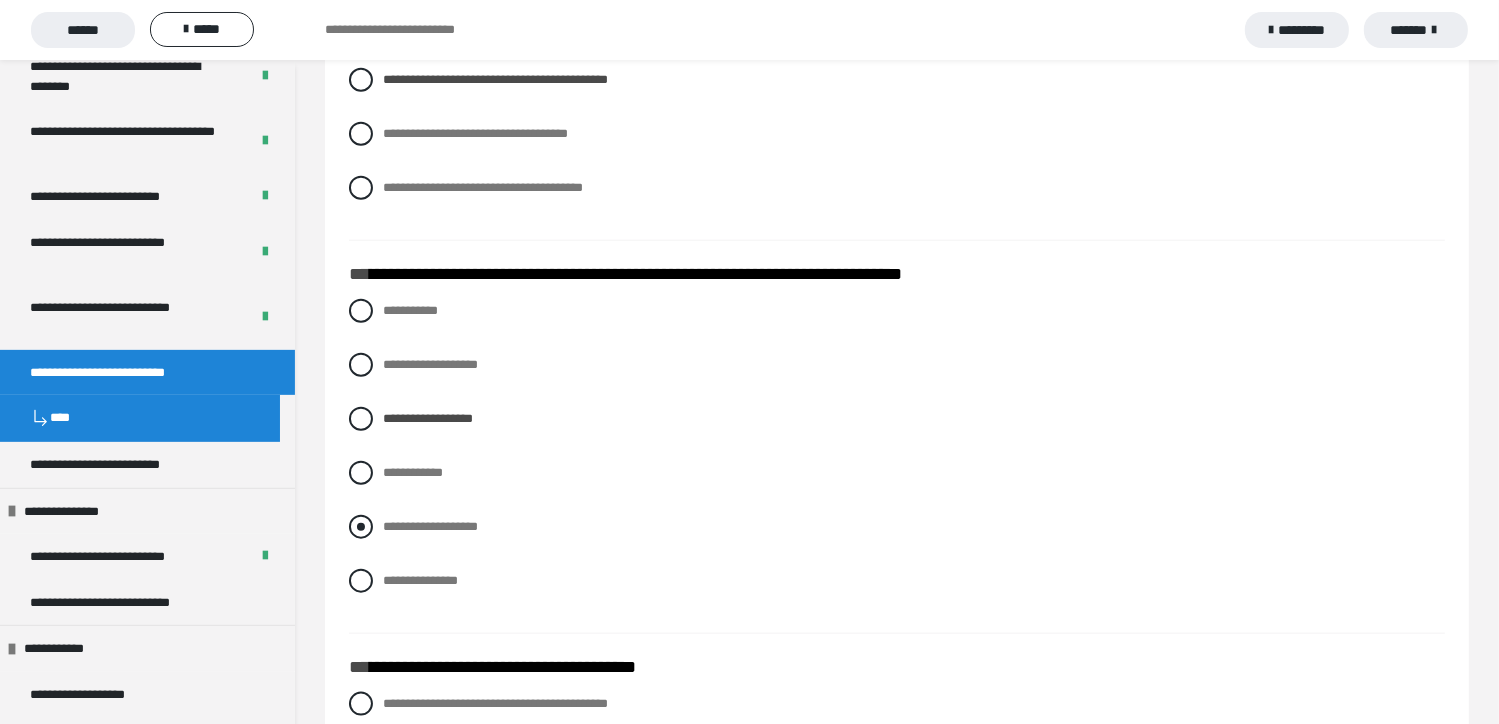 click at bounding box center (361, 527) 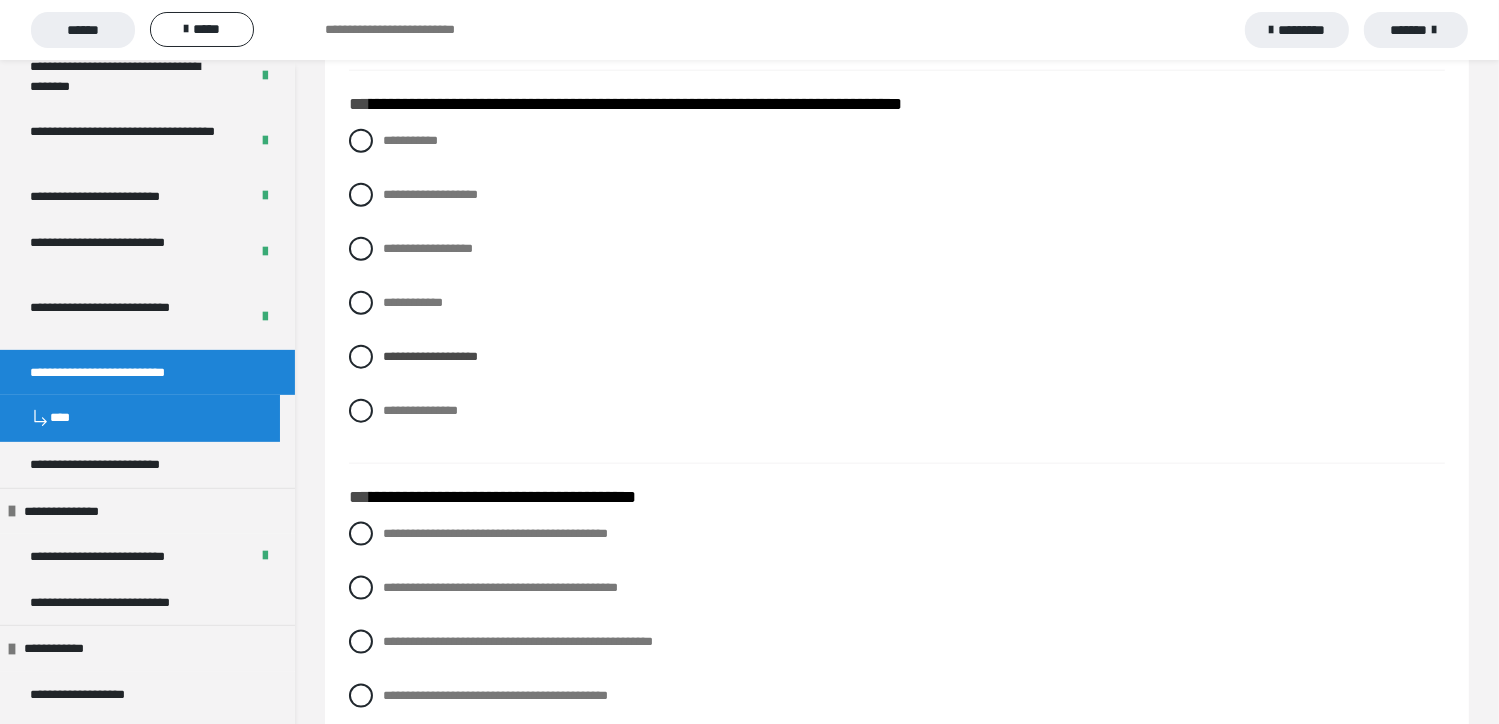 scroll, scrollTop: 2400, scrollLeft: 0, axis: vertical 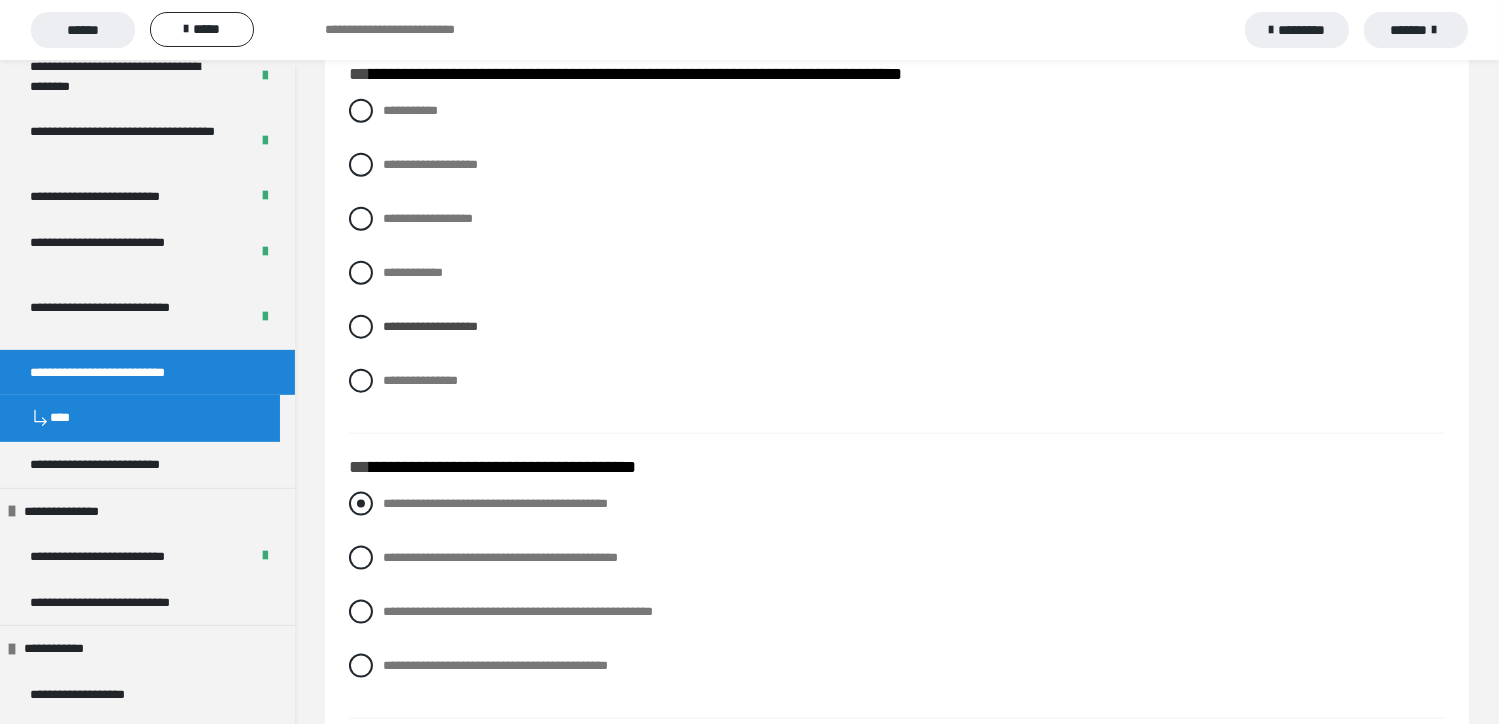 click at bounding box center [361, 504] 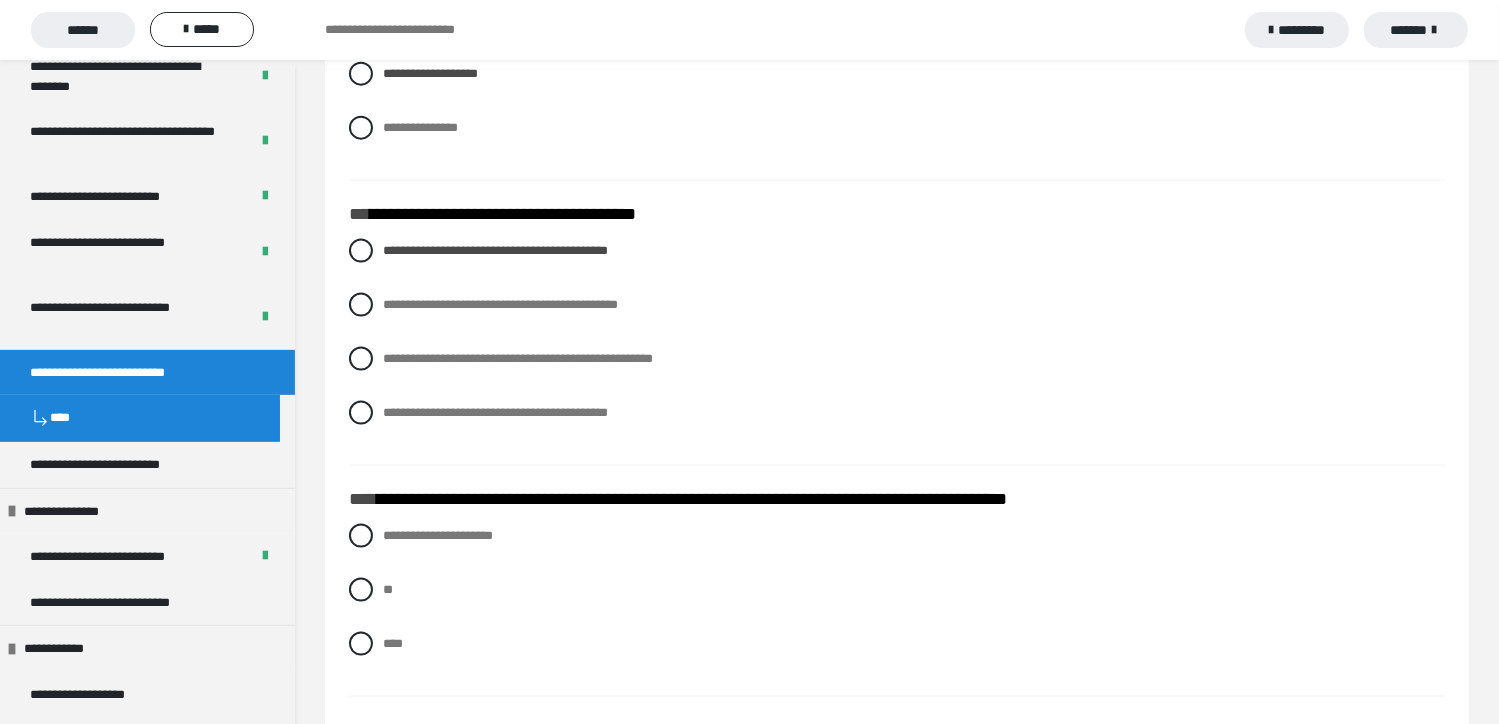 scroll, scrollTop: 2700, scrollLeft: 0, axis: vertical 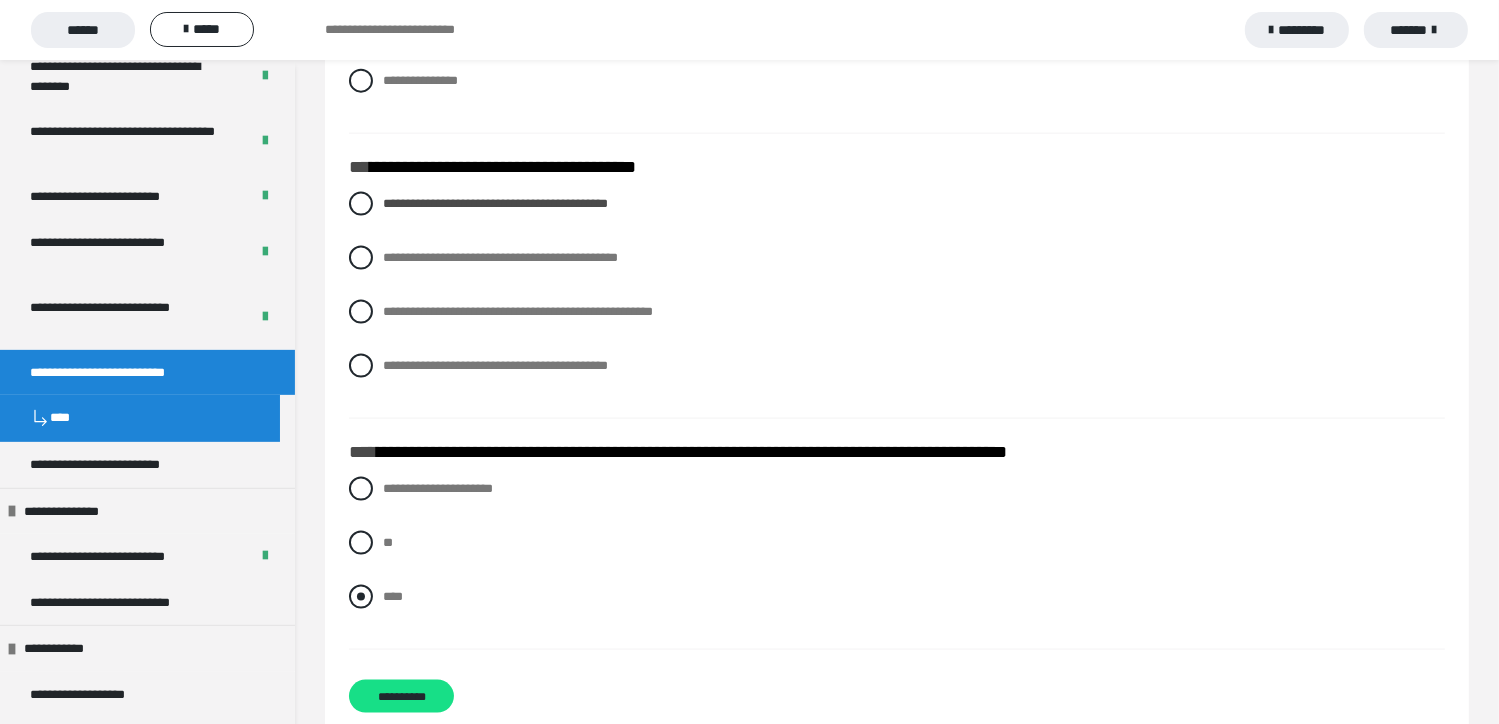 click on "****" at bounding box center [897, 597] 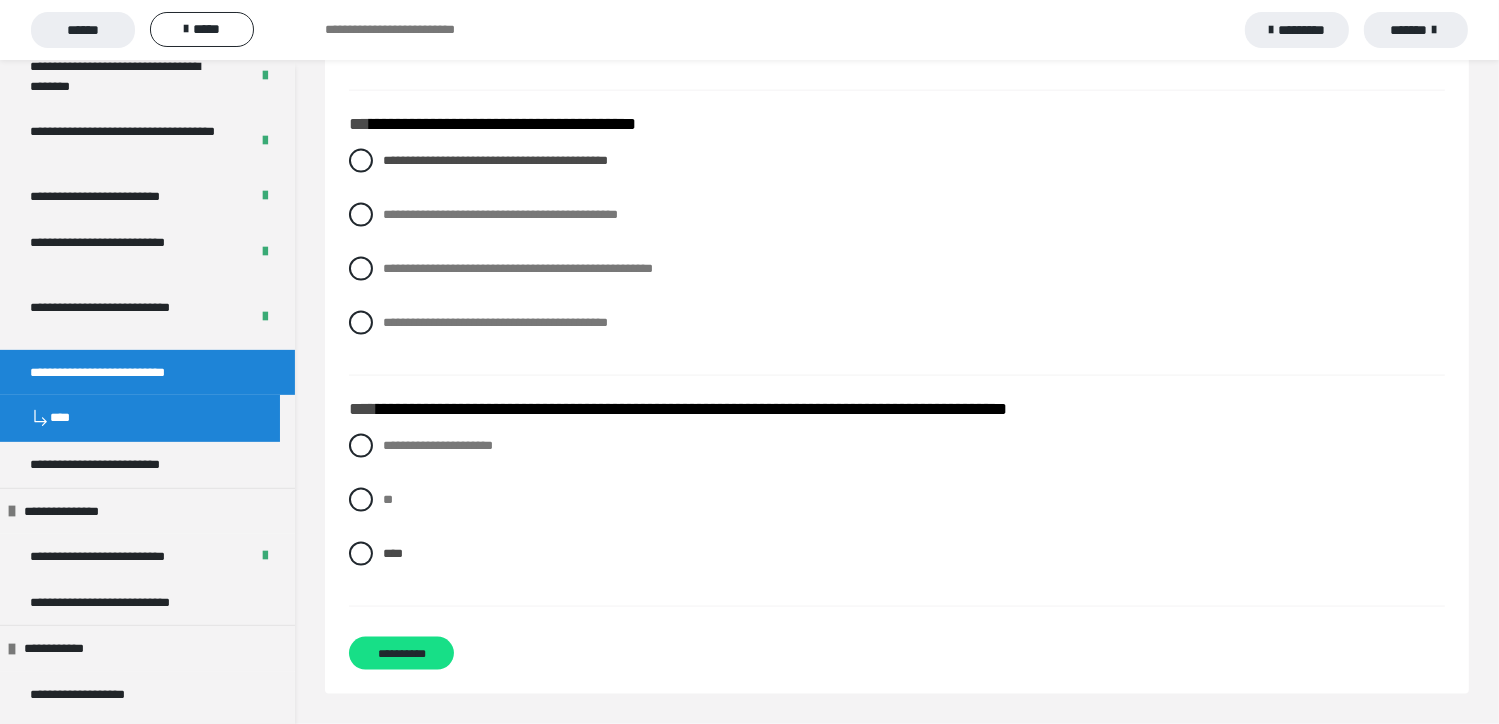 scroll, scrollTop: 2773, scrollLeft: 0, axis: vertical 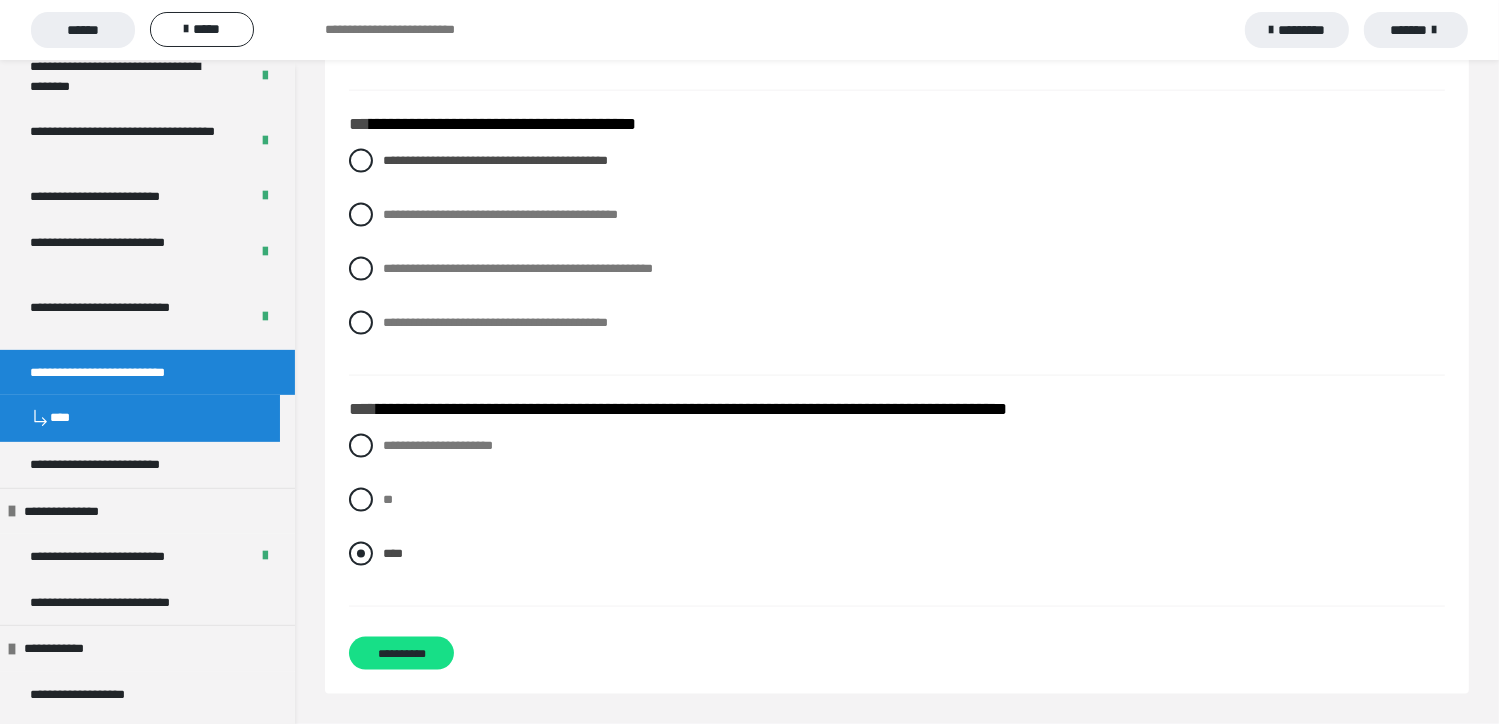 click at bounding box center [361, 554] 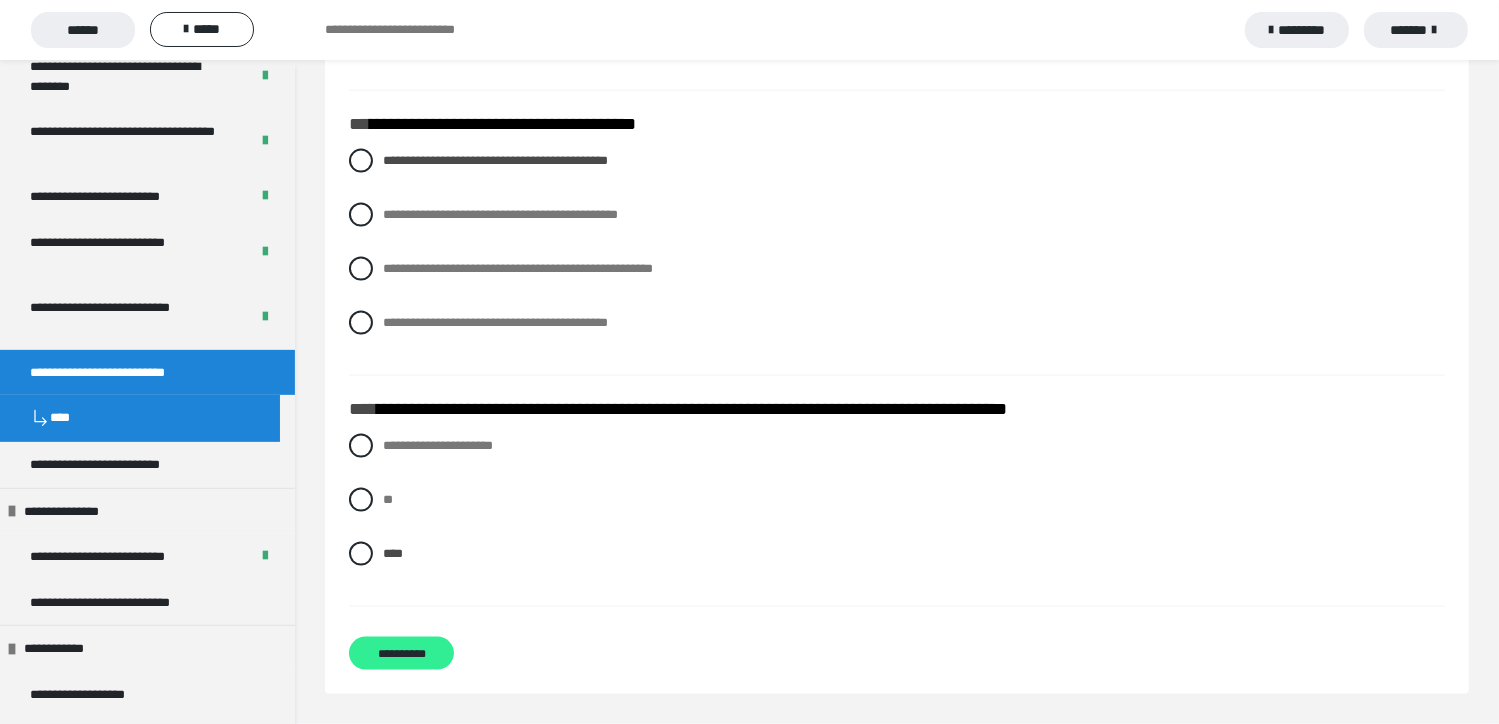 click on "**********" at bounding box center [401, 653] 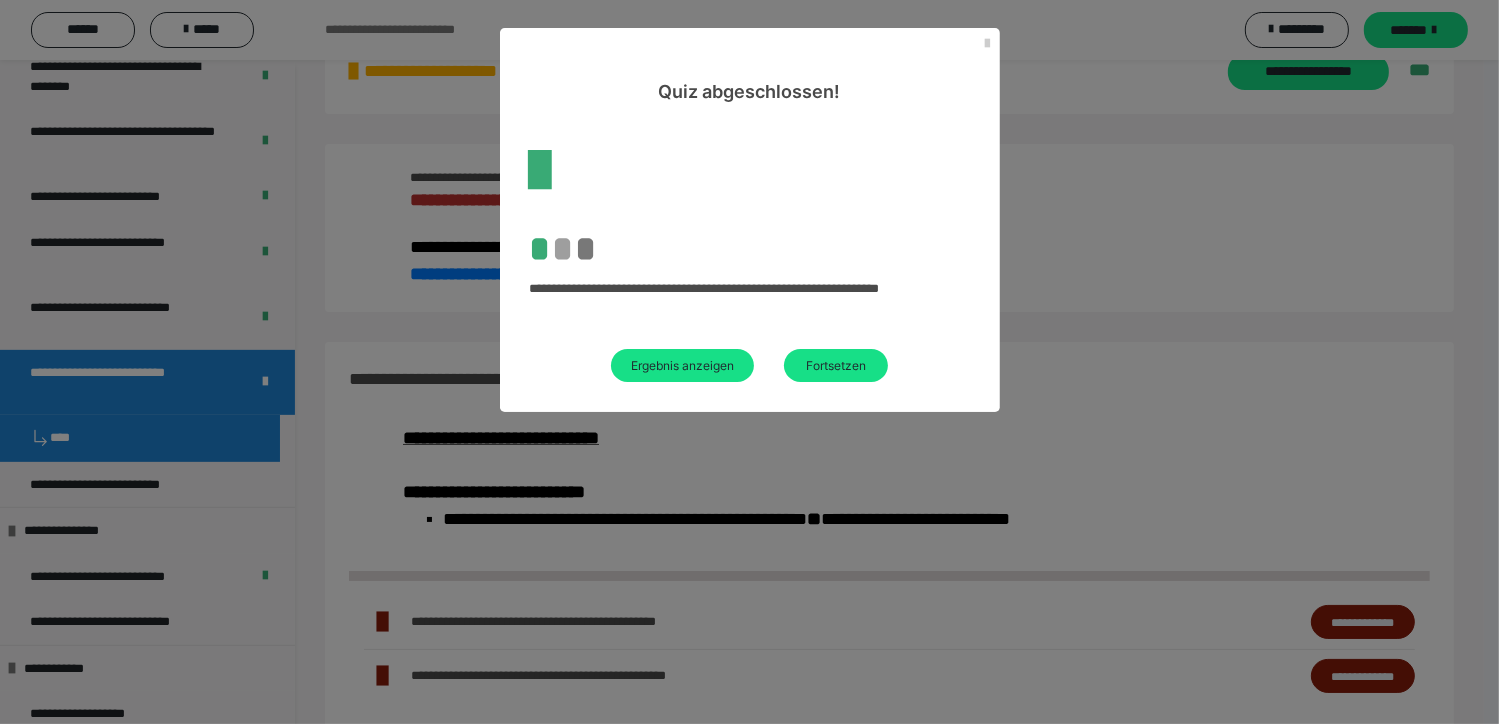 scroll, scrollTop: 756, scrollLeft: 0, axis: vertical 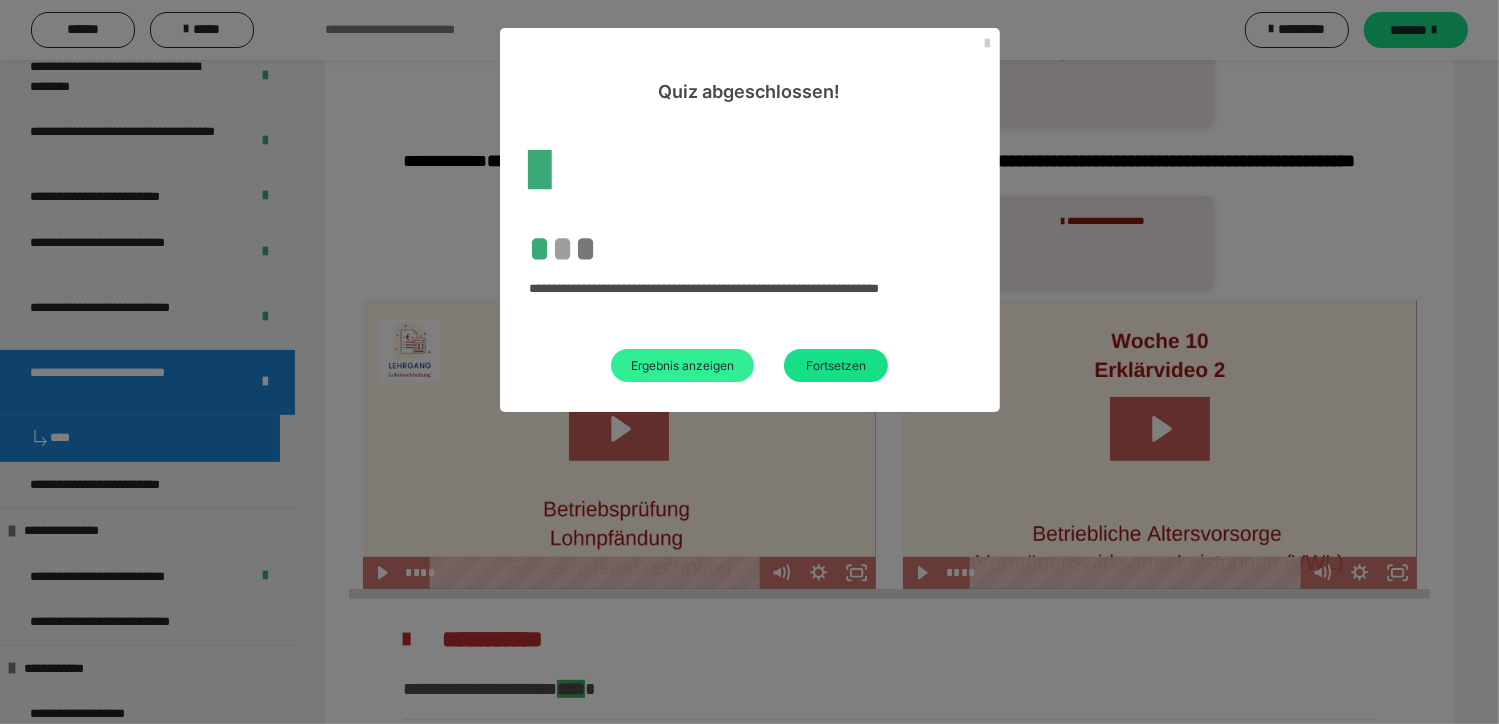 click on "Ergebnis anzeigen" at bounding box center [682, 365] 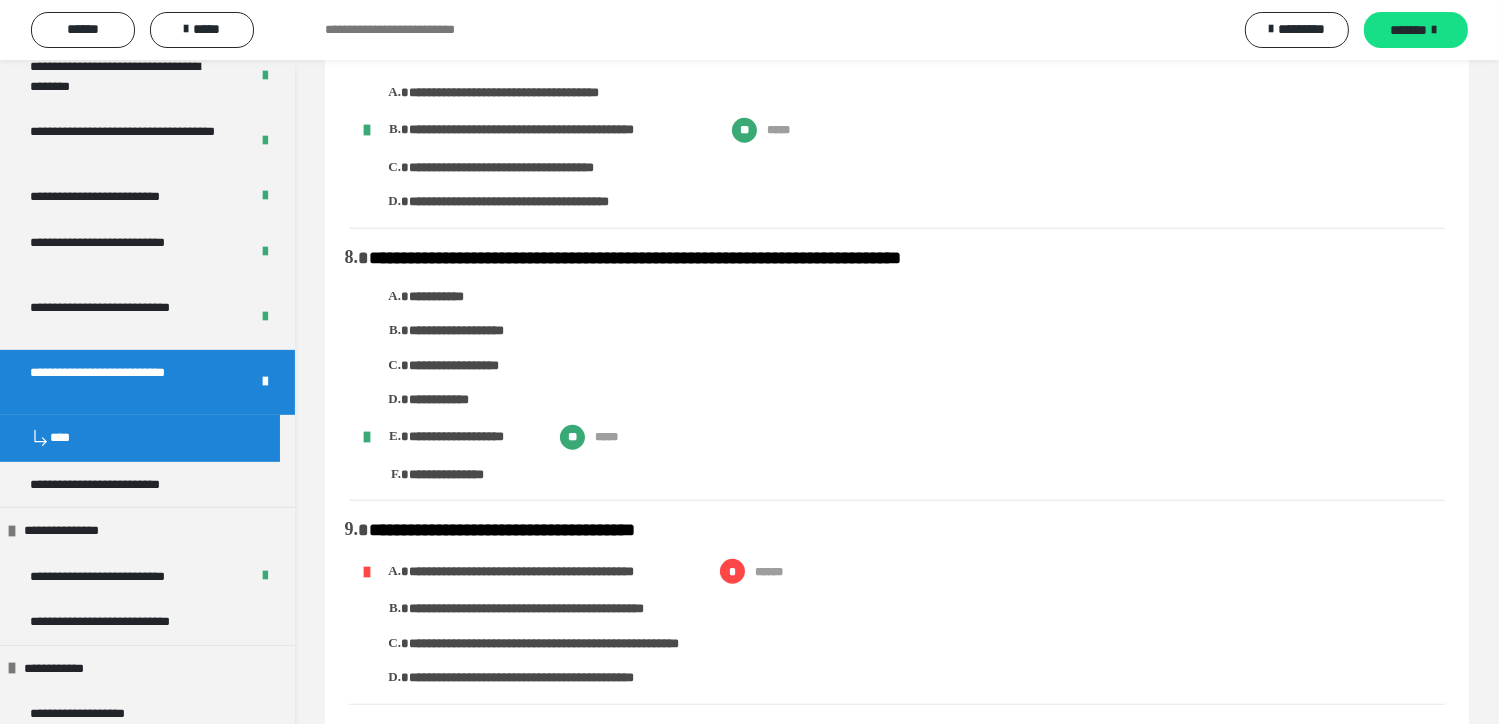 scroll, scrollTop: 1600, scrollLeft: 0, axis: vertical 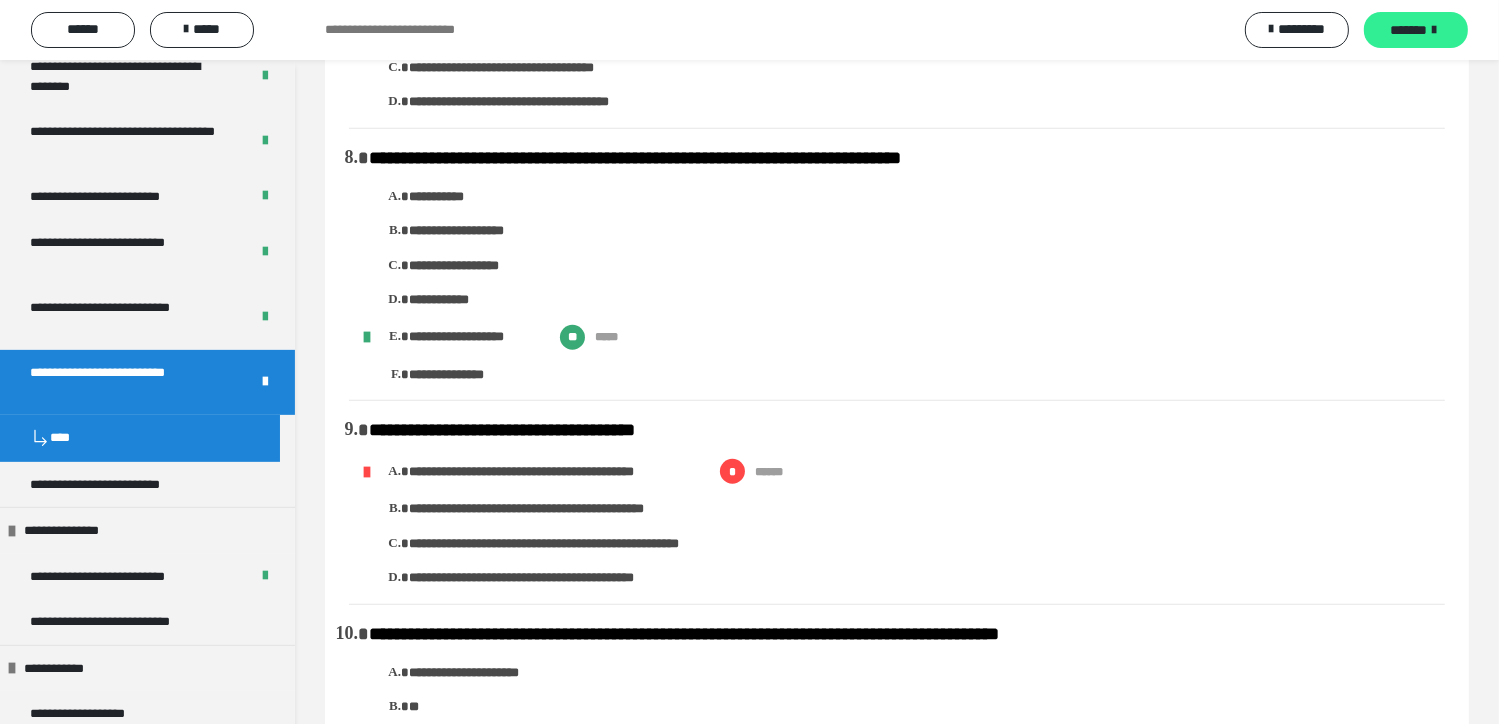 click on "*******" at bounding box center [1409, 30] 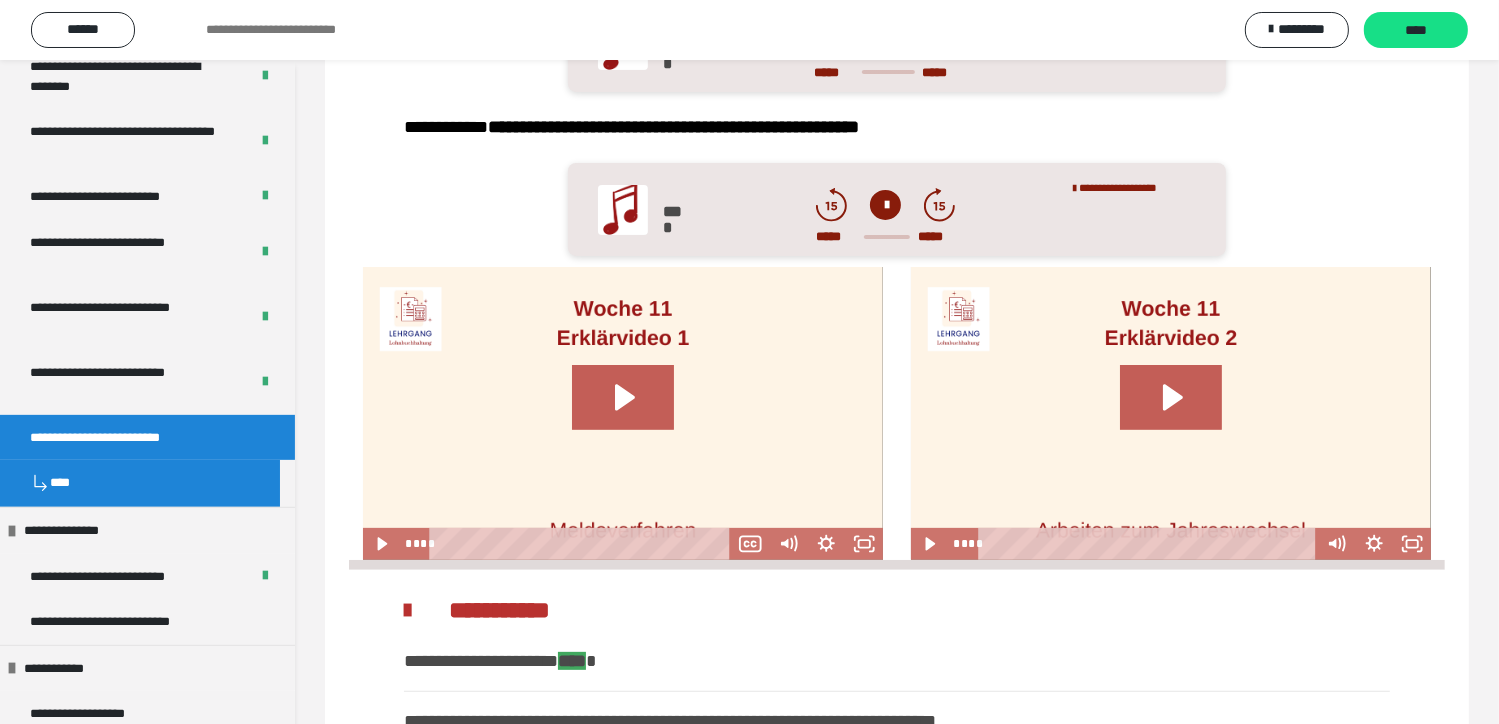 scroll, scrollTop: 495, scrollLeft: 0, axis: vertical 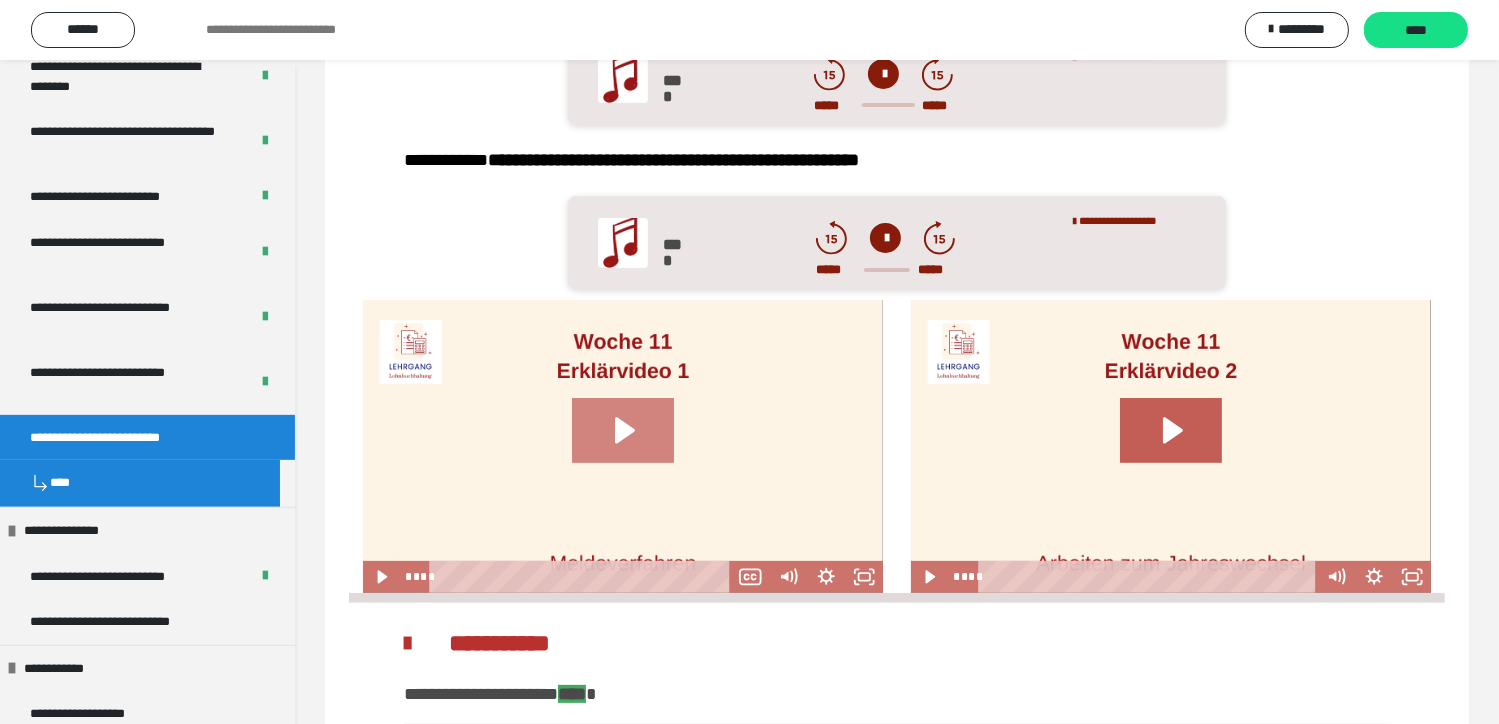 click 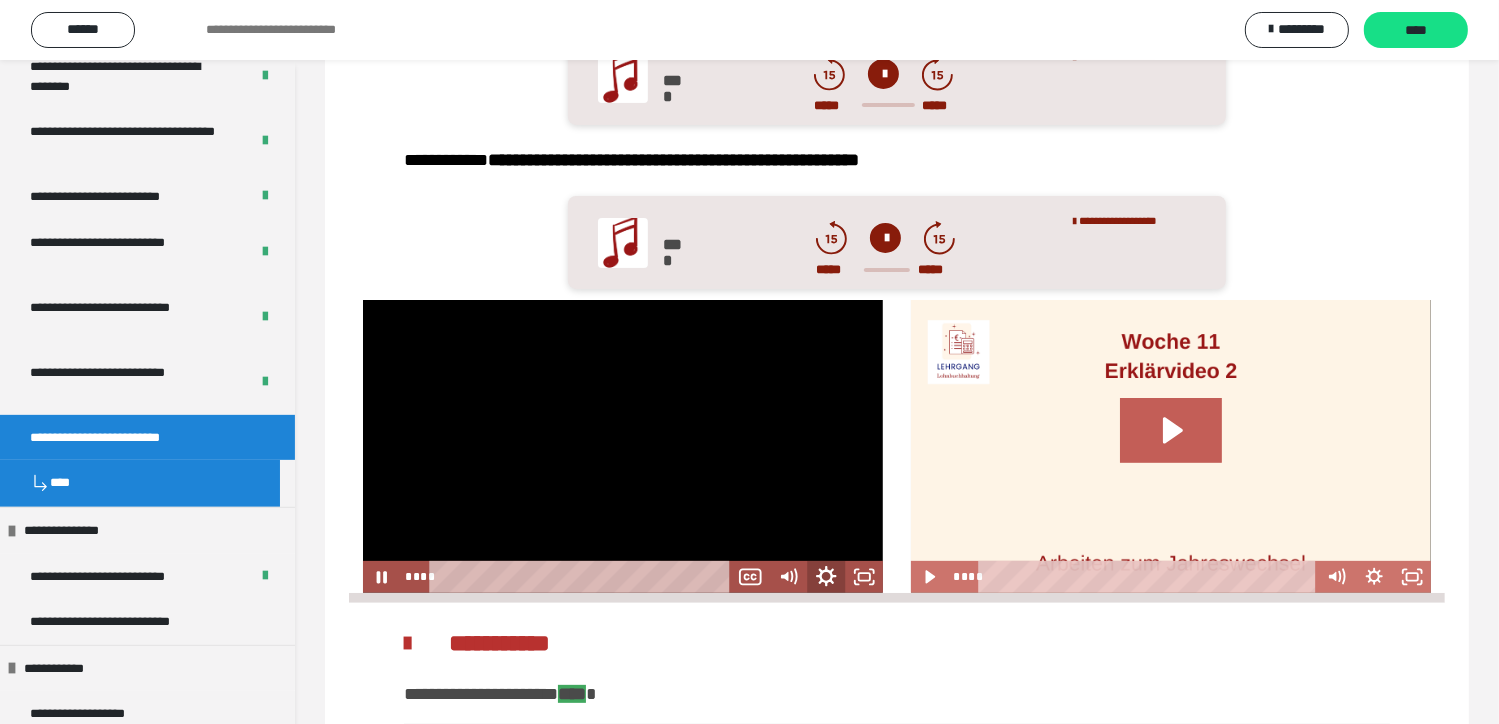 click 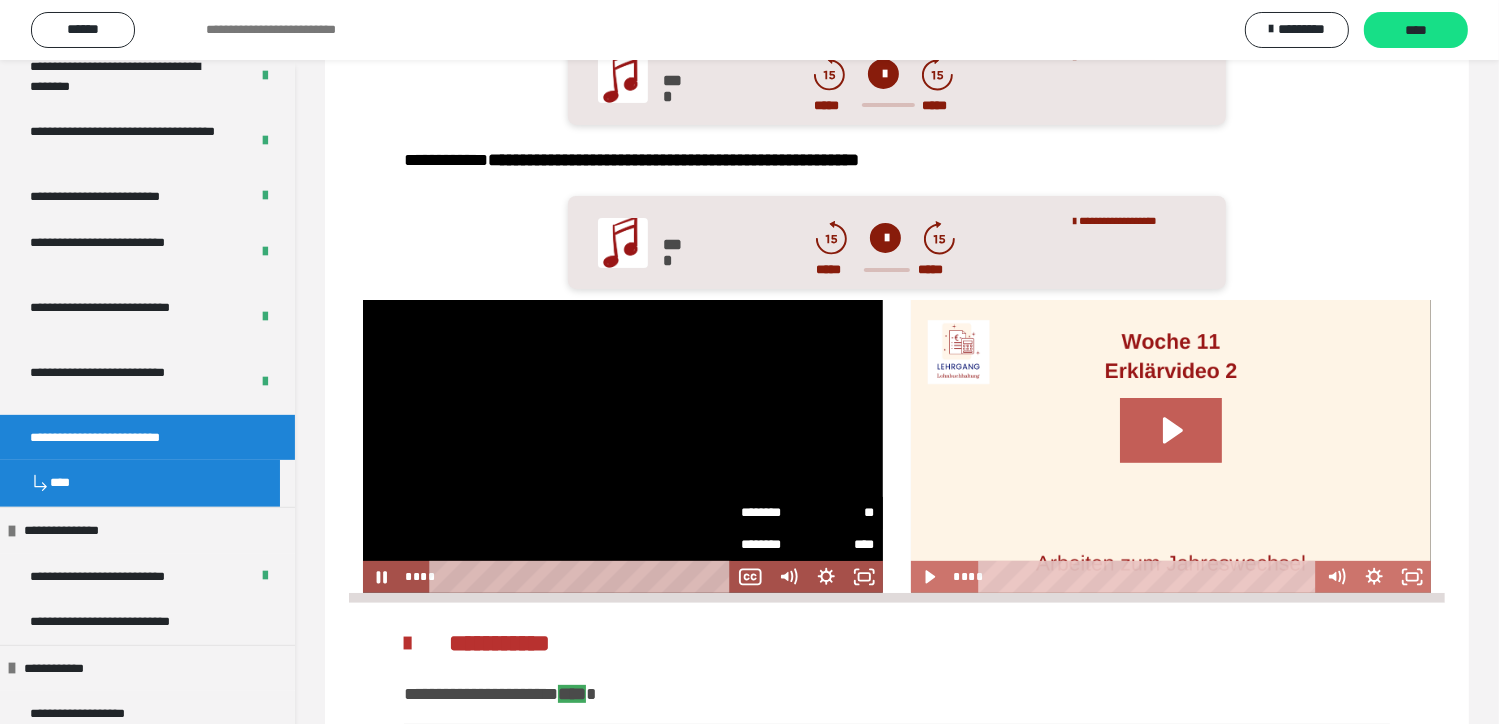 click on "**" at bounding box center (840, 513) 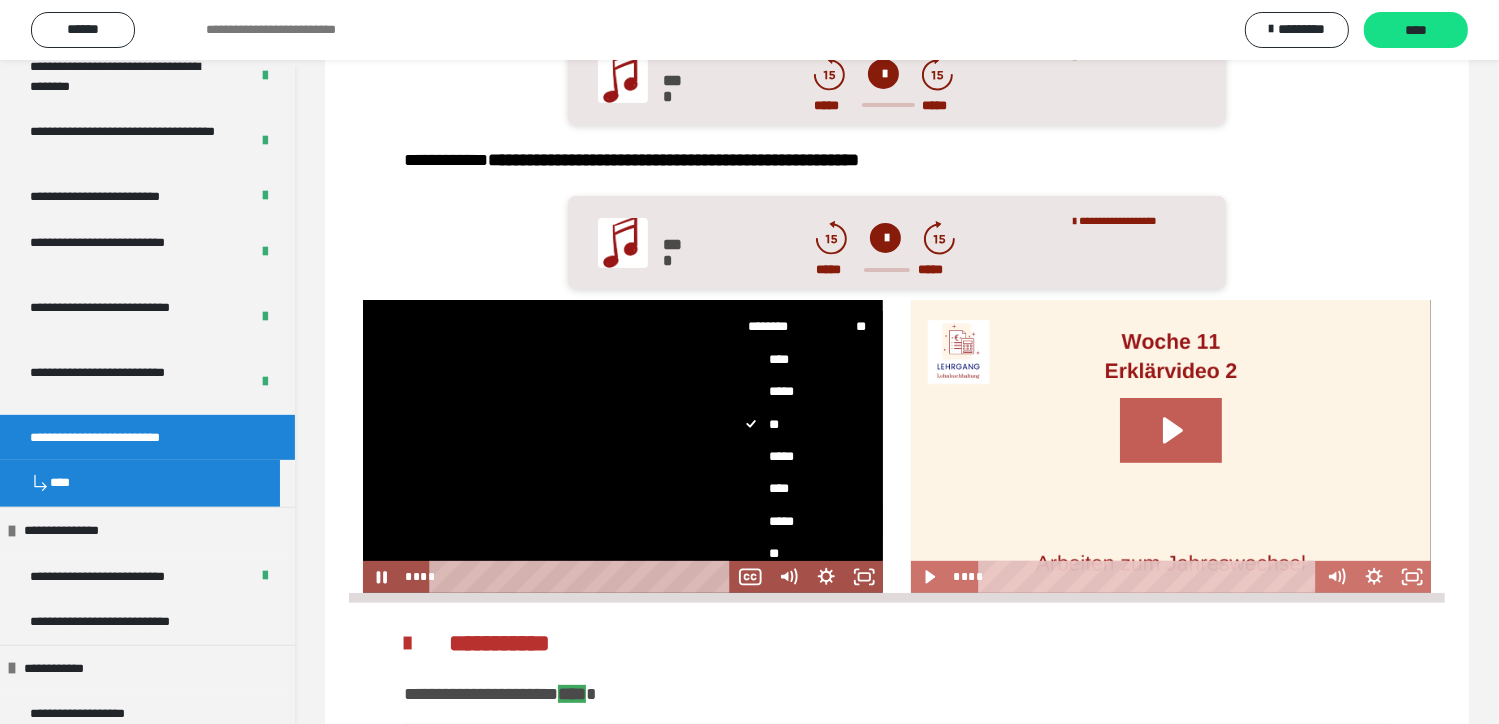 click on "*****" at bounding box center [799, 521] 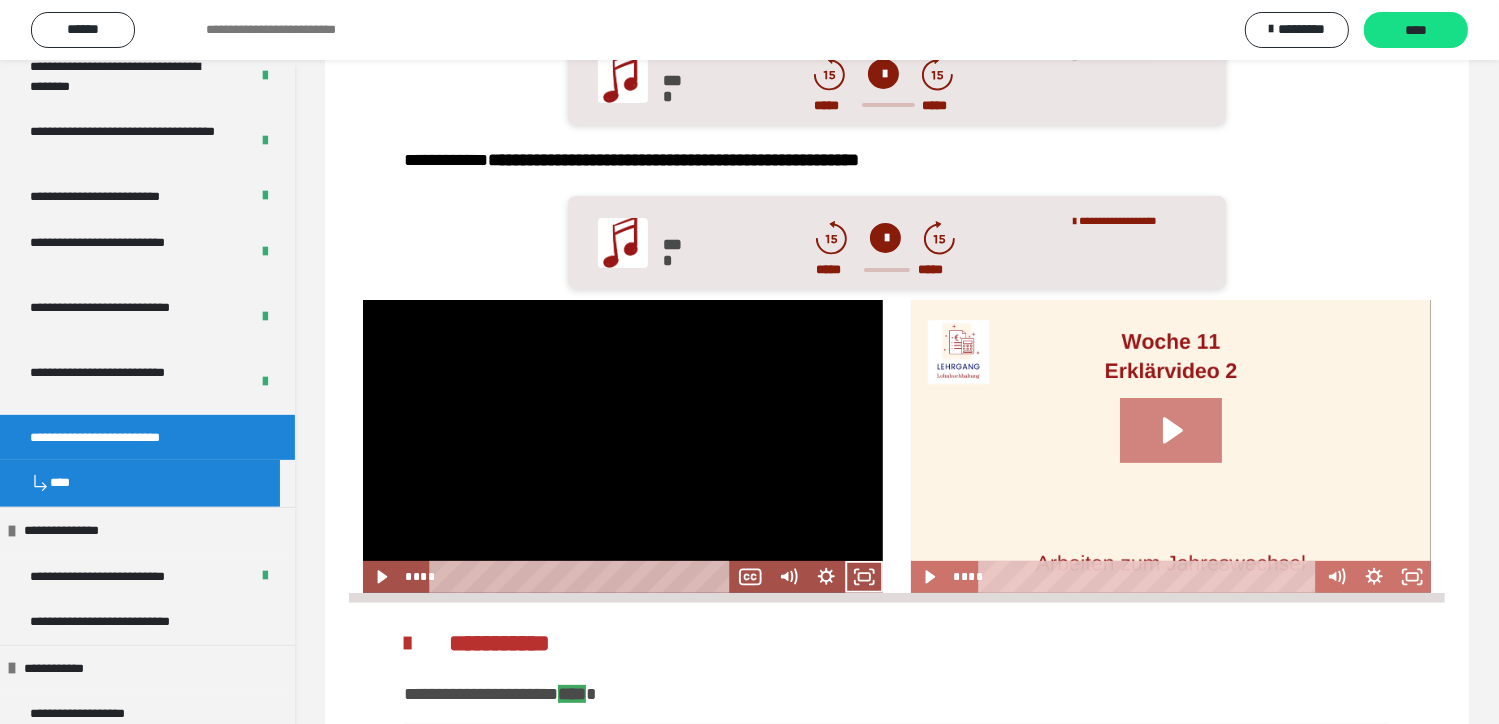 click 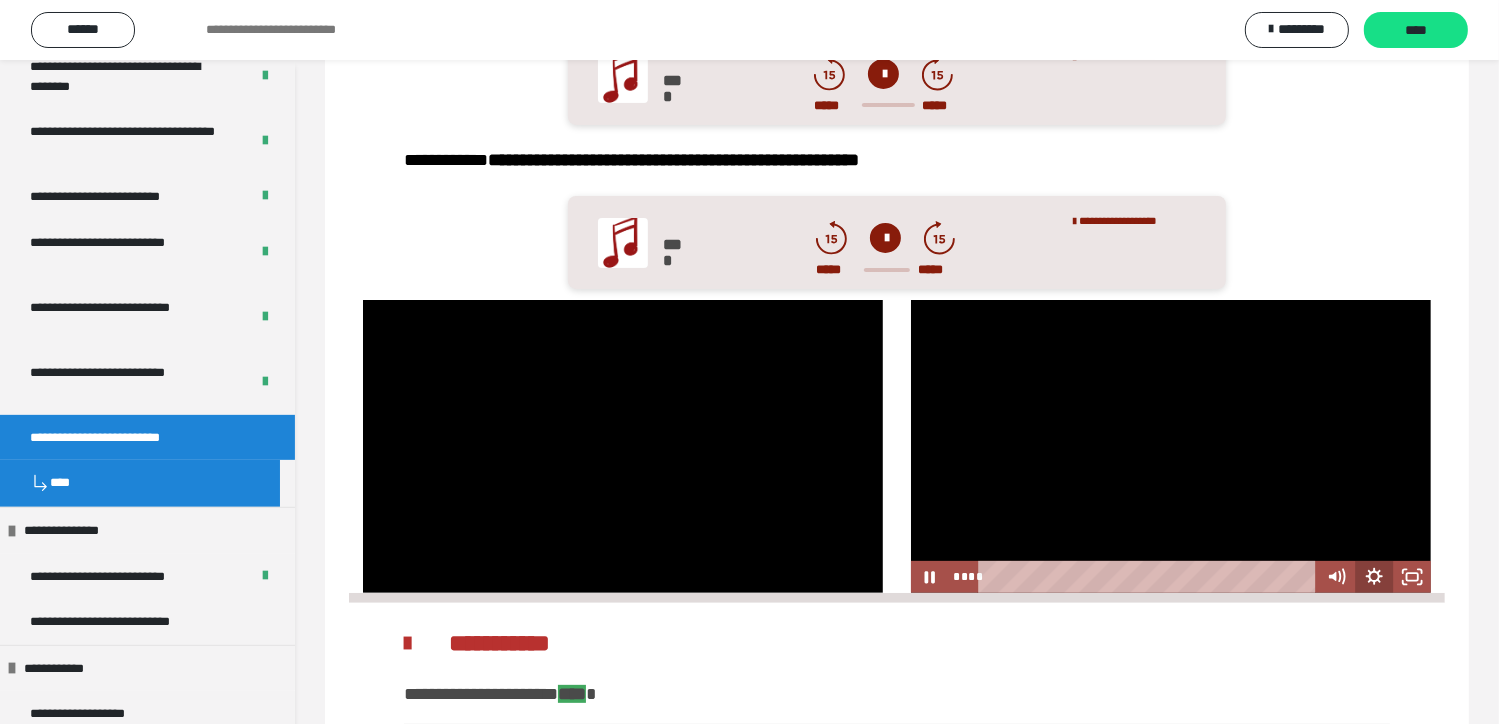 click 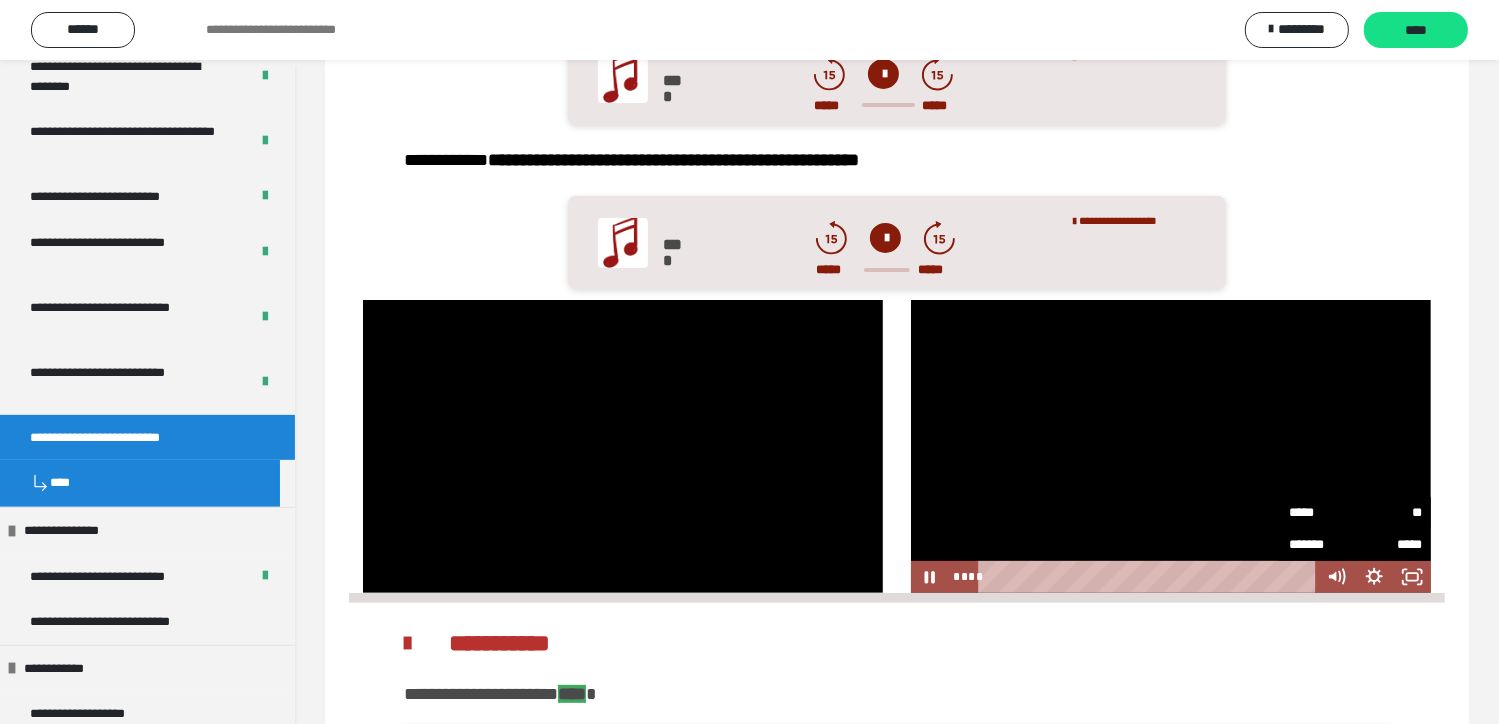 click on "**" at bounding box center (1388, 513) 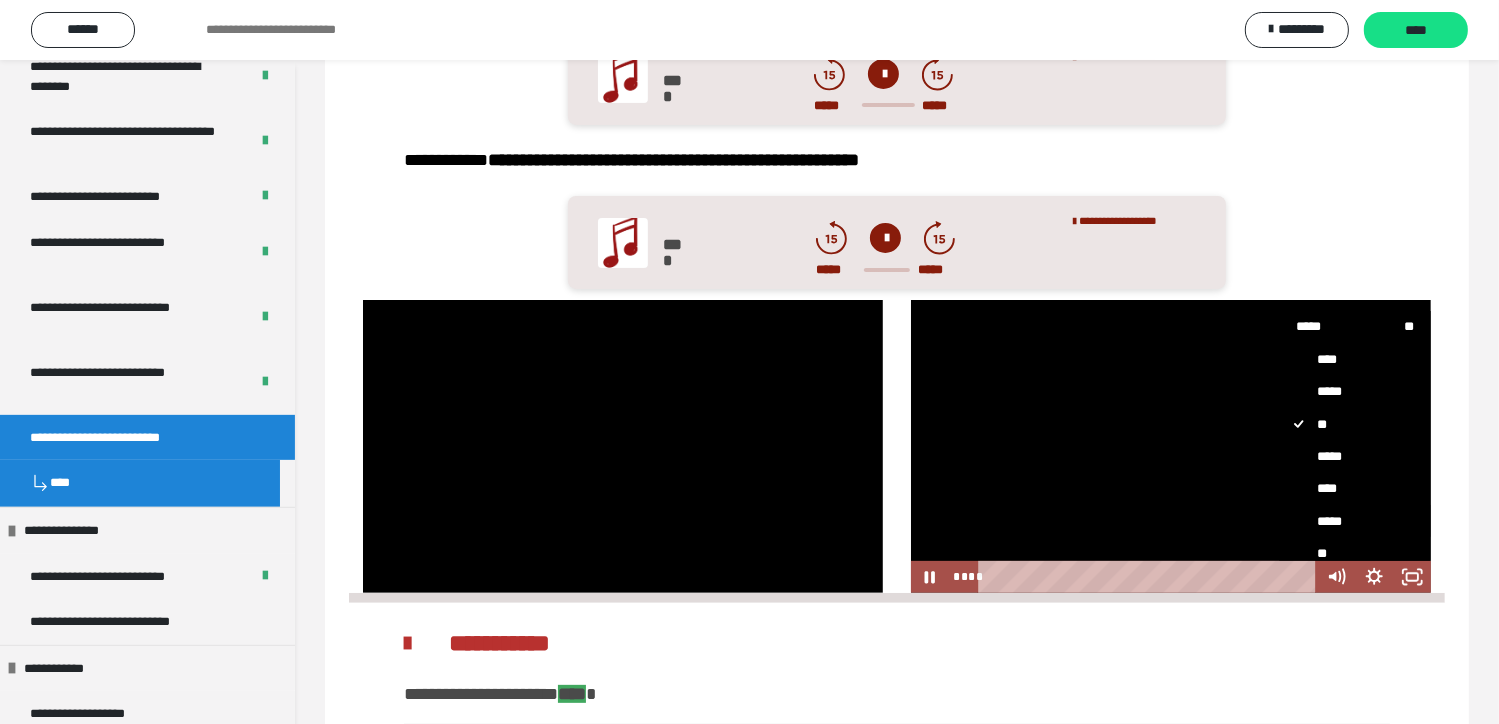 click on "*****" at bounding box center (1347, 521) 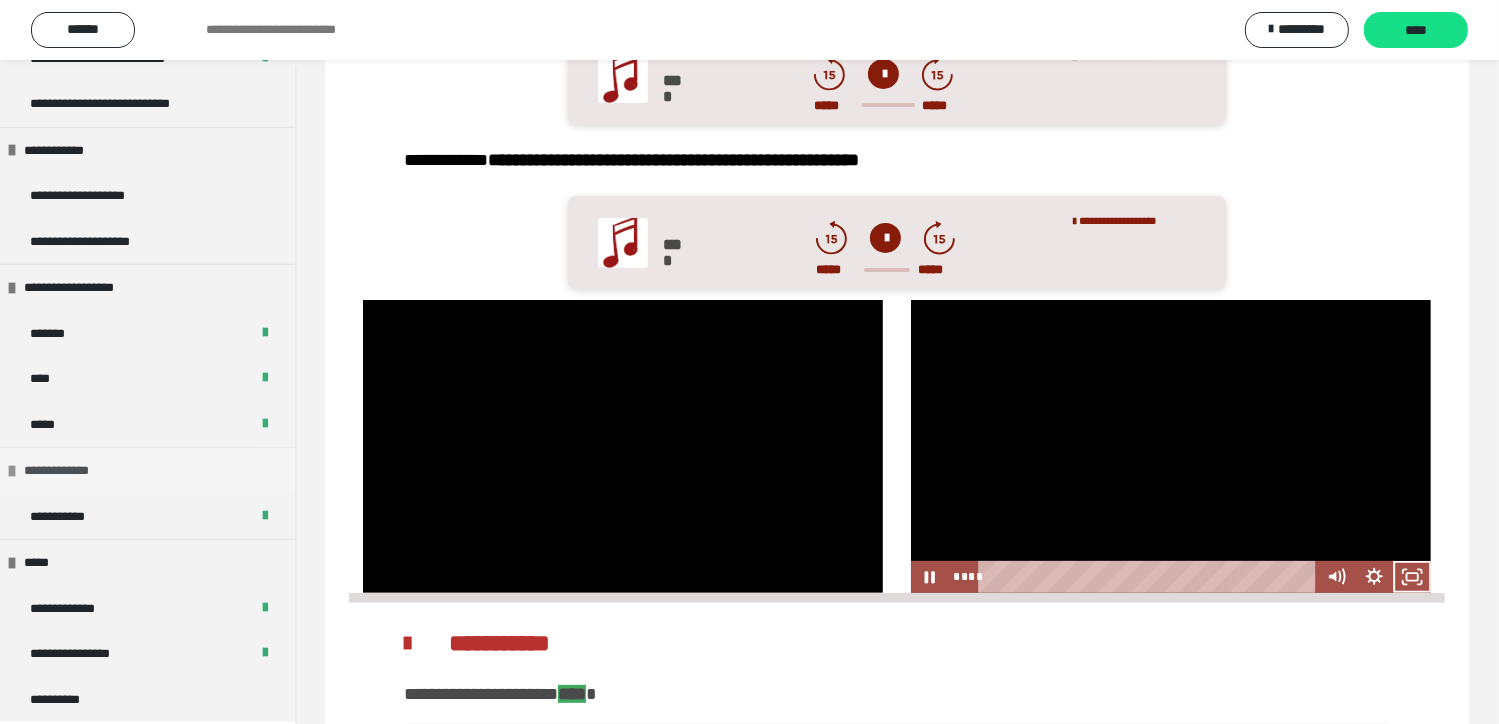 scroll, scrollTop: 1319, scrollLeft: 0, axis: vertical 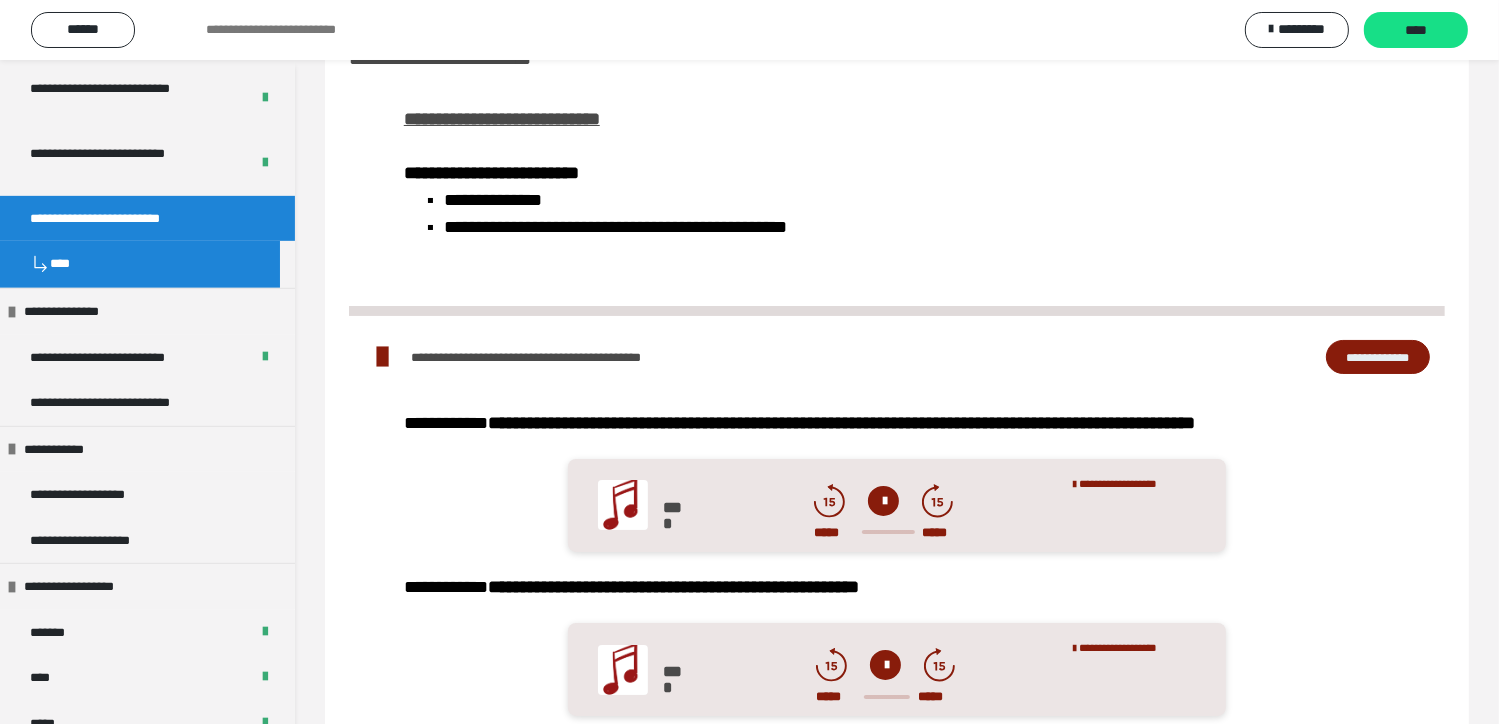 click on "**********" at bounding box center [1378, 357] 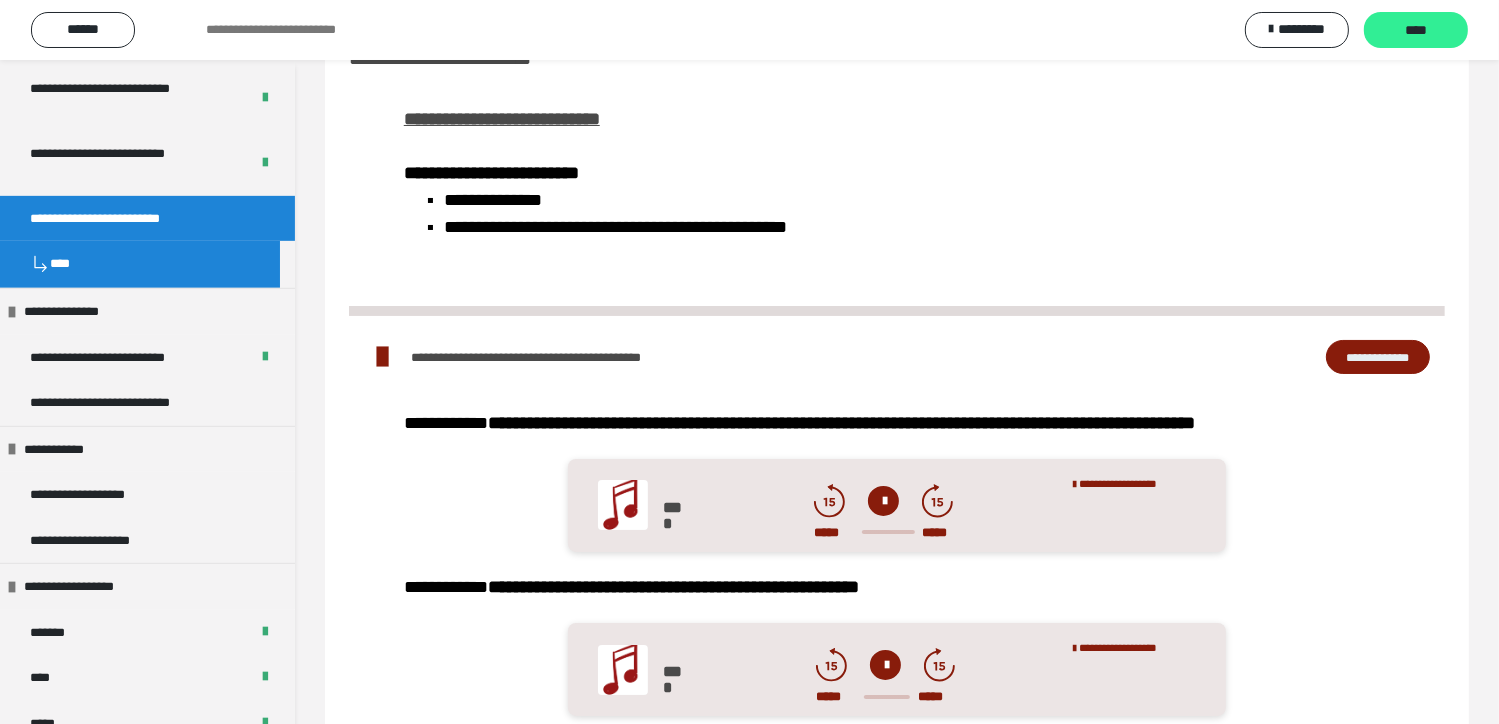 click on "****" at bounding box center [1416, 31] 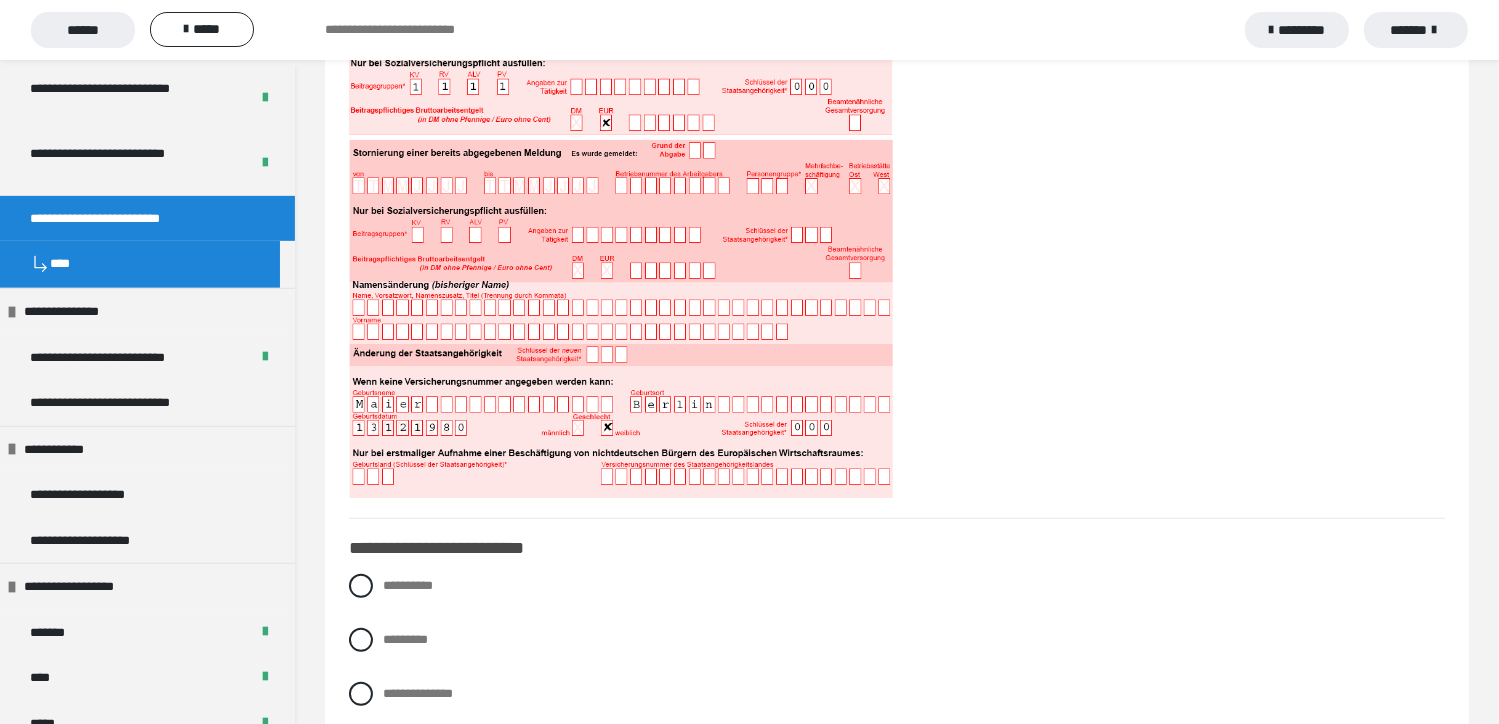scroll, scrollTop: 700, scrollLeft: 0, axis: vertical 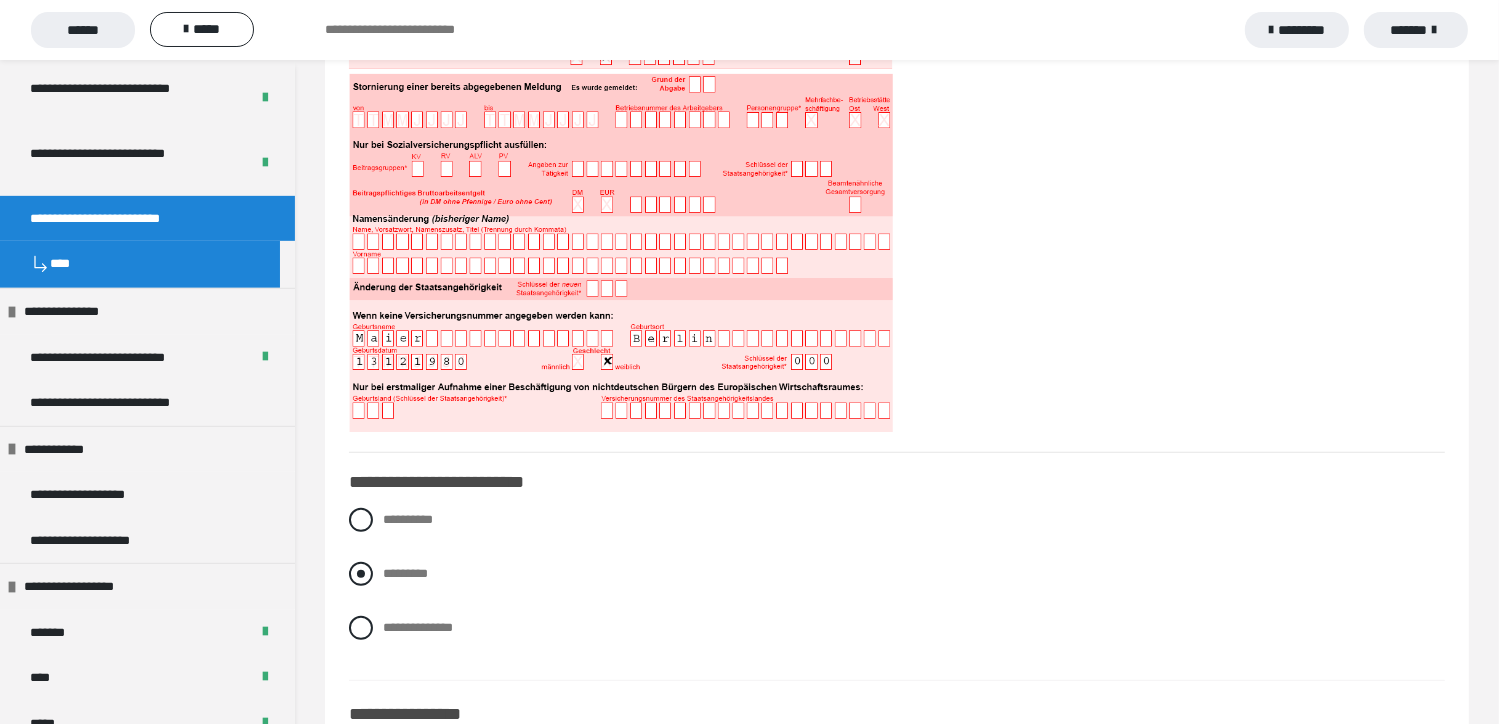 click at bounding box center [361, 574] 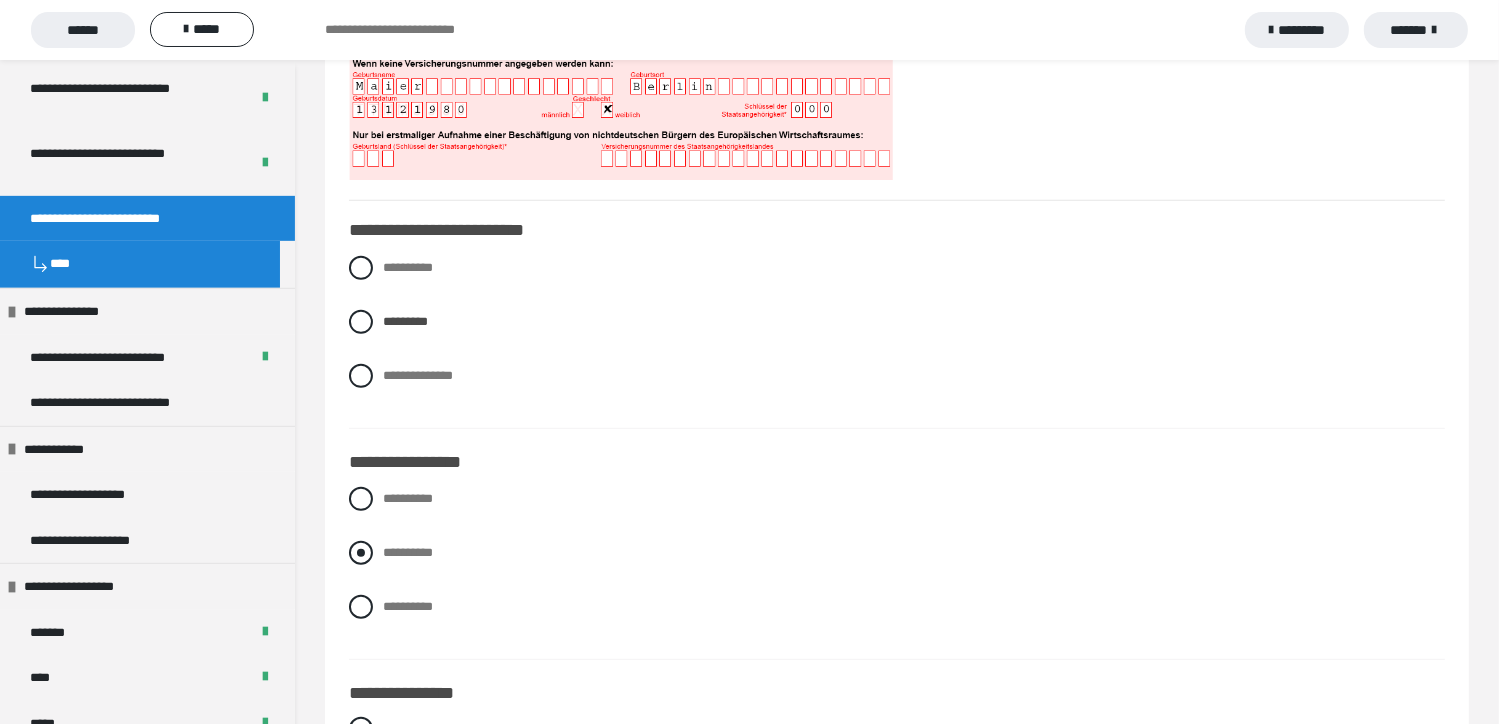 scroll, scrollTop: 1000, scrollLeft: 0, axis: vertical 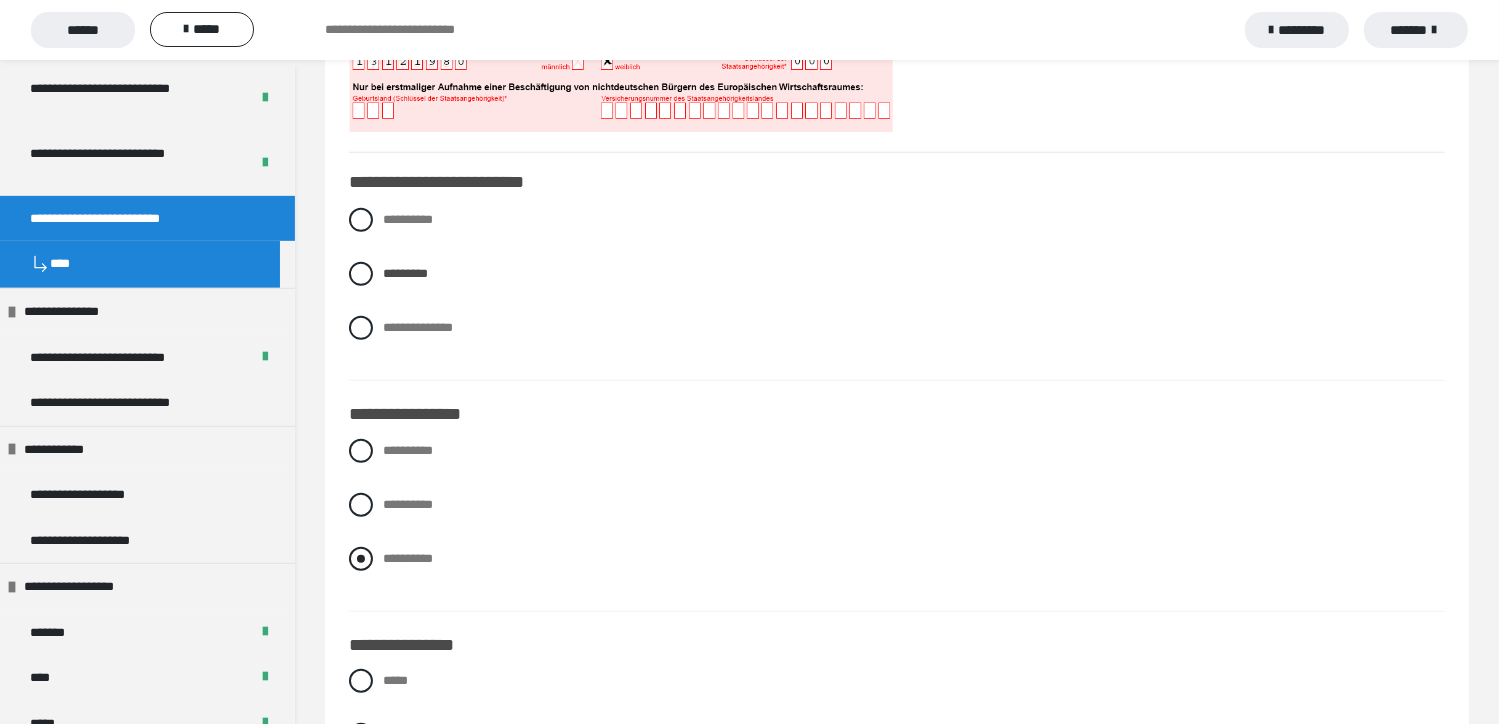 click at bounding box center (361, 559) 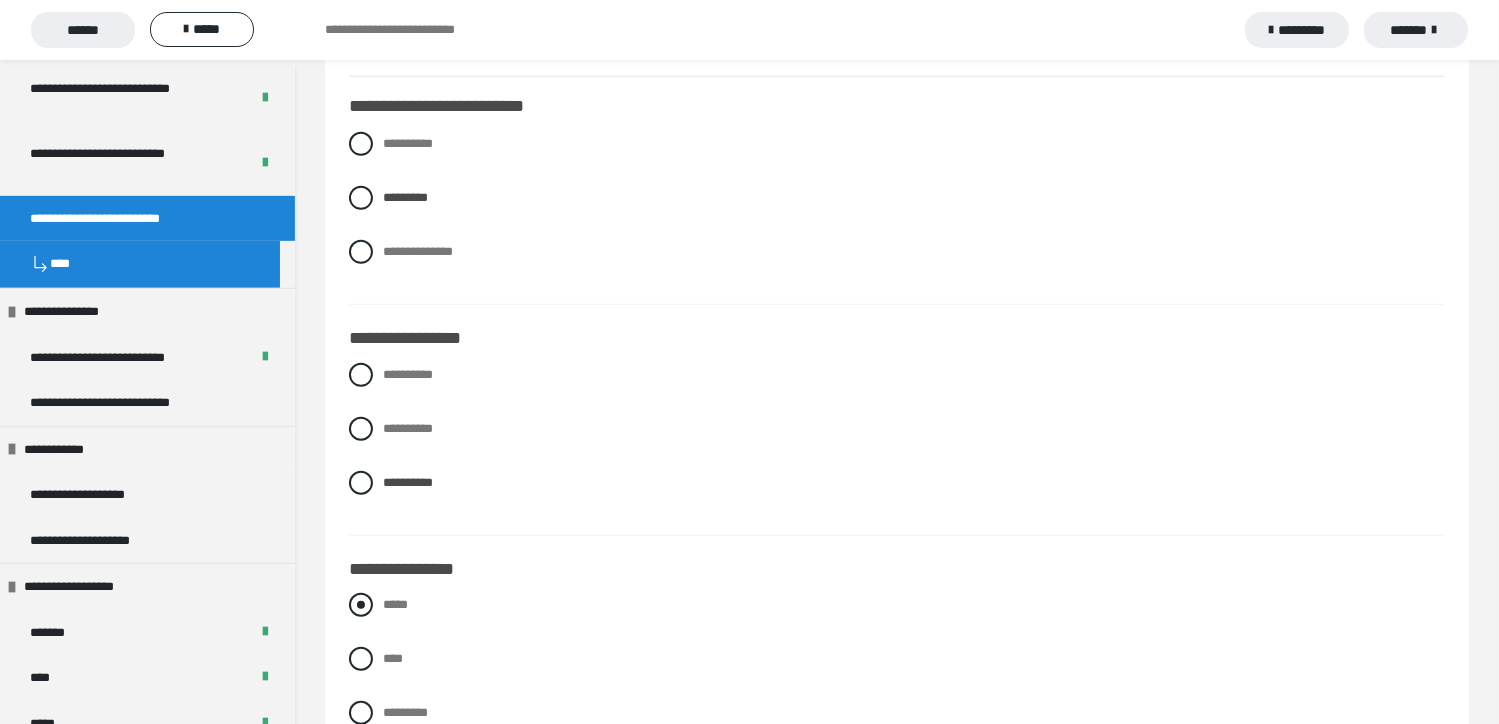 scroll, scrollTop: 1200, scrollLeft: 0, axis: vertical 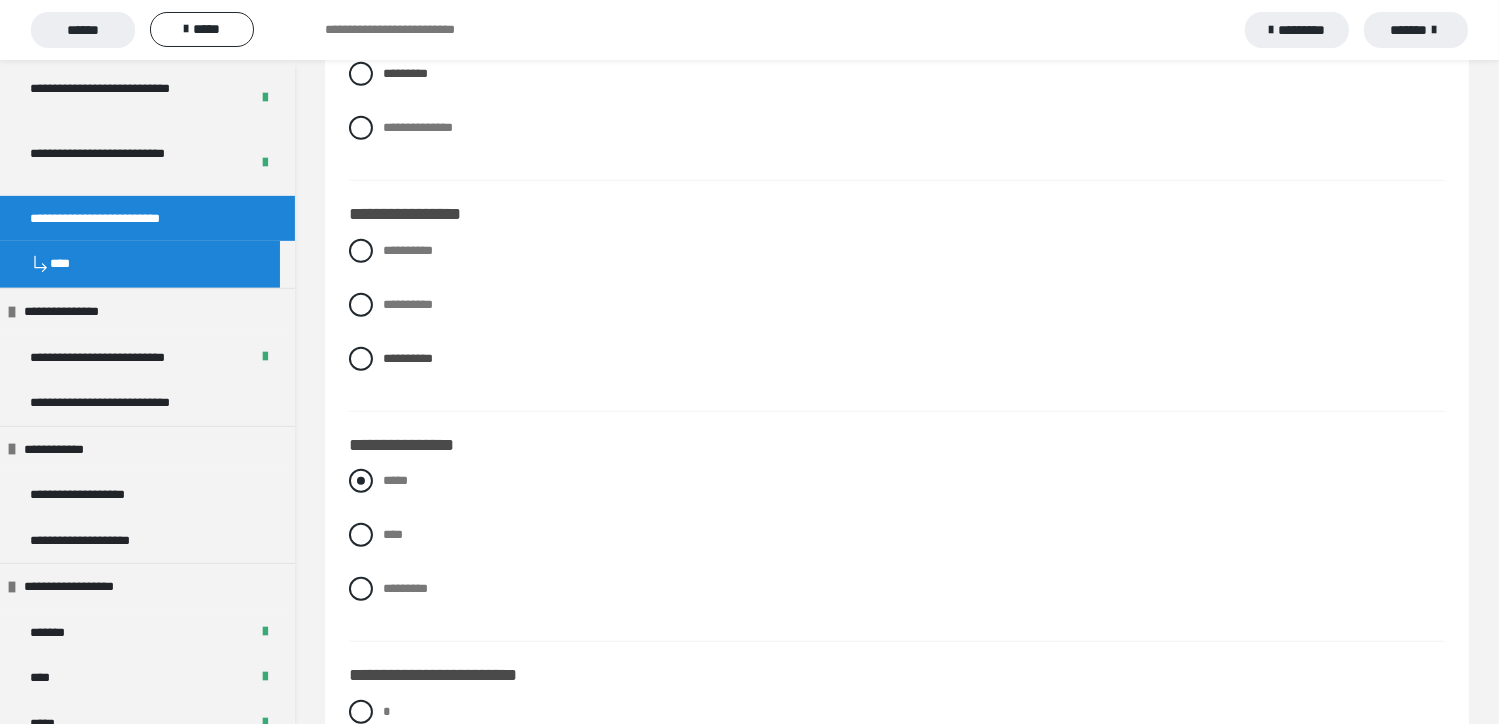 click at bounding box center (361, 481) 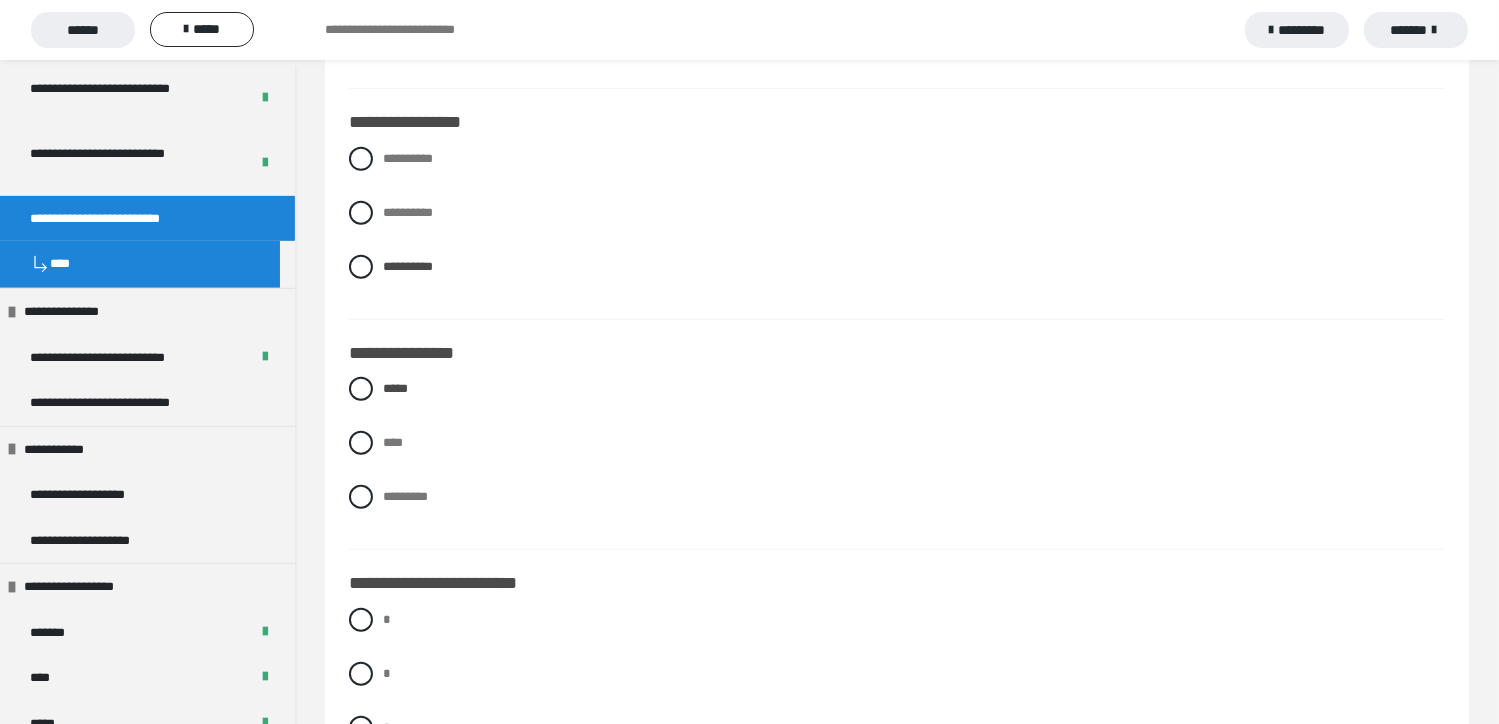 scroll, scrollTop: 1300, scrollLeft: 0, axis: vertical 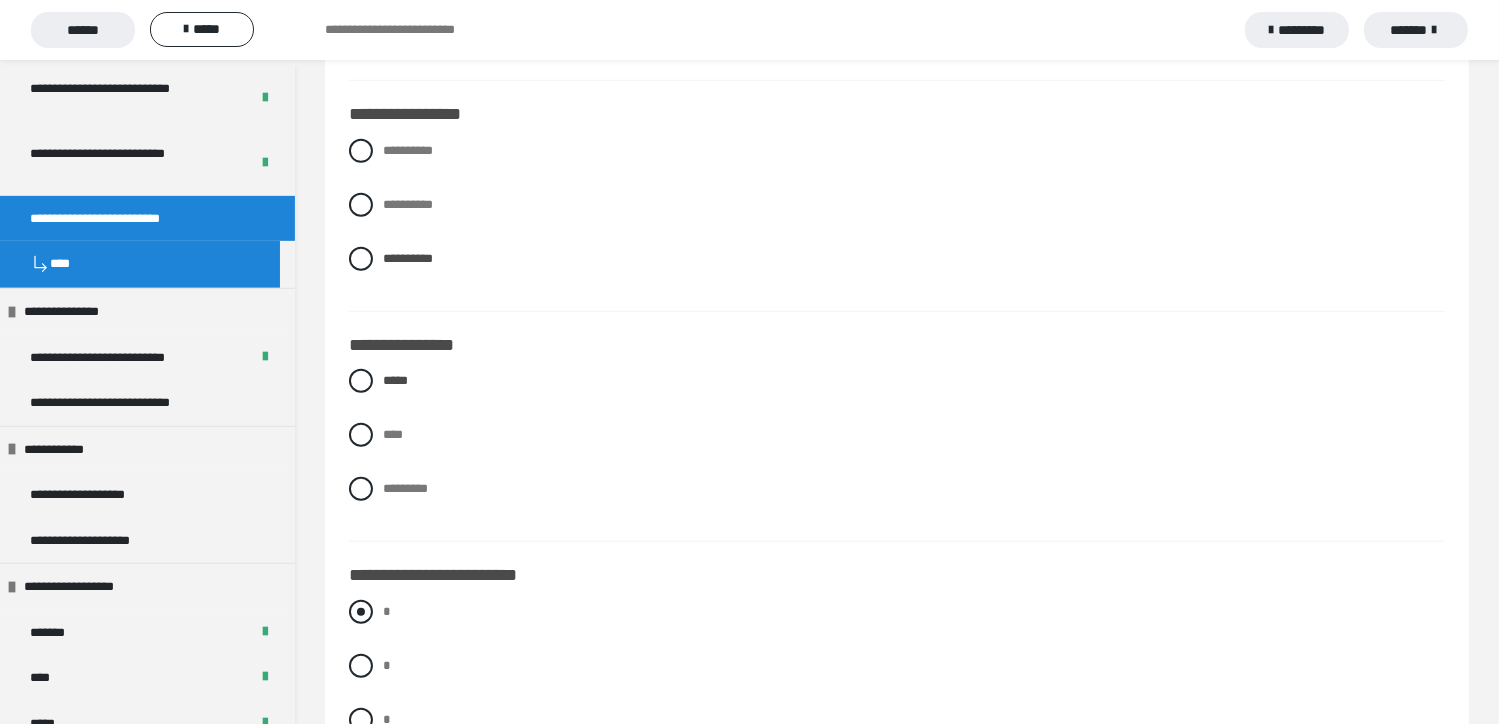 click at bounding box center [361, 612] 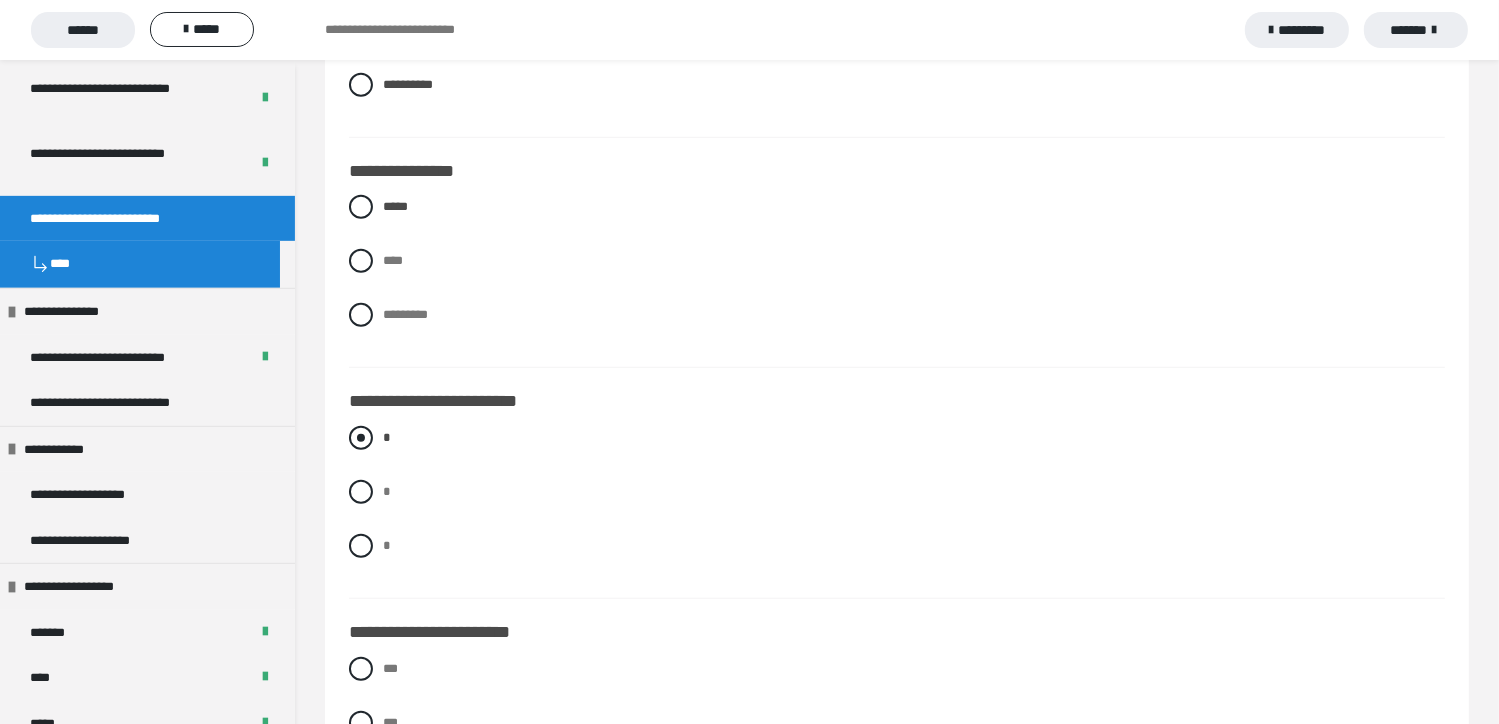 scroll, scrollTop: 1700, scrollLeft: 0, axis: vertical 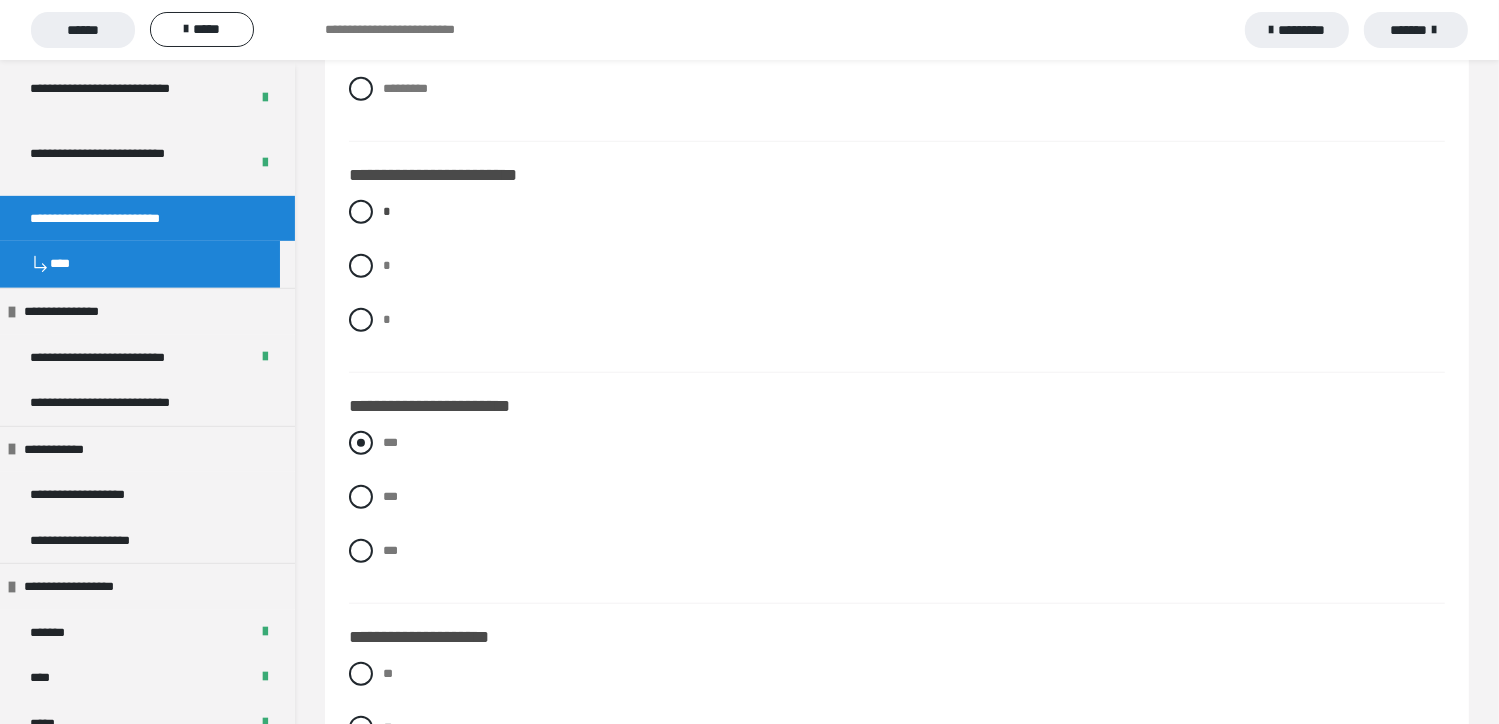 click at bounding box center (361, 443) 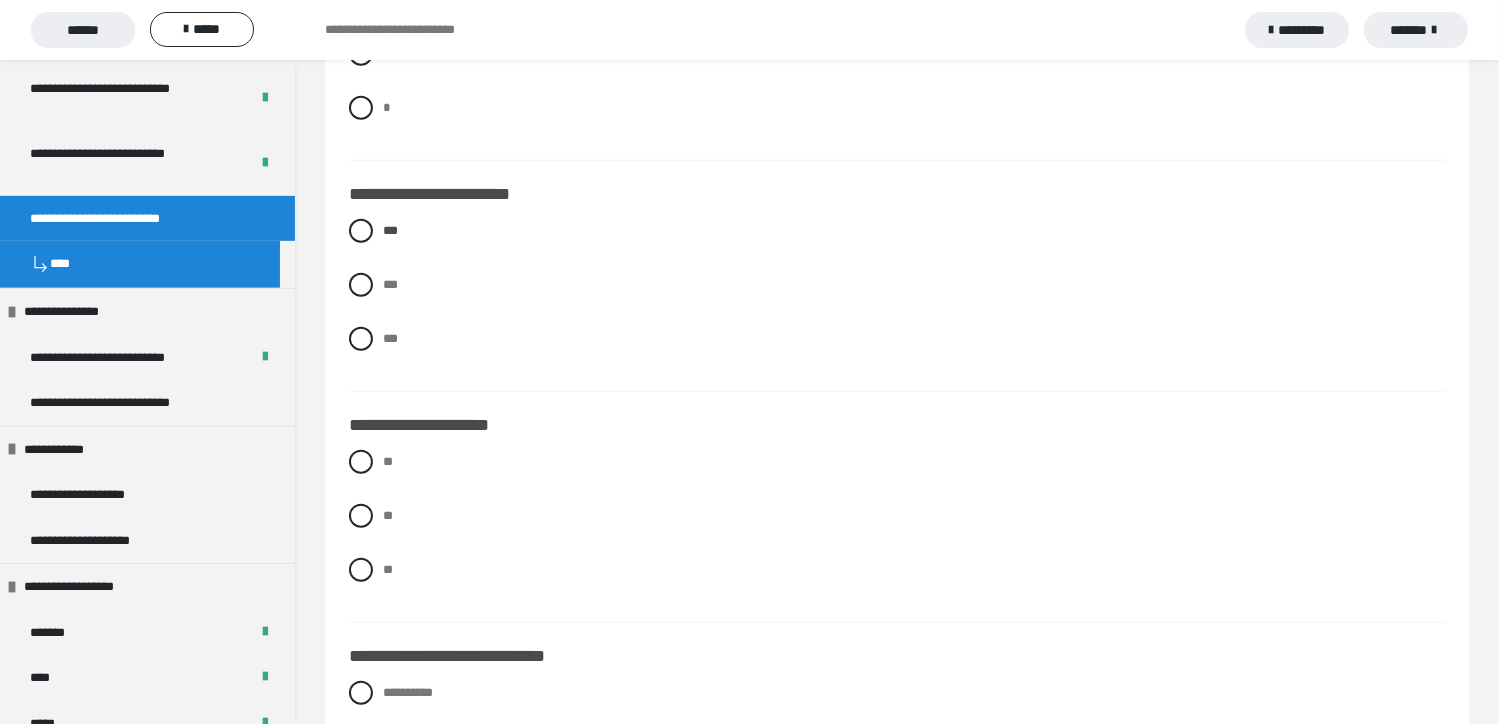 scroll, scrollTop: 2000, scrollLeft: 0, axis: vertical 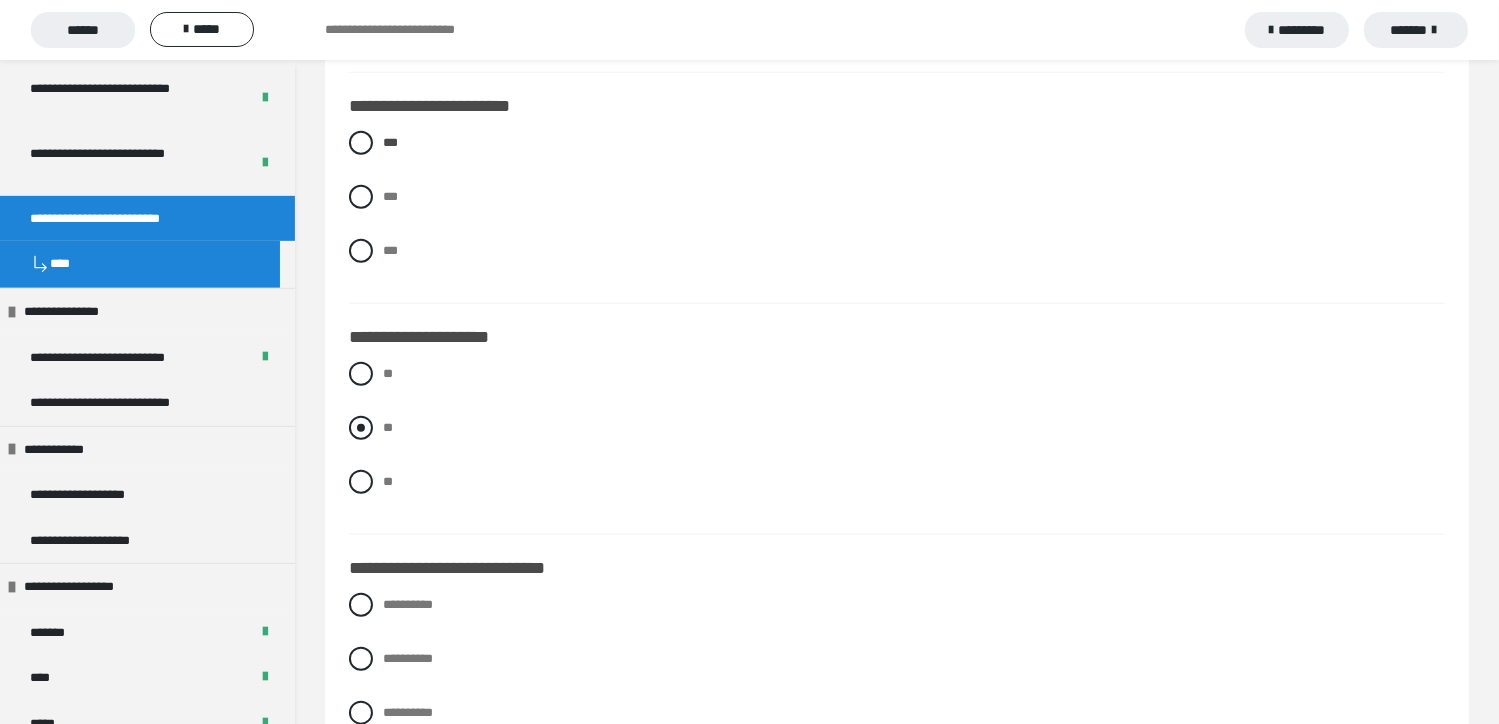 click at bounding box center [361, 428] 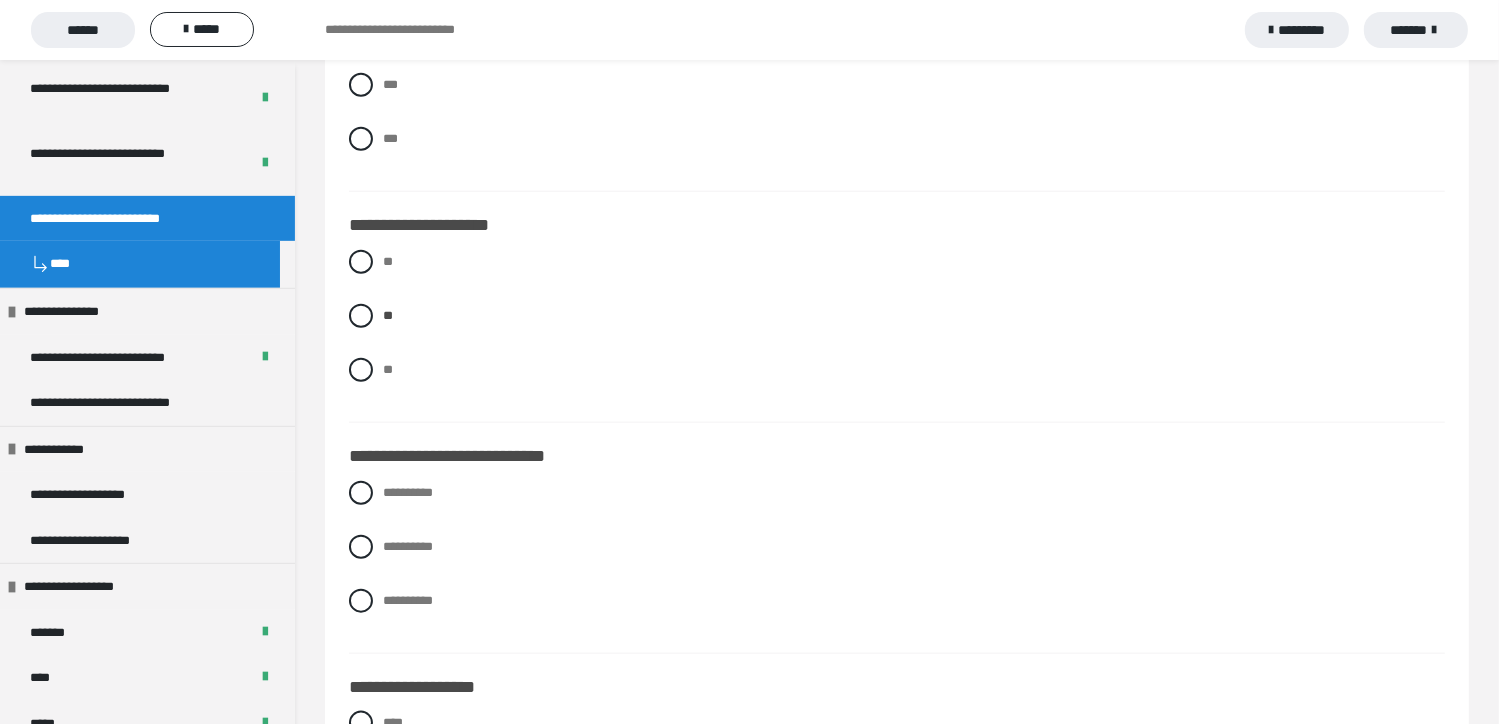 scroll, scrollTop: 2400, scrollLeft: 0, axis: vertical 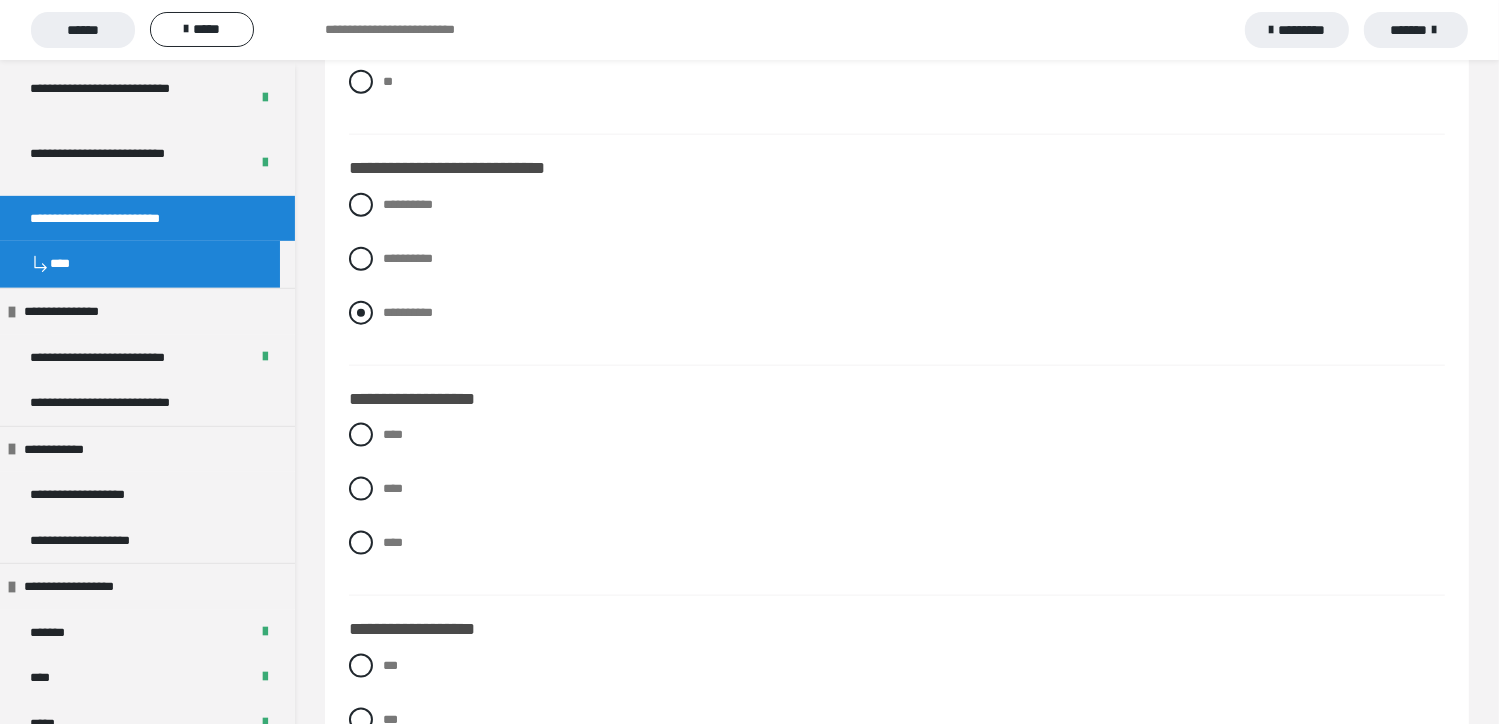 click at bounding box center [361, 313] 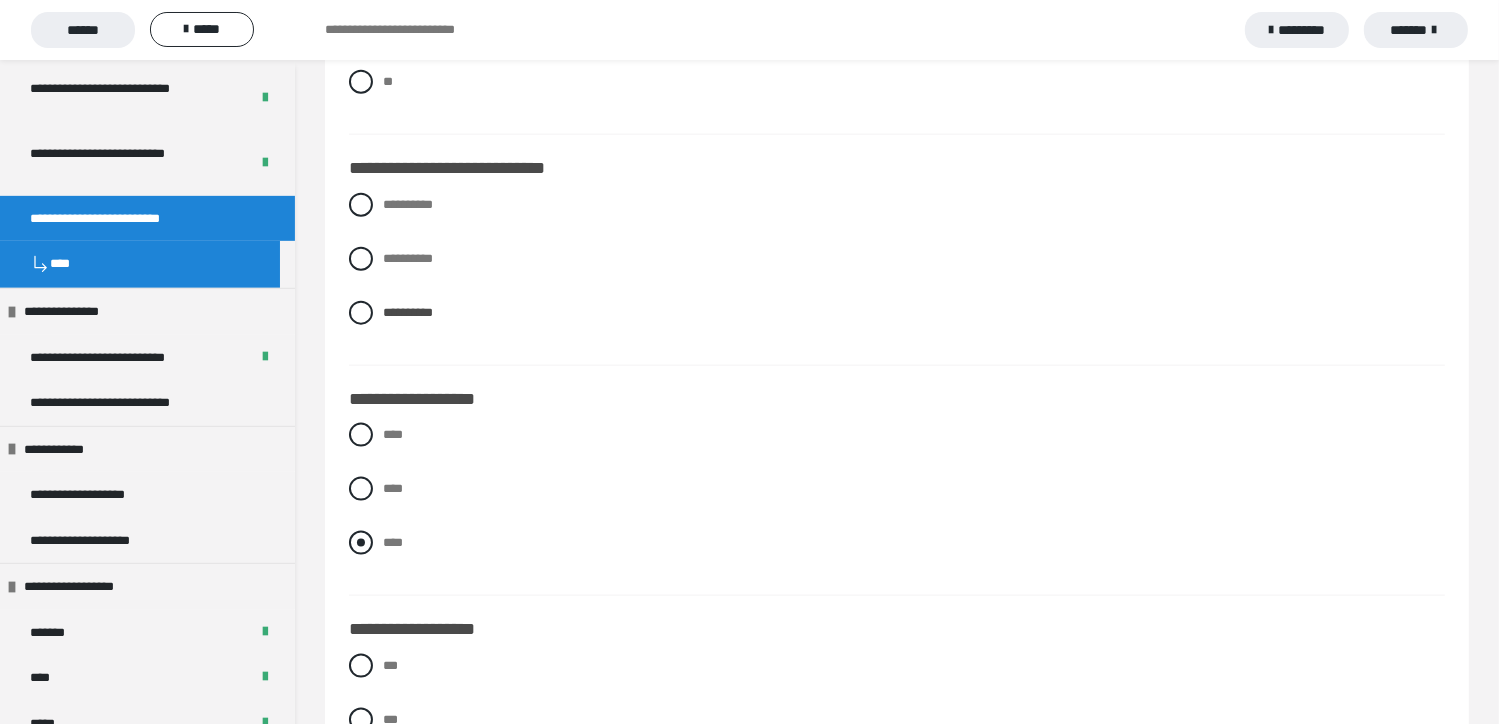 click on "****" at bounding box center (897, 543) 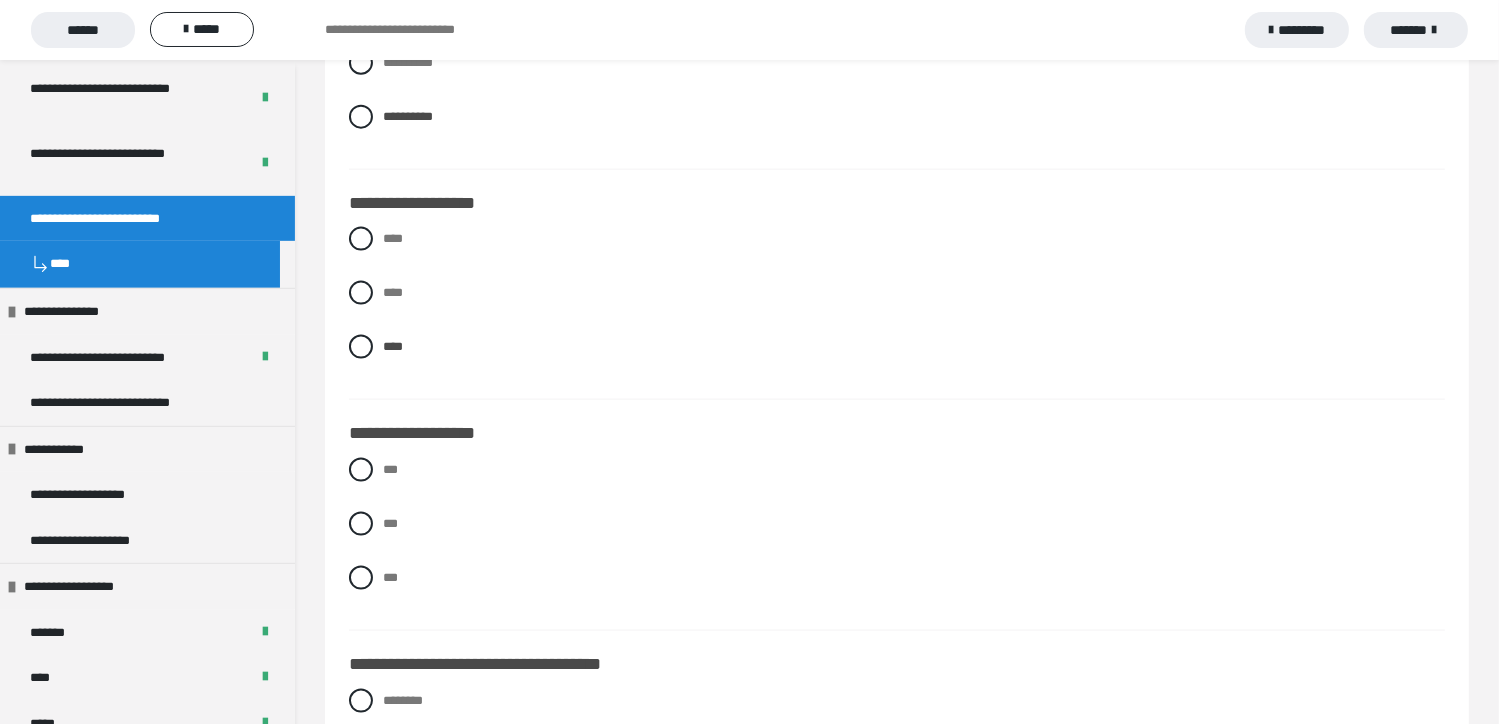 scroll, scrollTop: 2600, scrollLeft: 0, axis: vertical 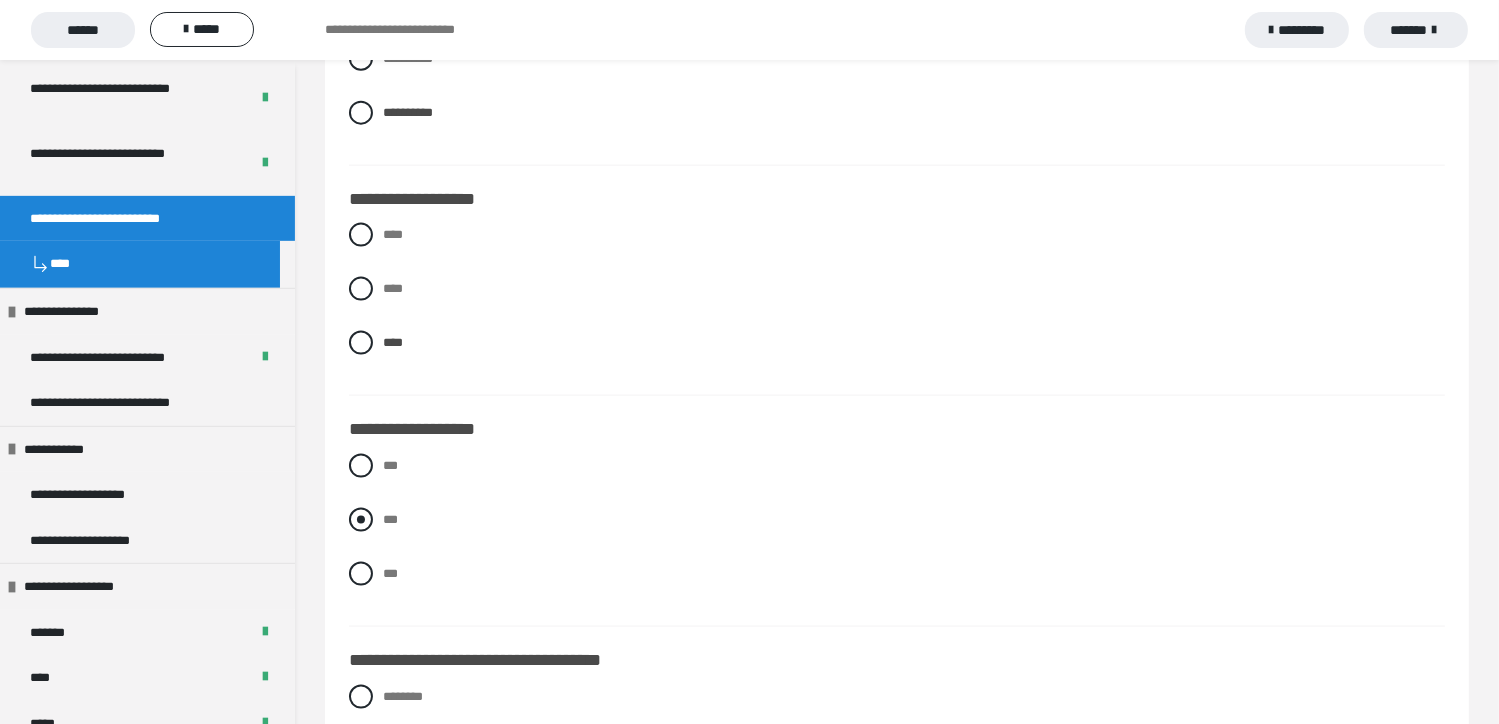 click at bounding box center [361, 520] 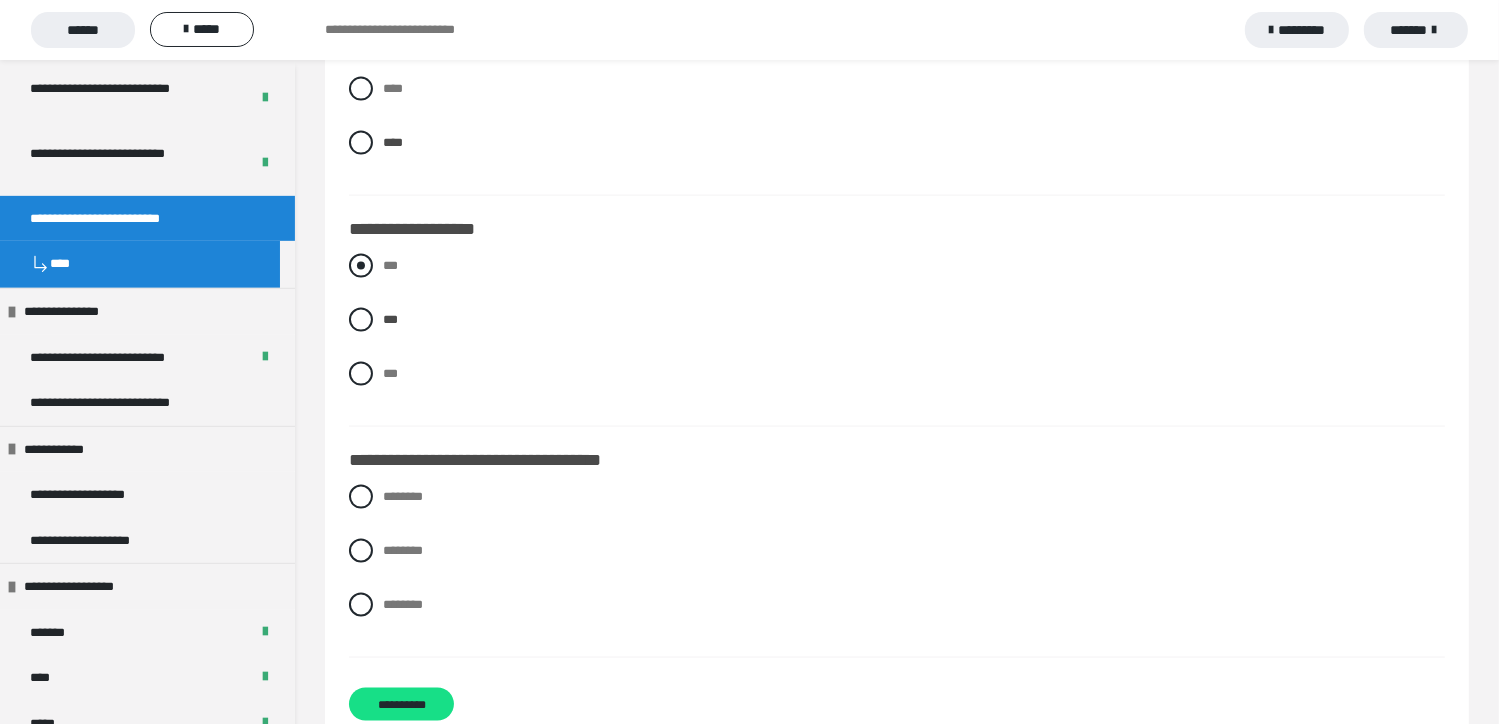 scroll, scrollTop: 2881, scrollLeft: 0, axis: vertical 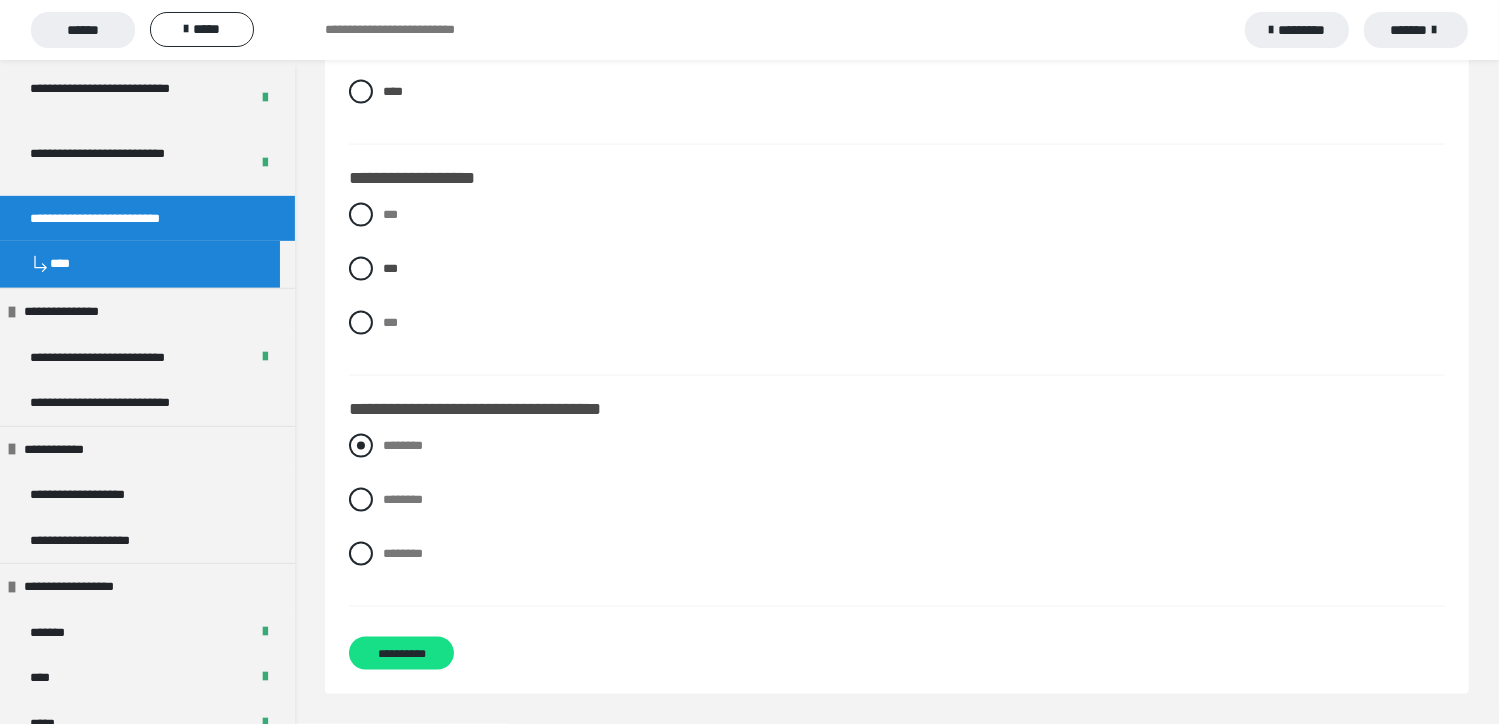 click at bounding box center [361, 446] 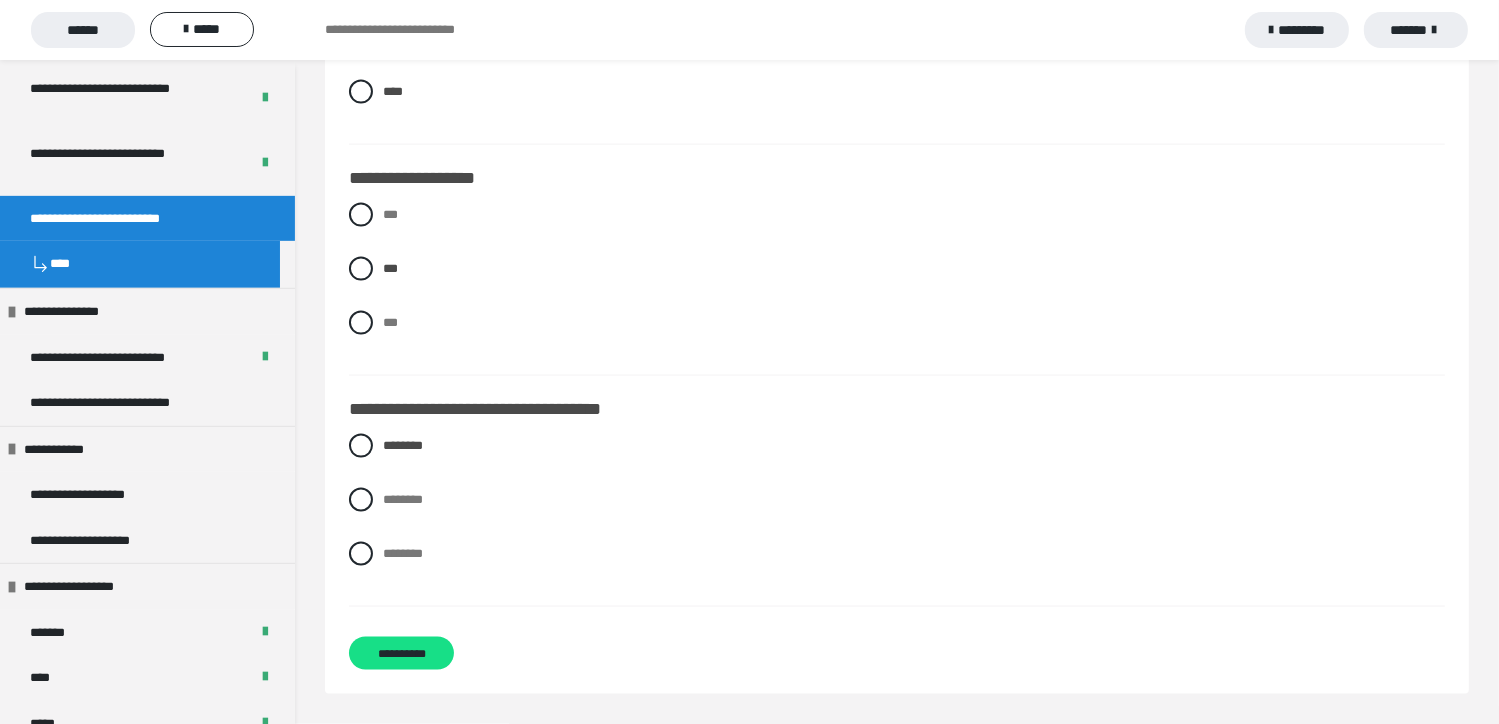 scroll, scrollTop: 2881, scrollLeft: 0, axis: vertical 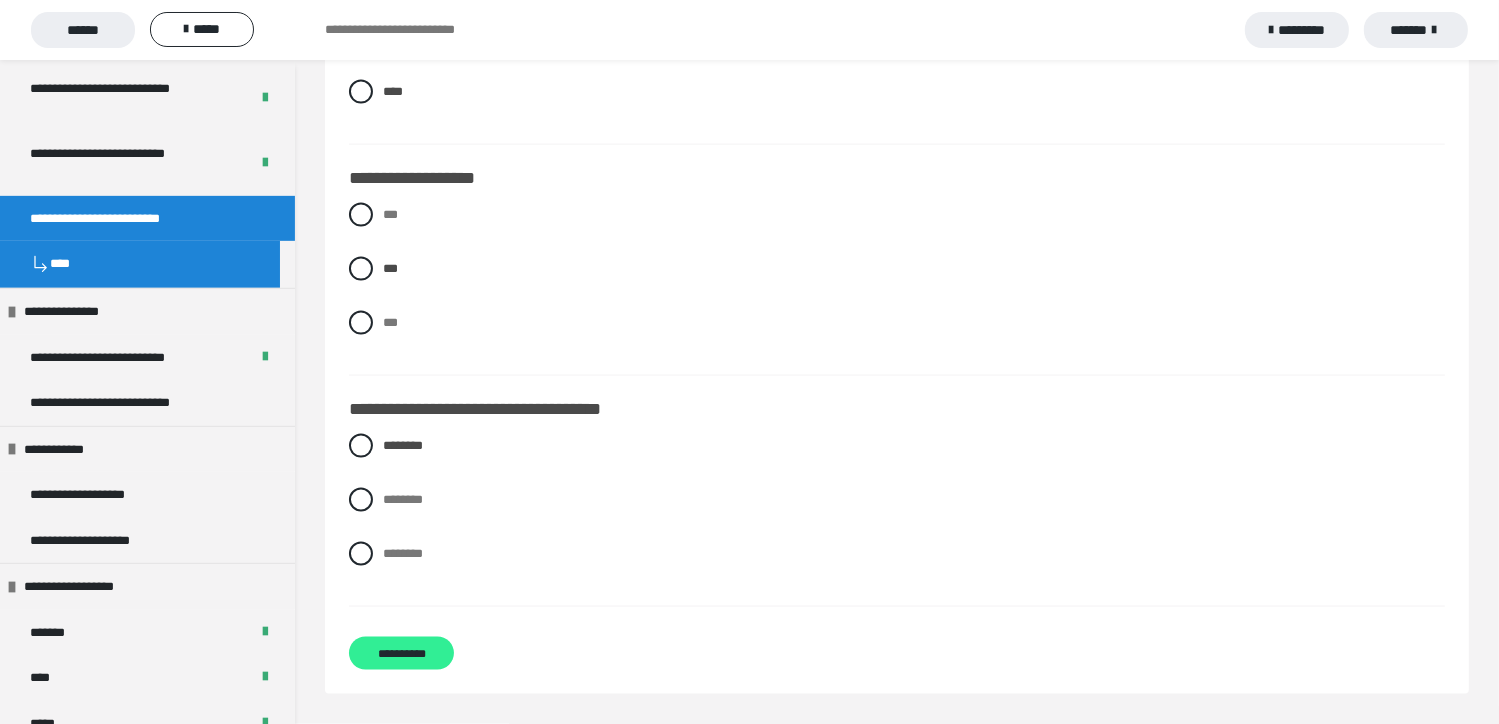 click on "**********" at bounding box center [401, 653] 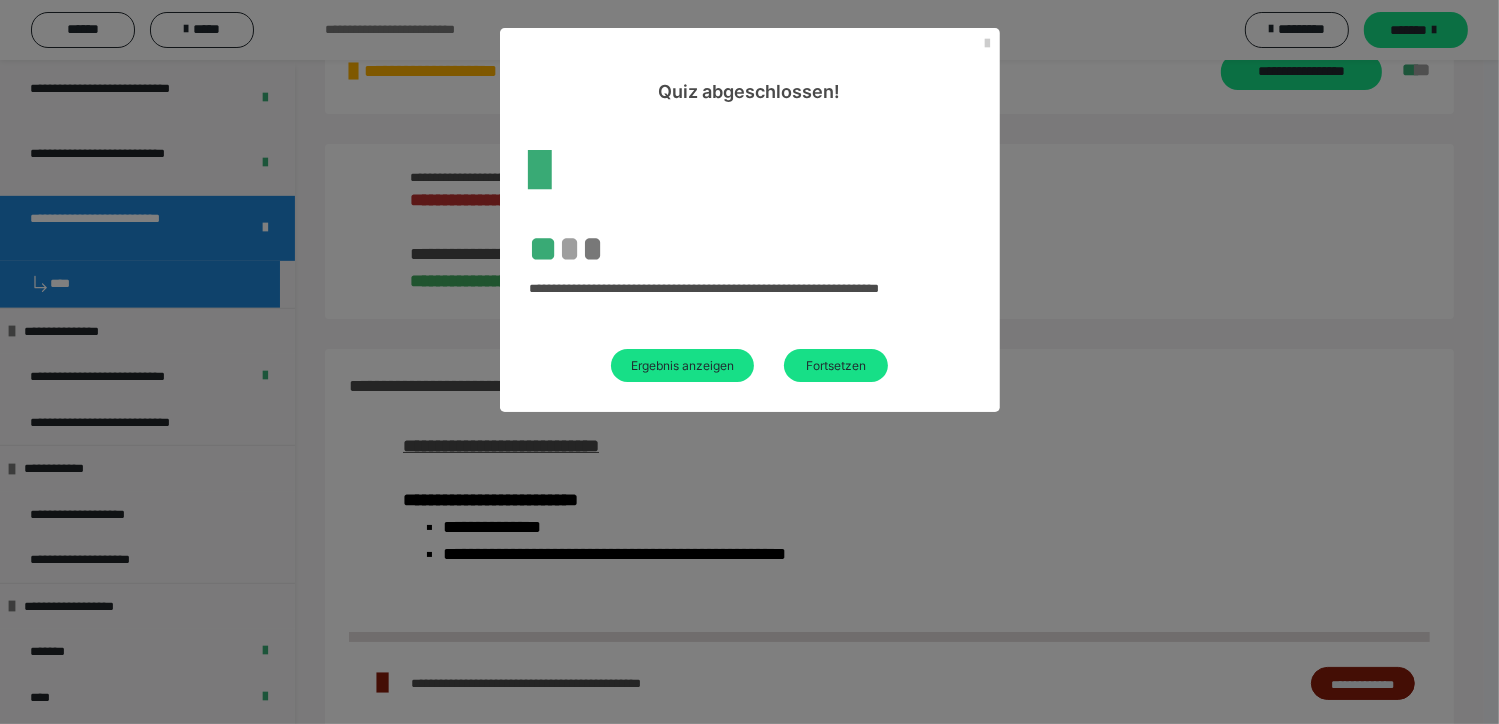 scroll, scrollTop: 812, scrollLeft: 0, axis: vertical 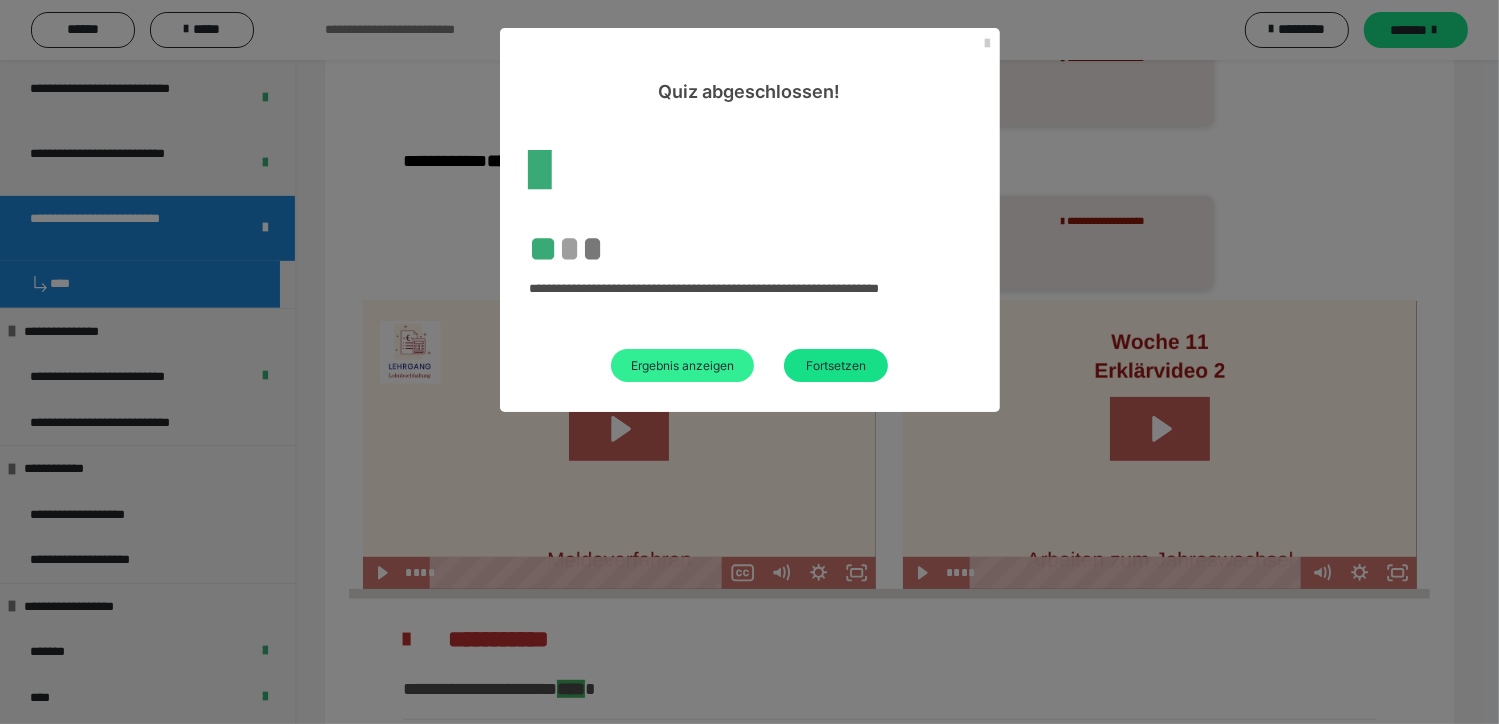 click on "Ergebnis anzeigen" at bounding box center (682, 365) 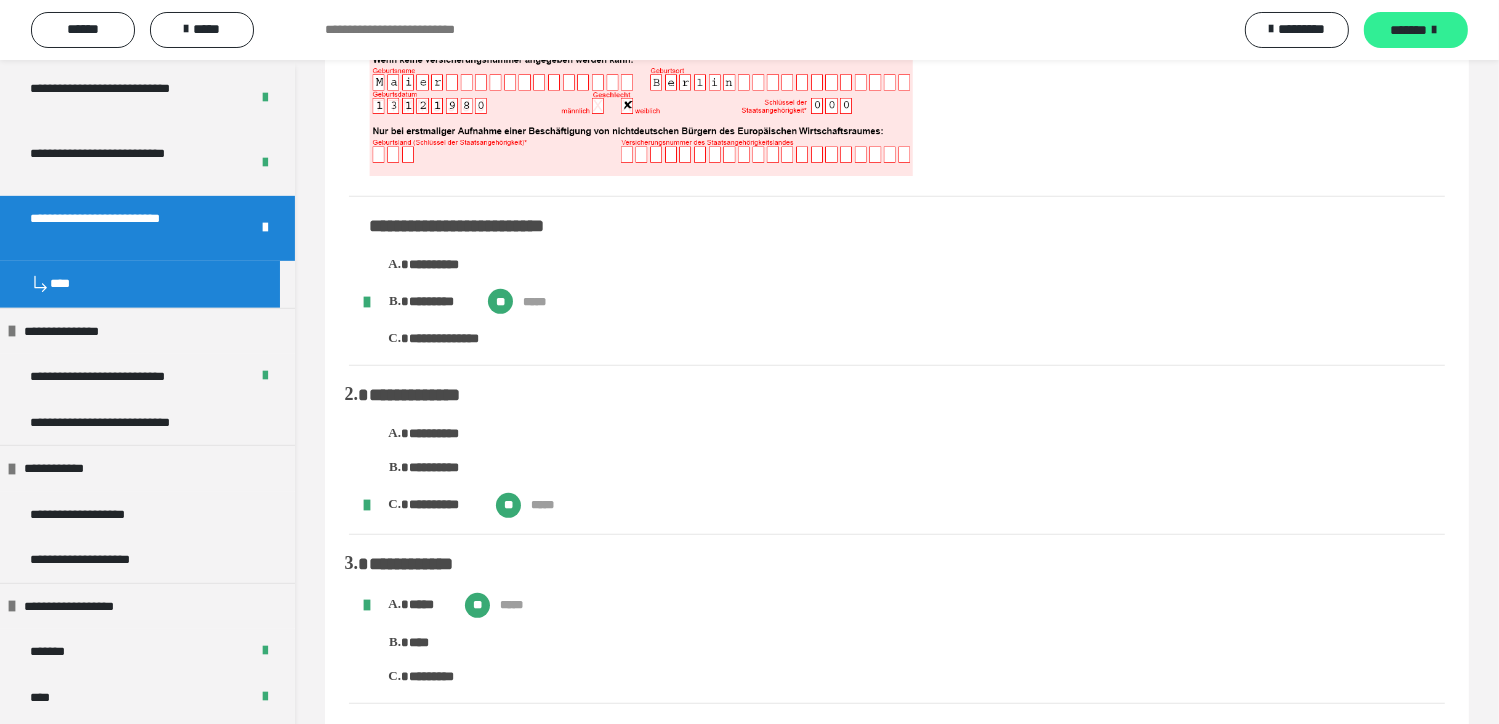 click on "*******" at bounding box center (1416, 30) 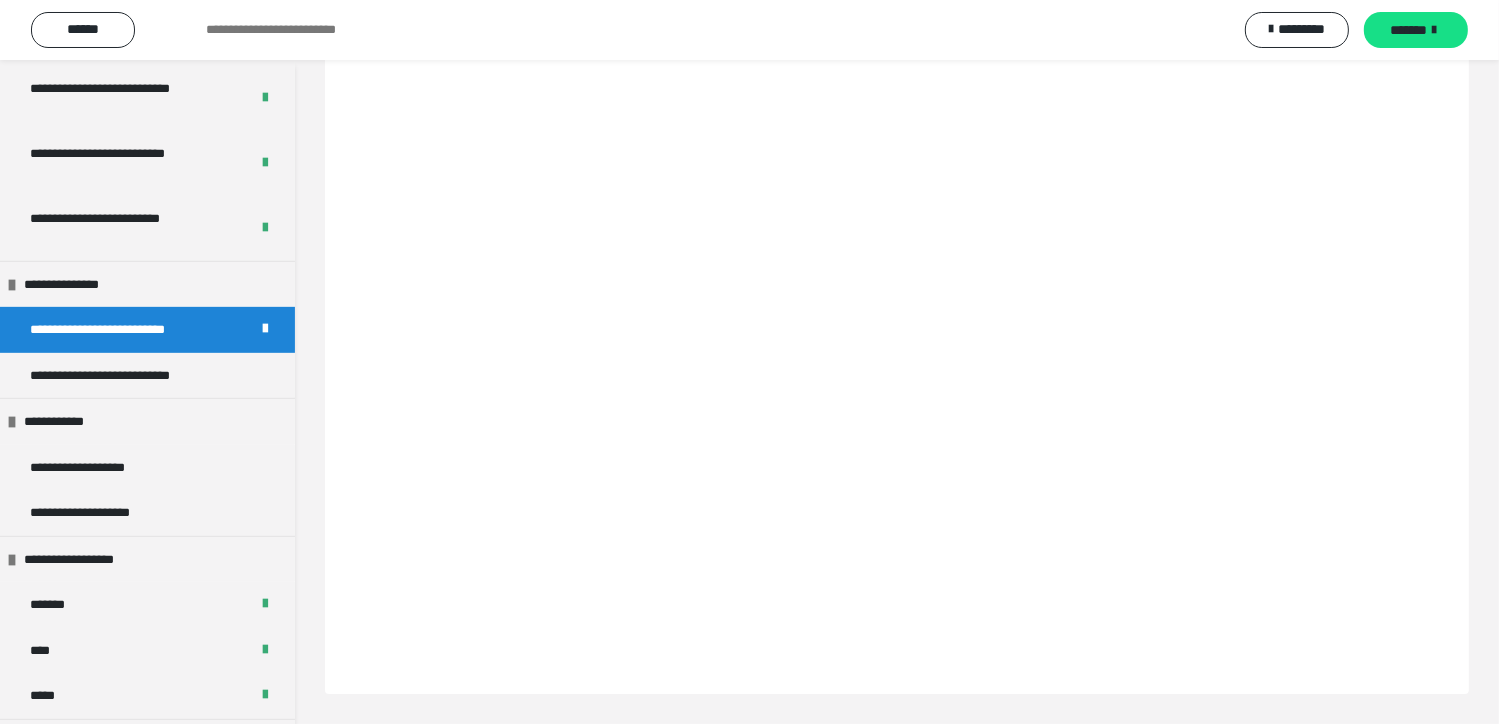 scroll, scrollTop: 60, scrollLeft: 0, axis: vertical 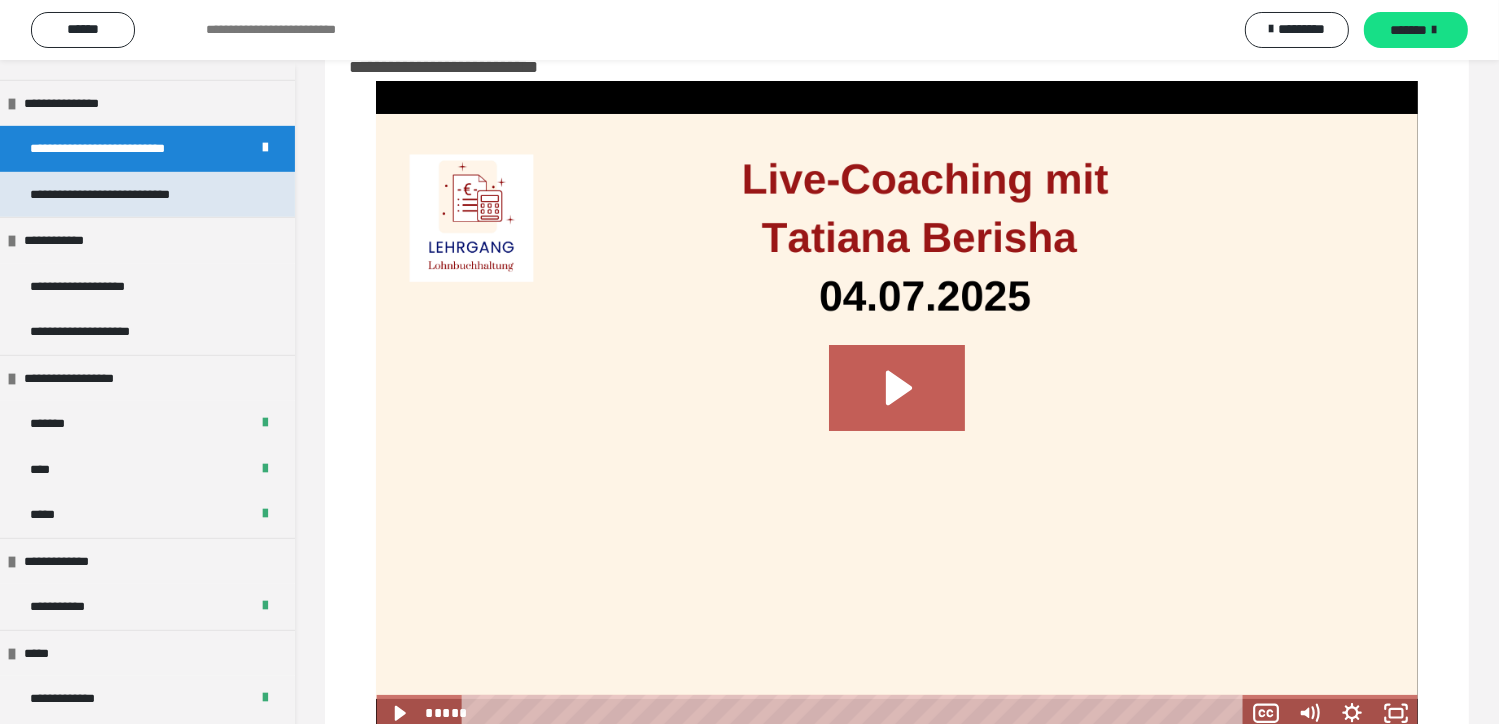 click on "**********" at bounding box center [130, 195] 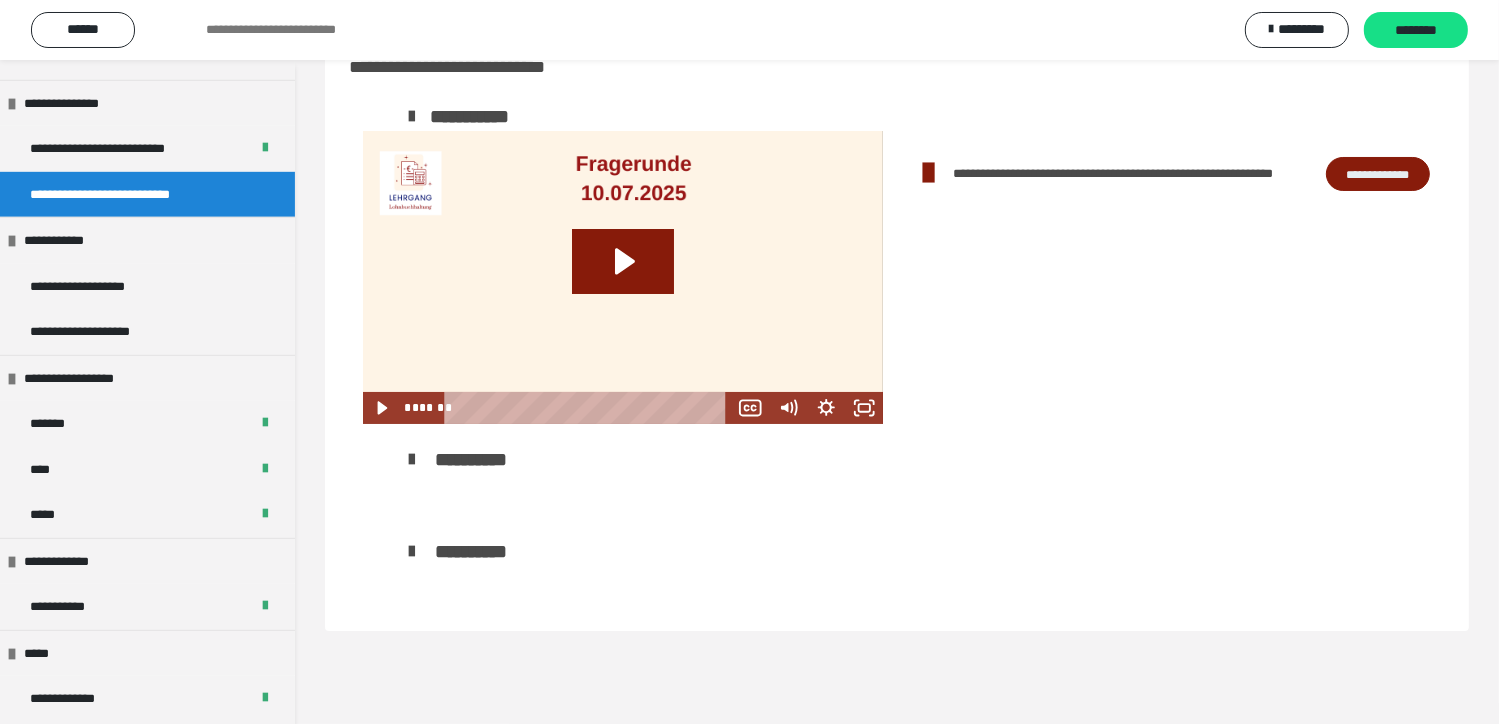 click on "**********" at bounding box center [1378, 174] 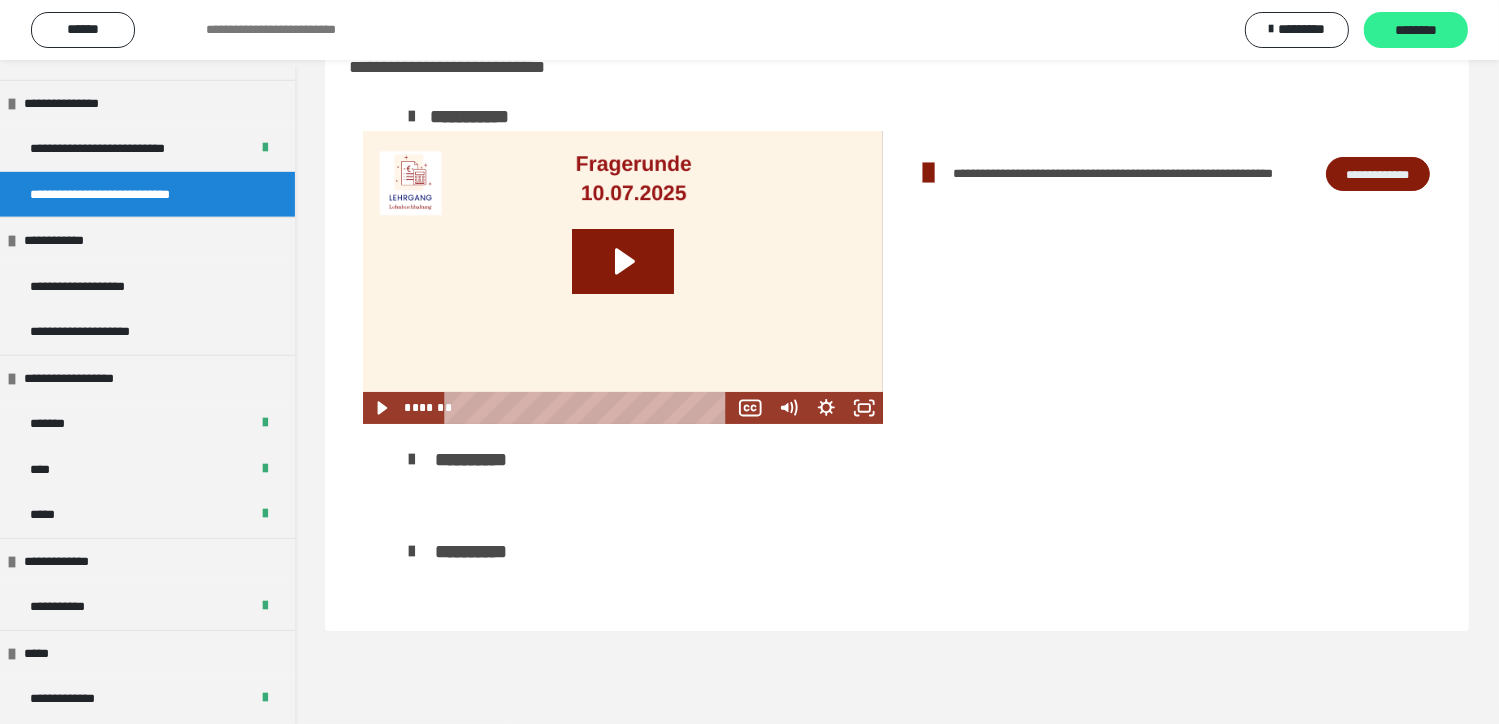click on "********" at bounding box center (1416, 31) 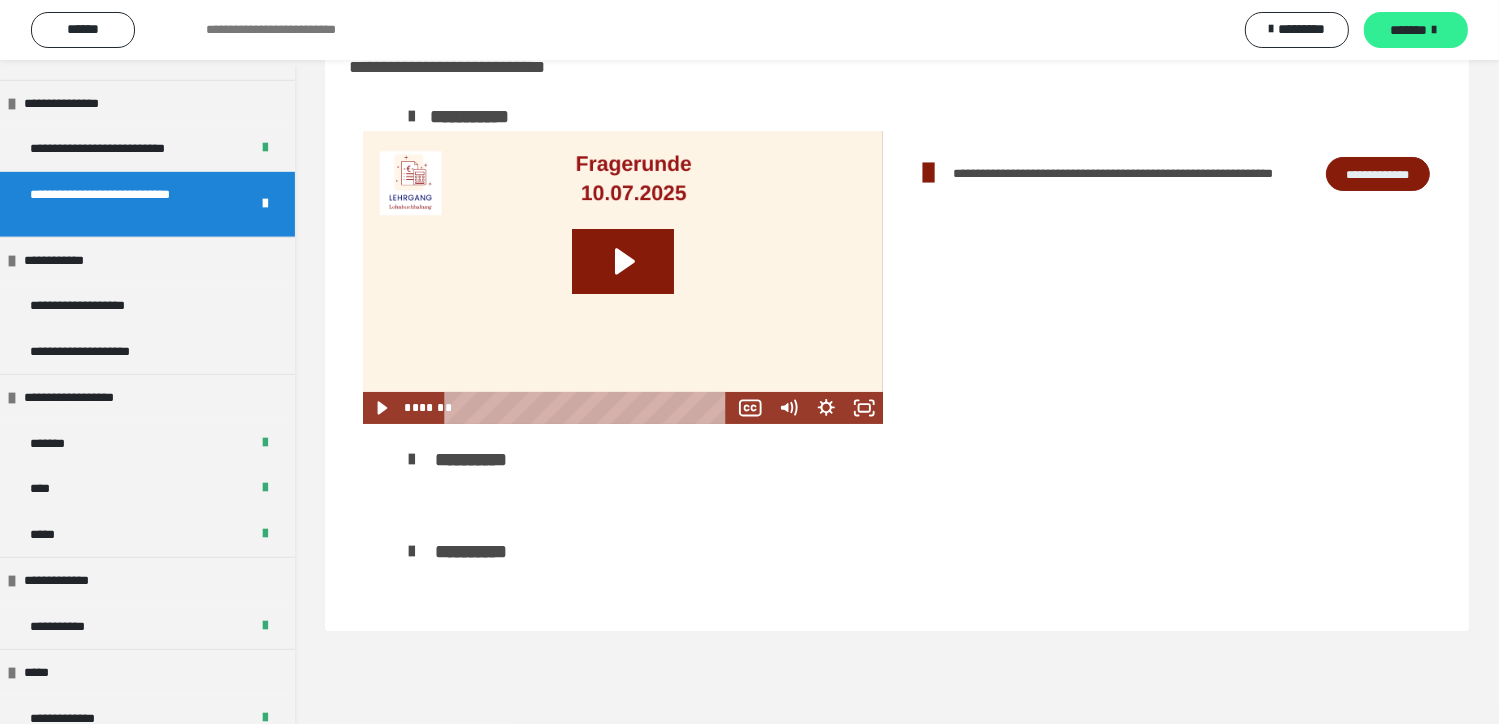 click on "*******" at bounding box center (1416, 30) 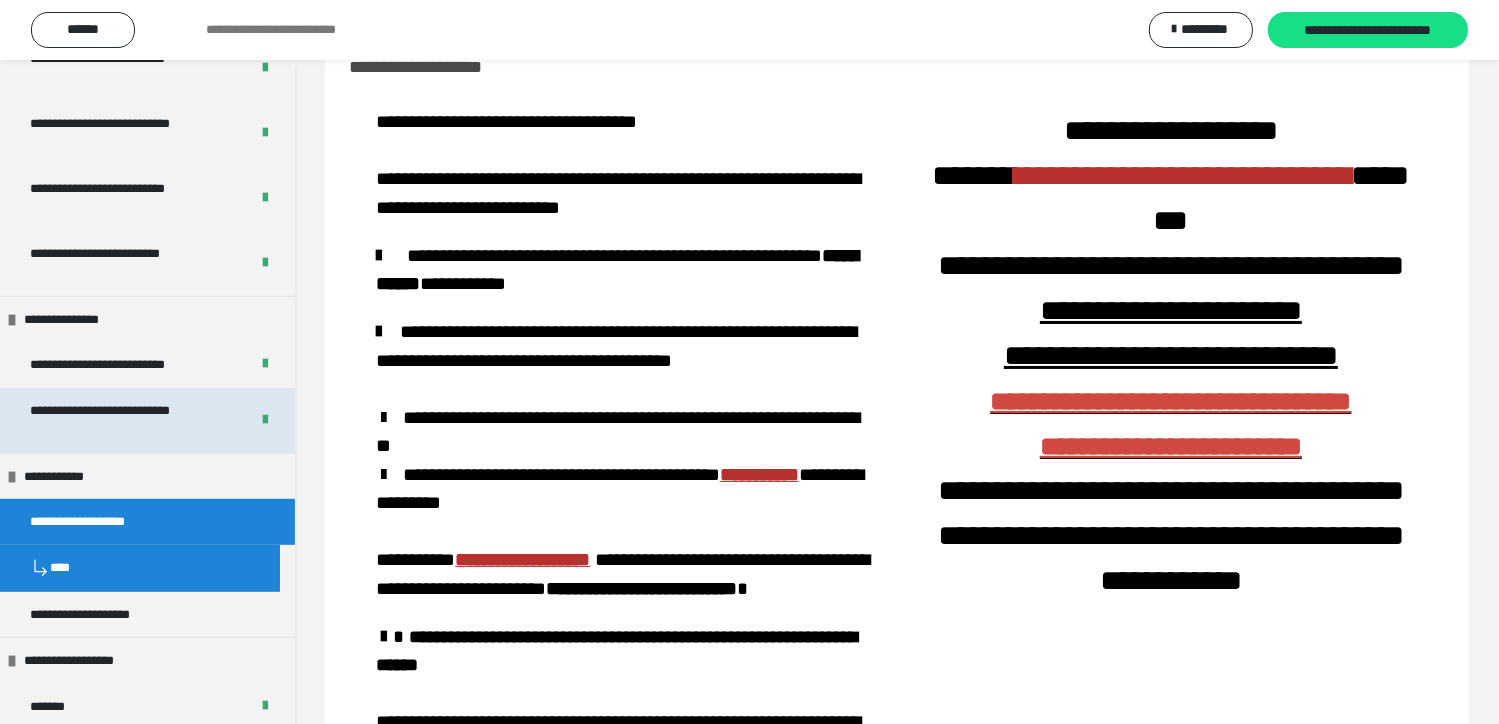 scroll, scrollTop: 1200, scrollLeft: 0, axis: vertical 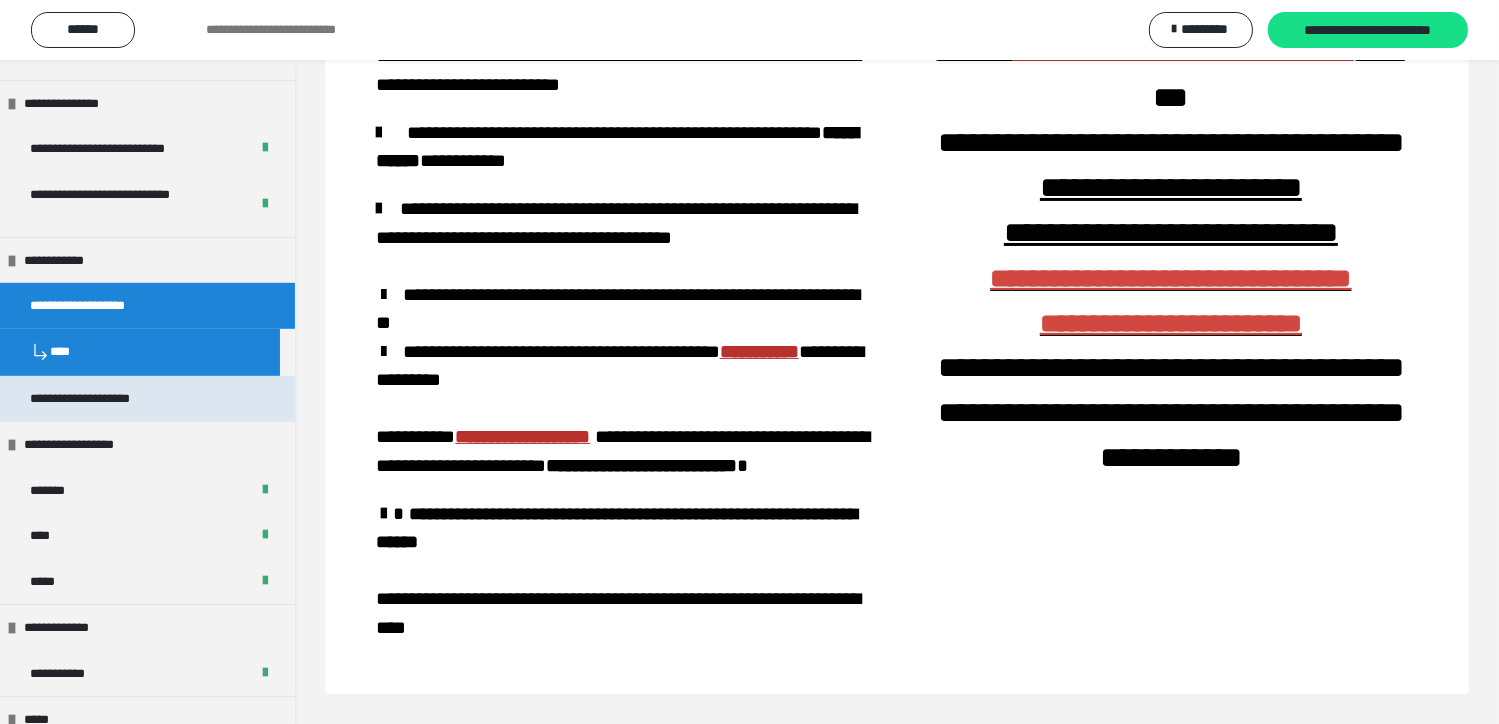 click on "**********" at bounding box center (91, 399) 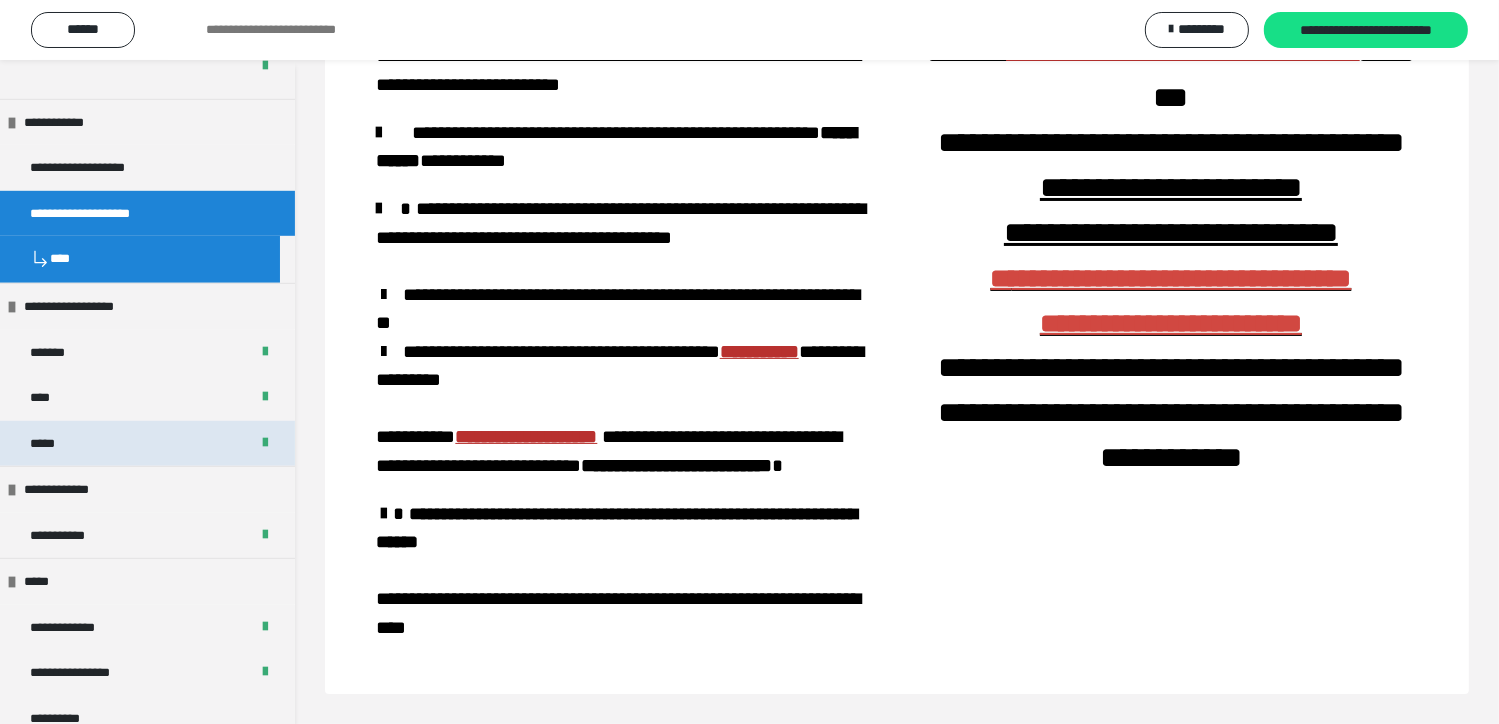 scroll, scrollTop: 1358, scrollLeft: 0, axis: vertical 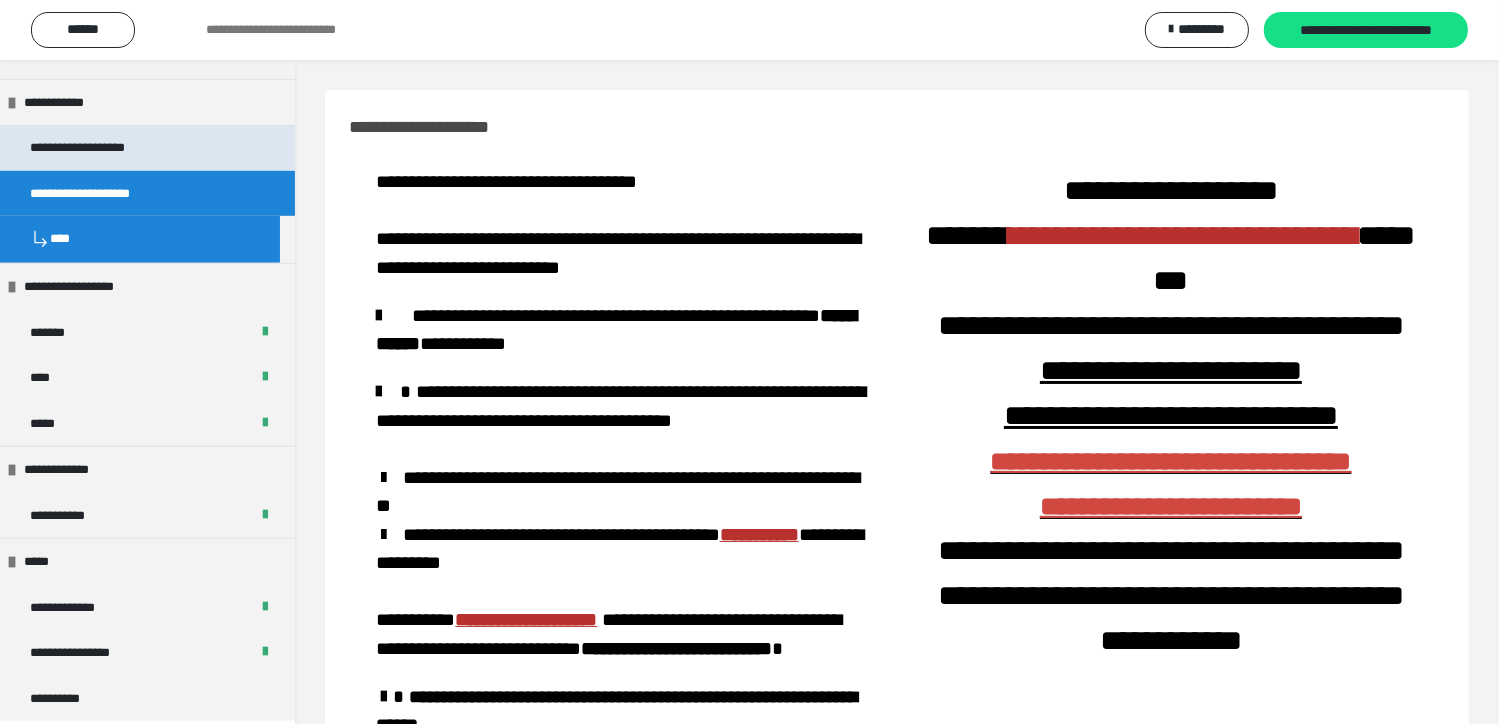 click on "**********" at bounding box center (147, 148) 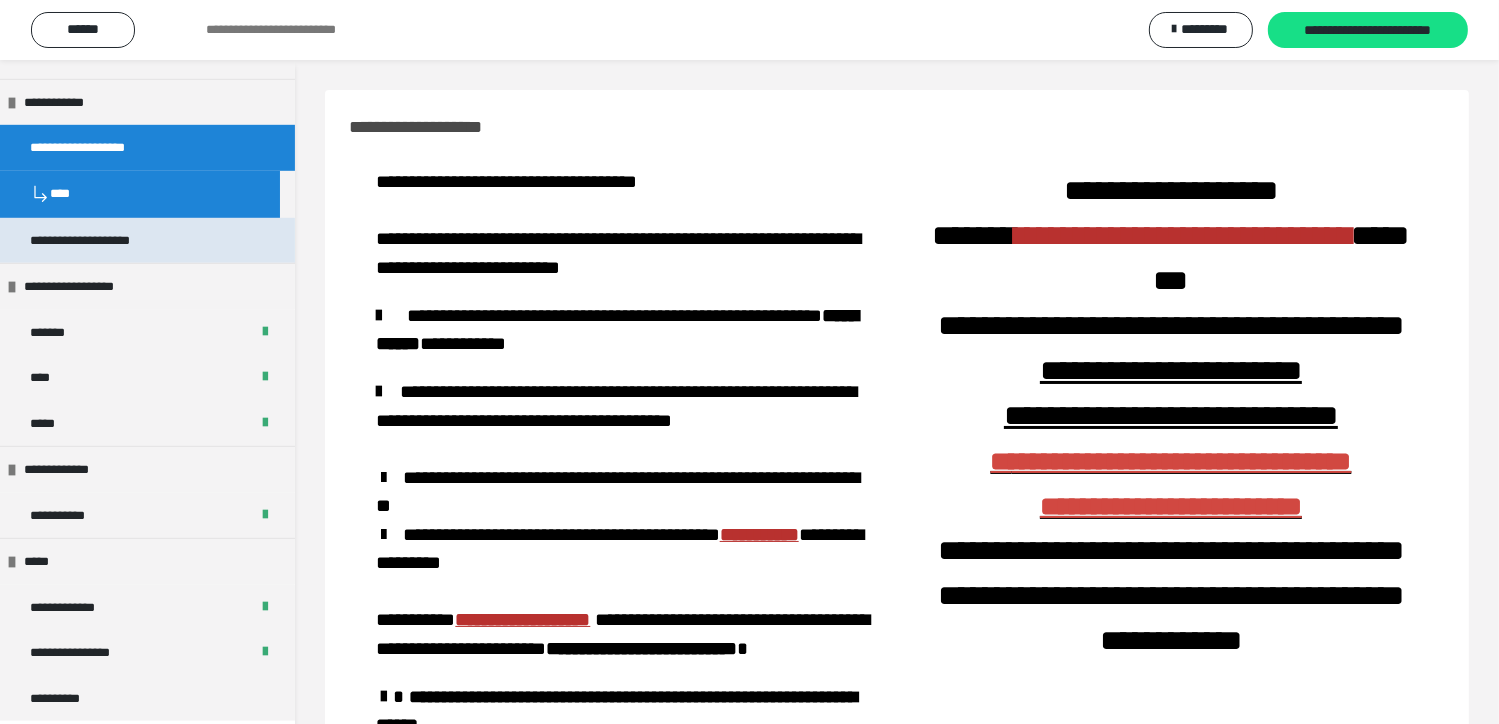 click on "**********" at bounding box center (91, 241) 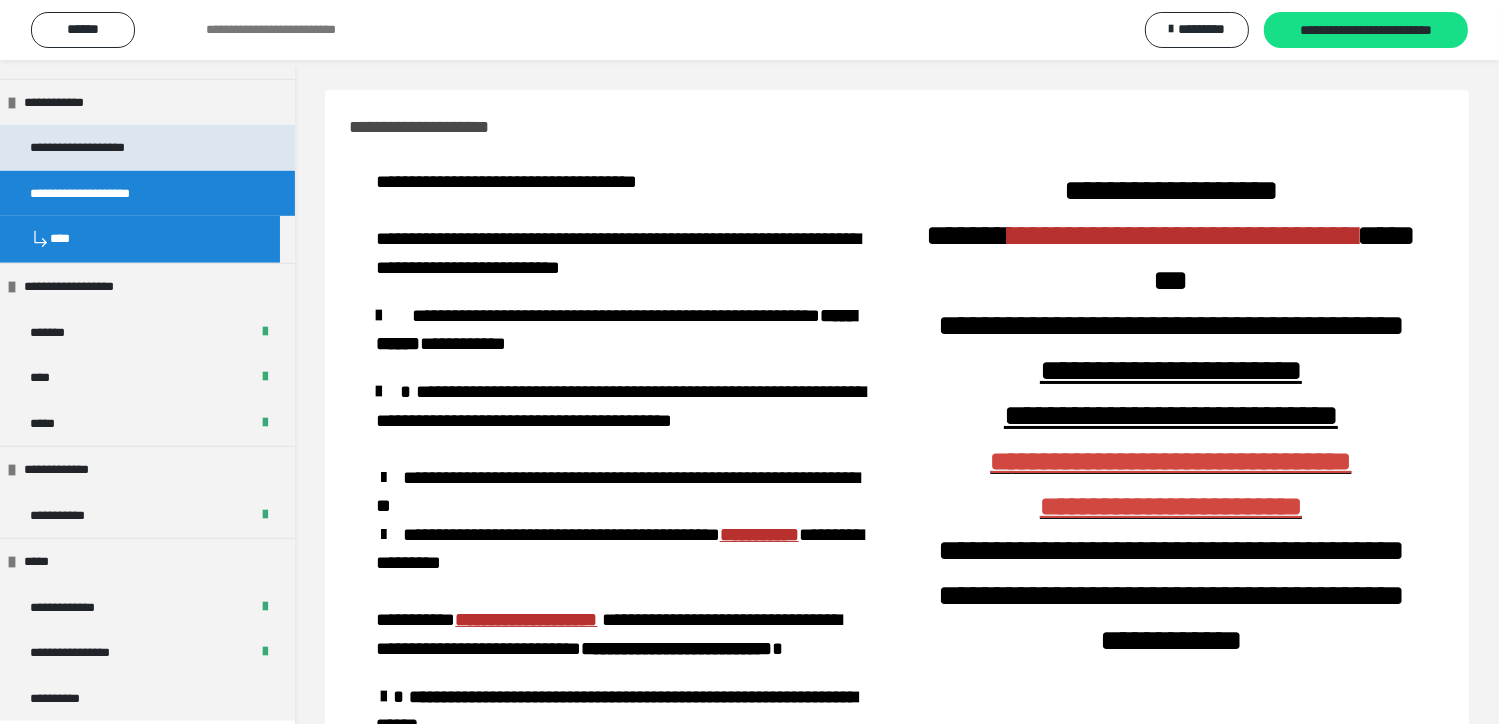 click on "**********" at bounding box center (147, 148) 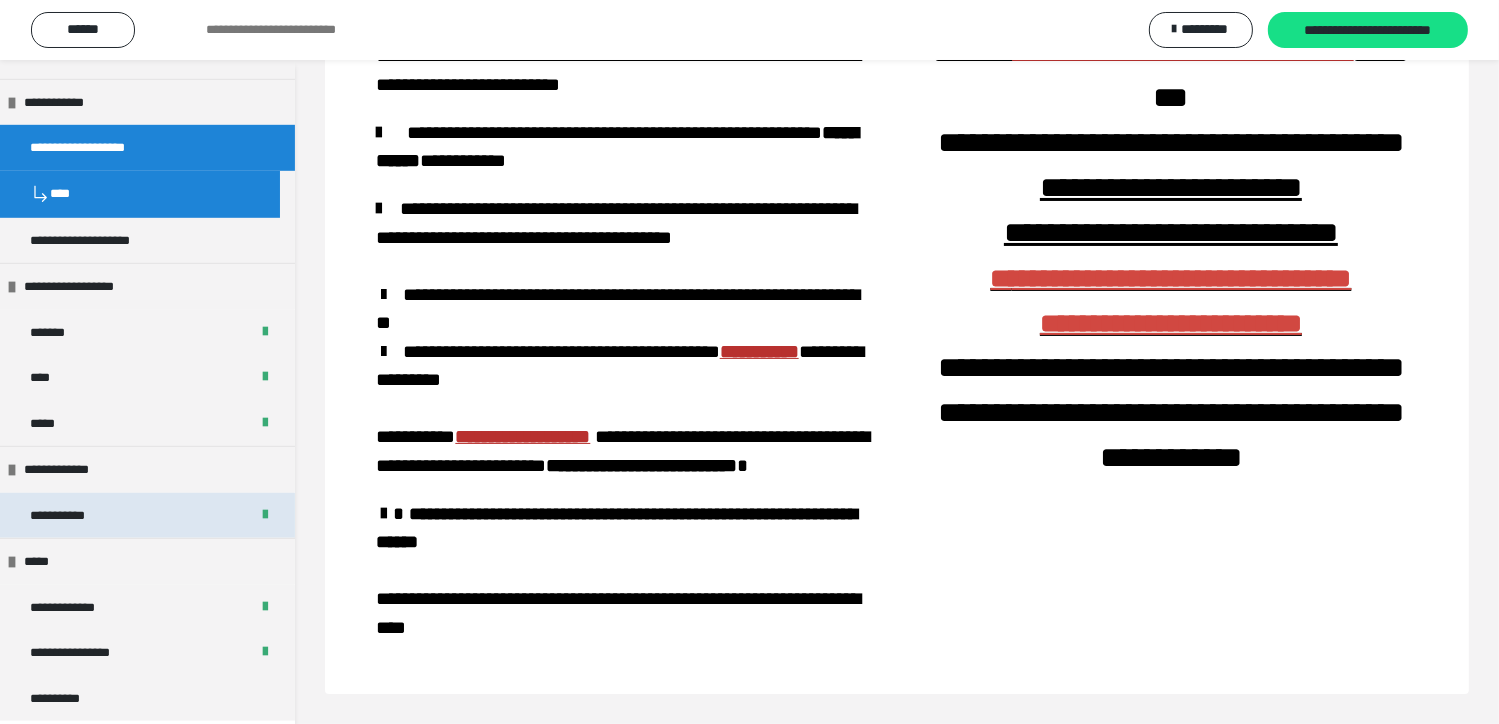 scroll, scrollTop: 240, scrollLeft: 0, axis: vertical 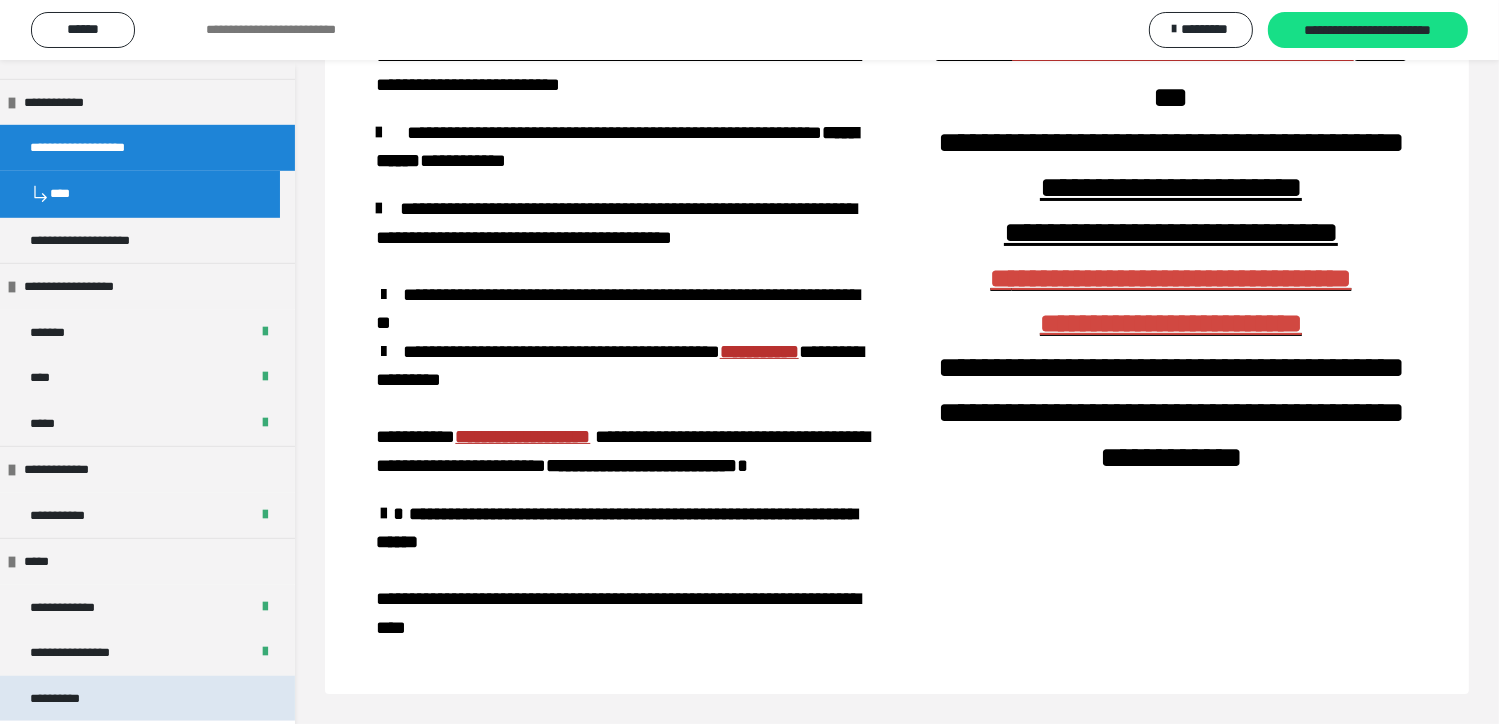 click on "**********" at bounding box center [67, 699] 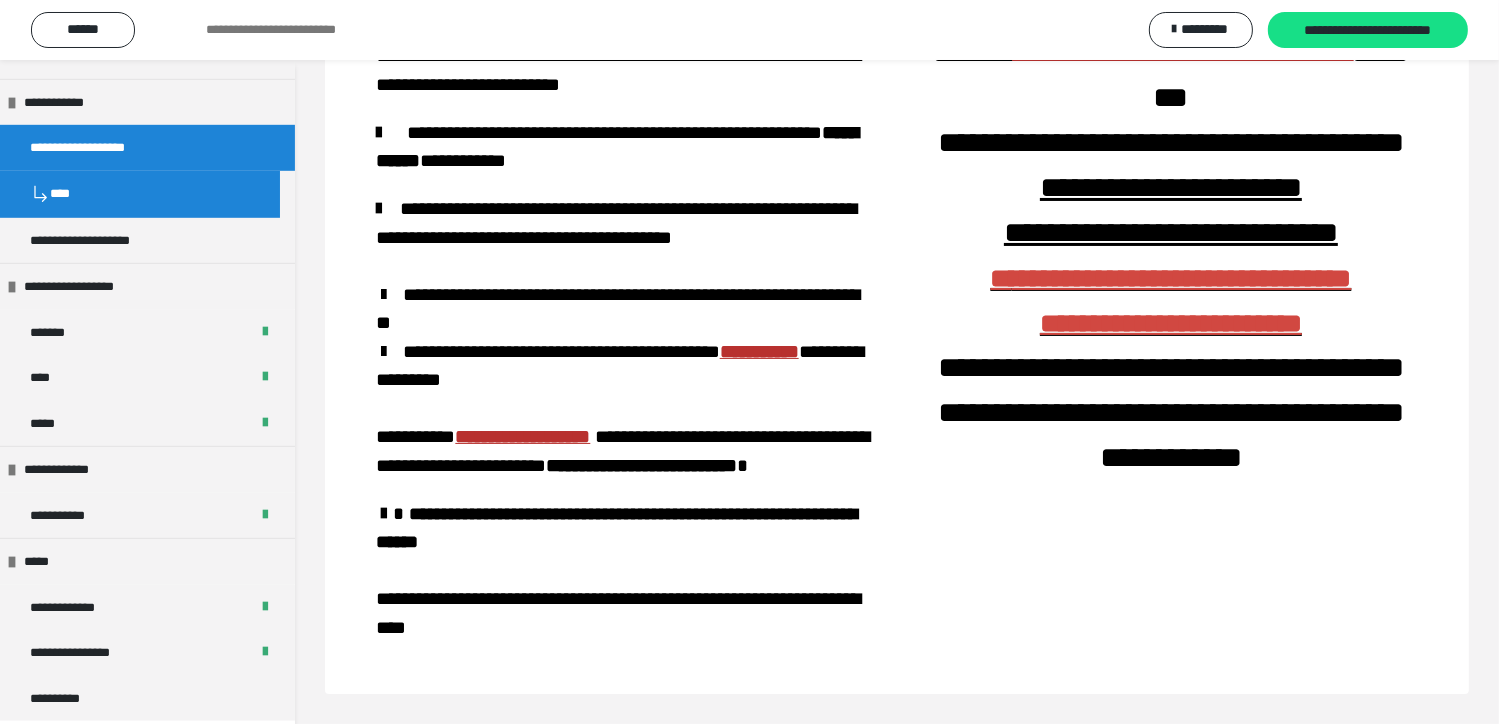 scroll, scrollTop: 1312, scrollLeft: 0, axis: vertical 